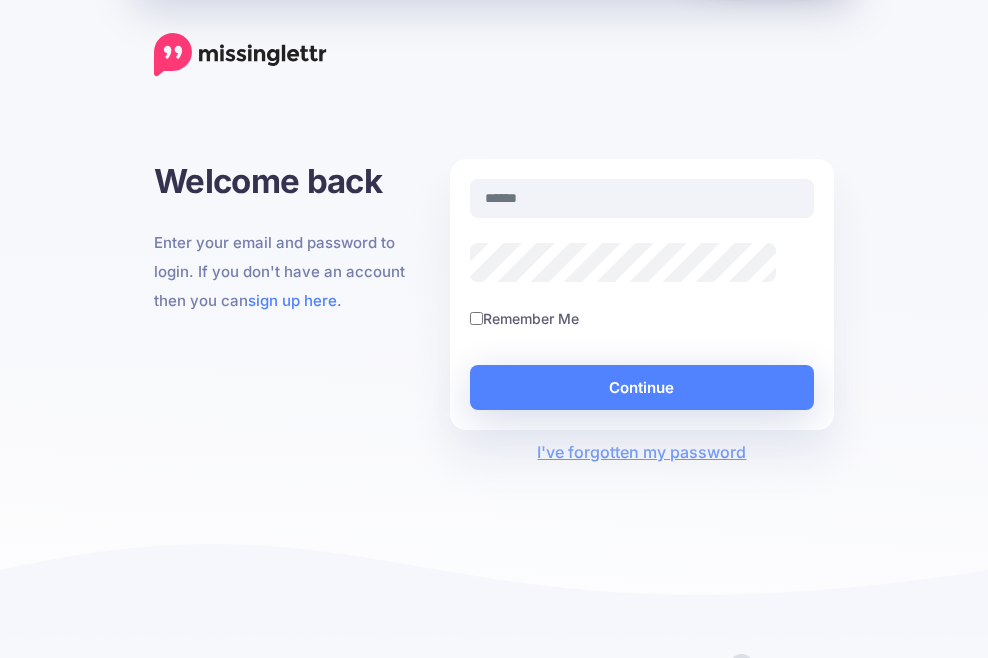 scroll, scrollTop: 0, scrollLeft: 0, axis: both 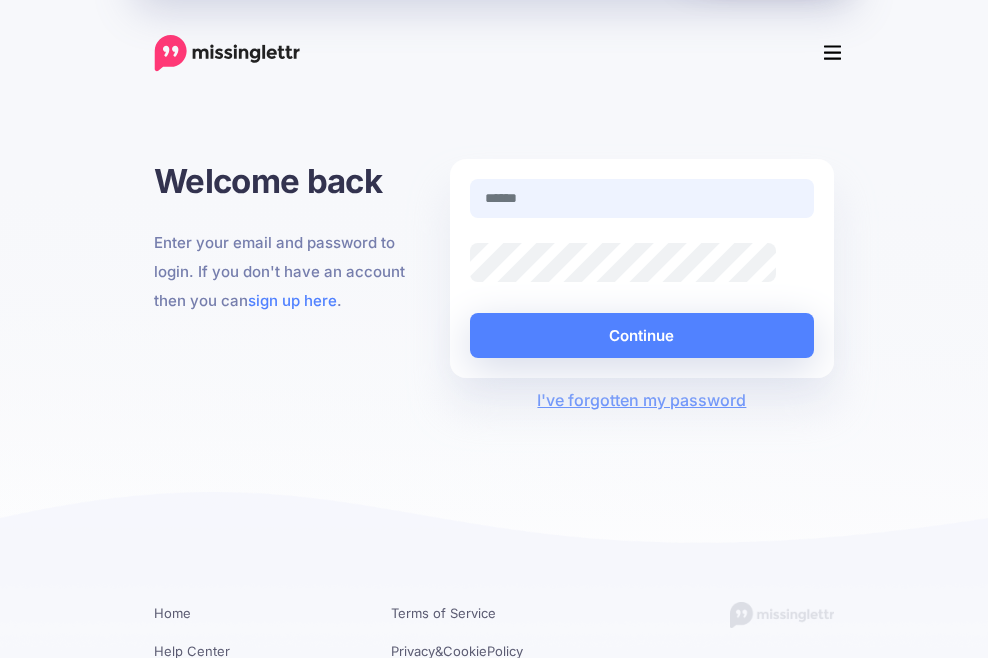 click at bounding box center (642, 198) 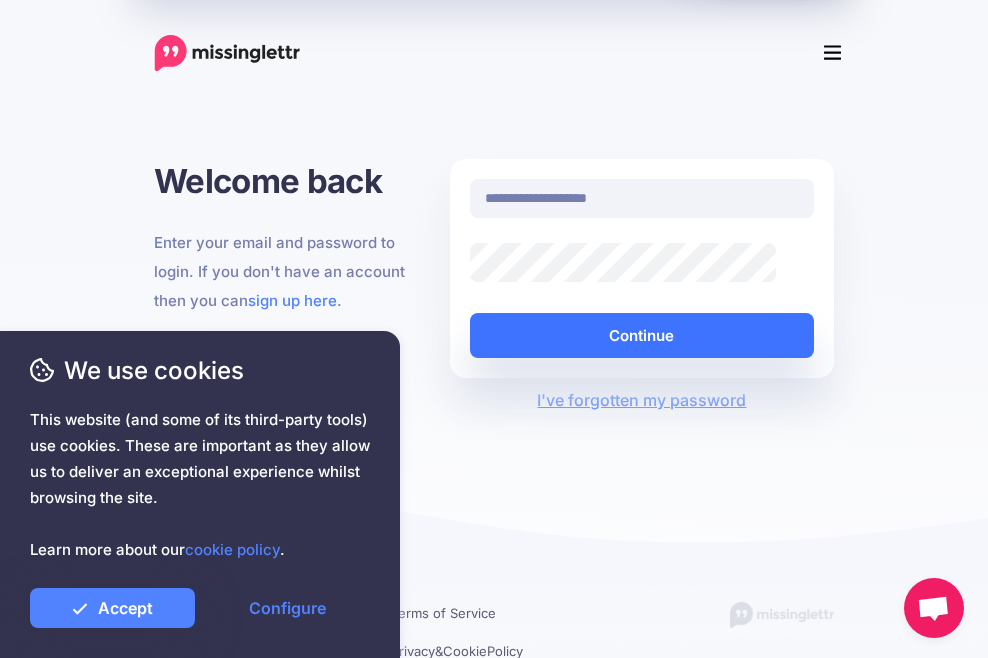 click on "Continue" at bounding box center [642, 335] 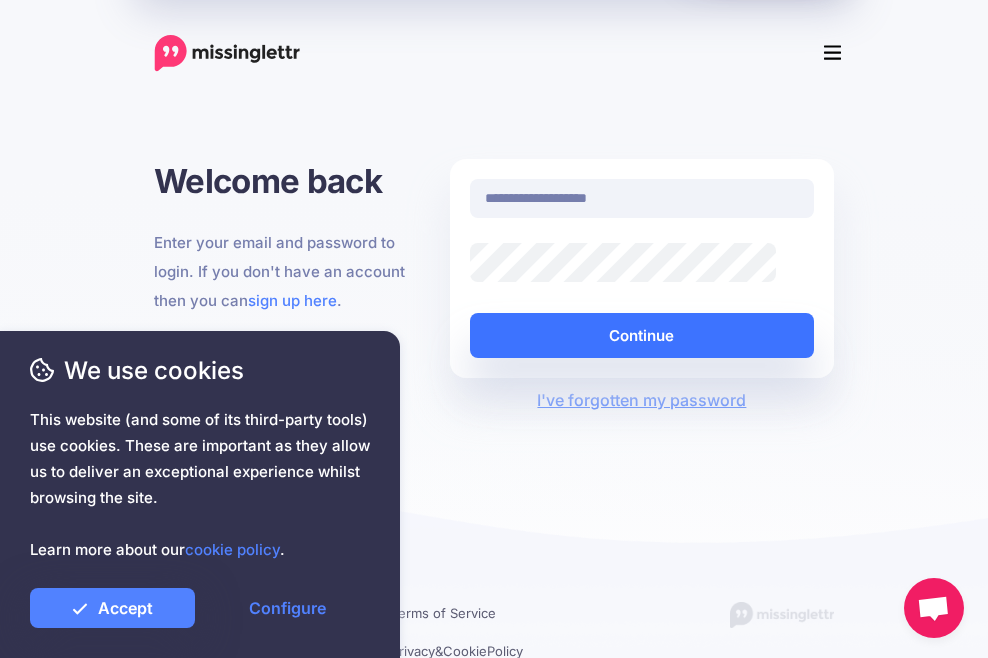 click on "Continue" at bounding box center [642, 335] 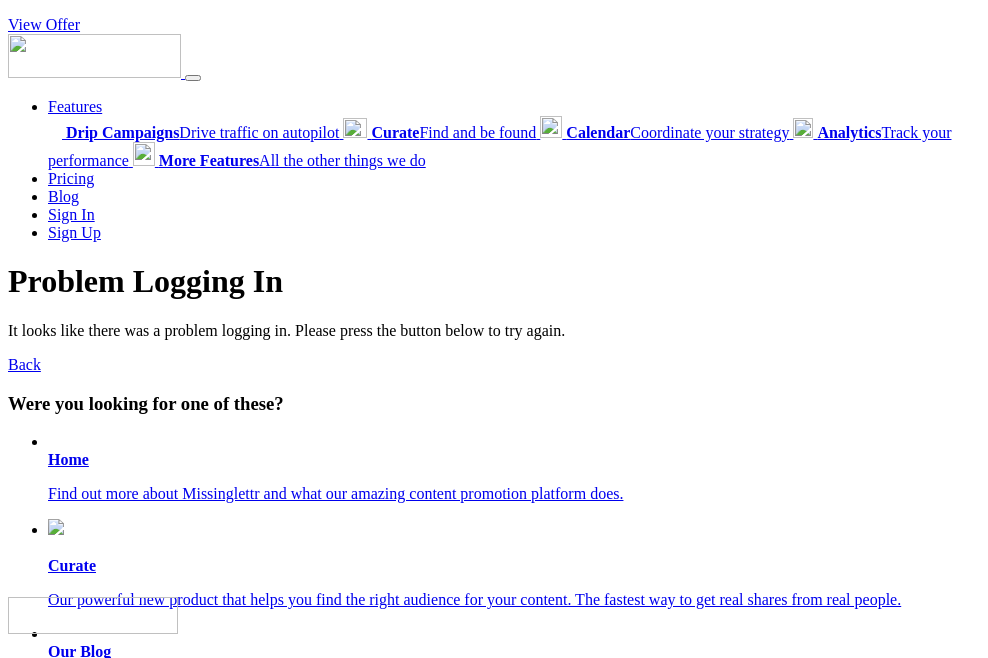 scroll, scrollTop: 0, scrollLeft: 0, axis: both 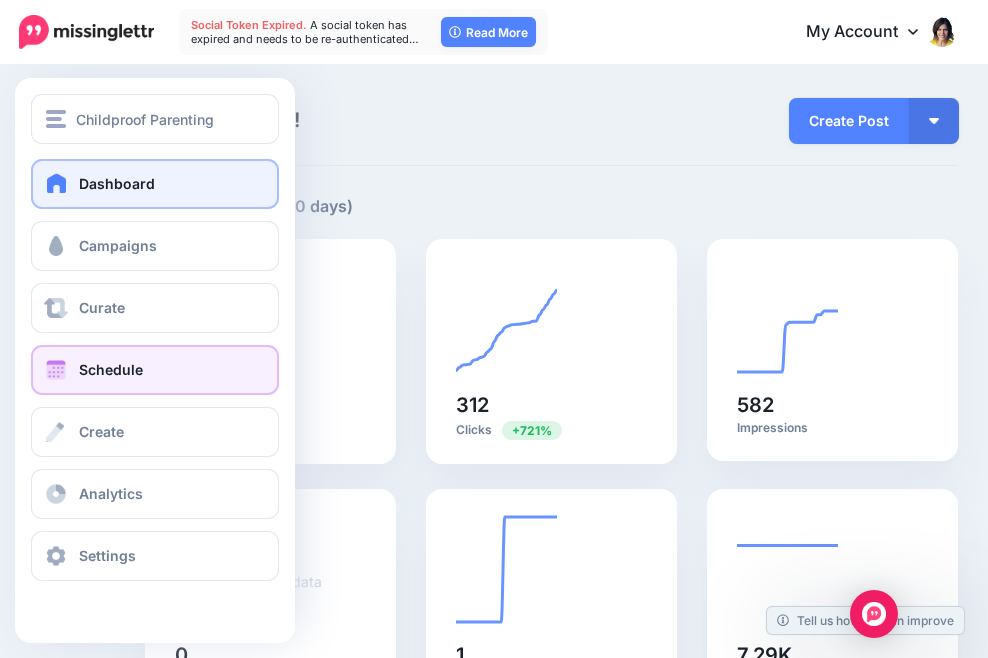 click on "Schedule" at bounding box center [155, 370] 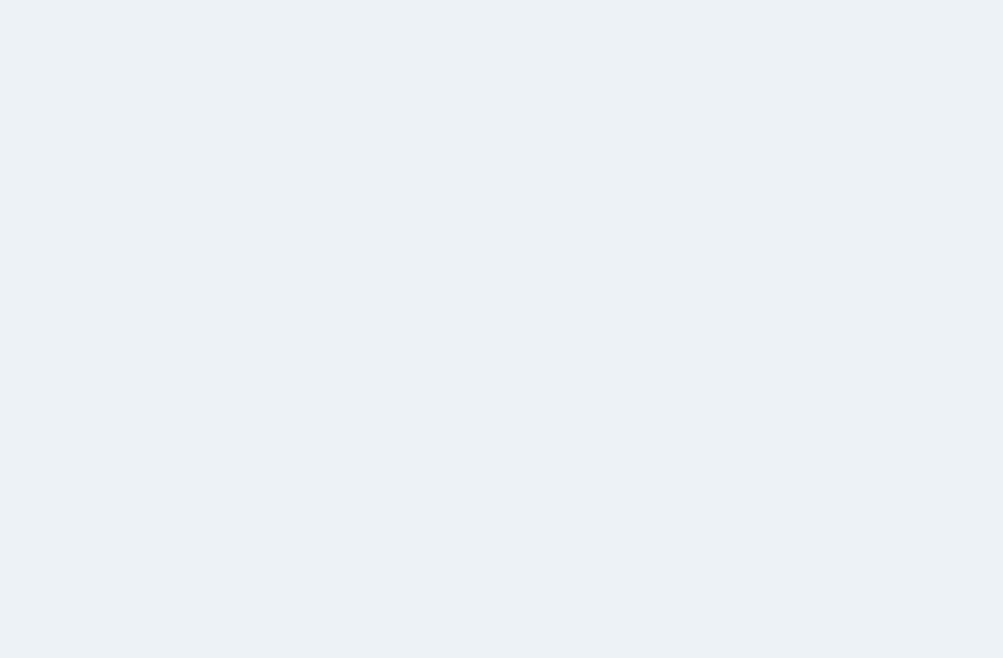 scroll, scrollTop: 0, scrollLeft: 0, axis: both 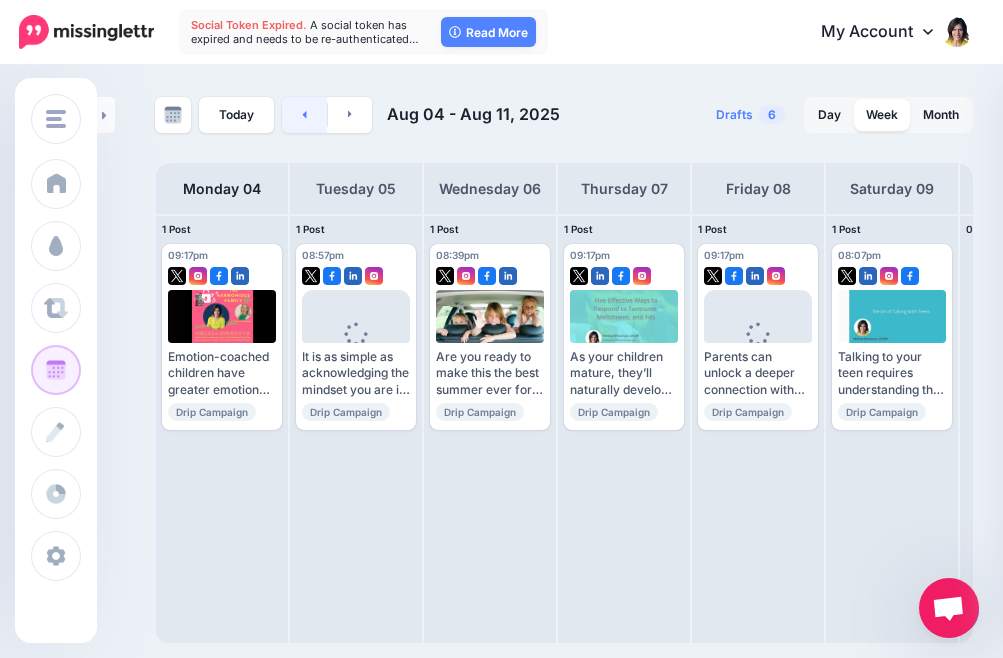click at bounding box center [304, 115] 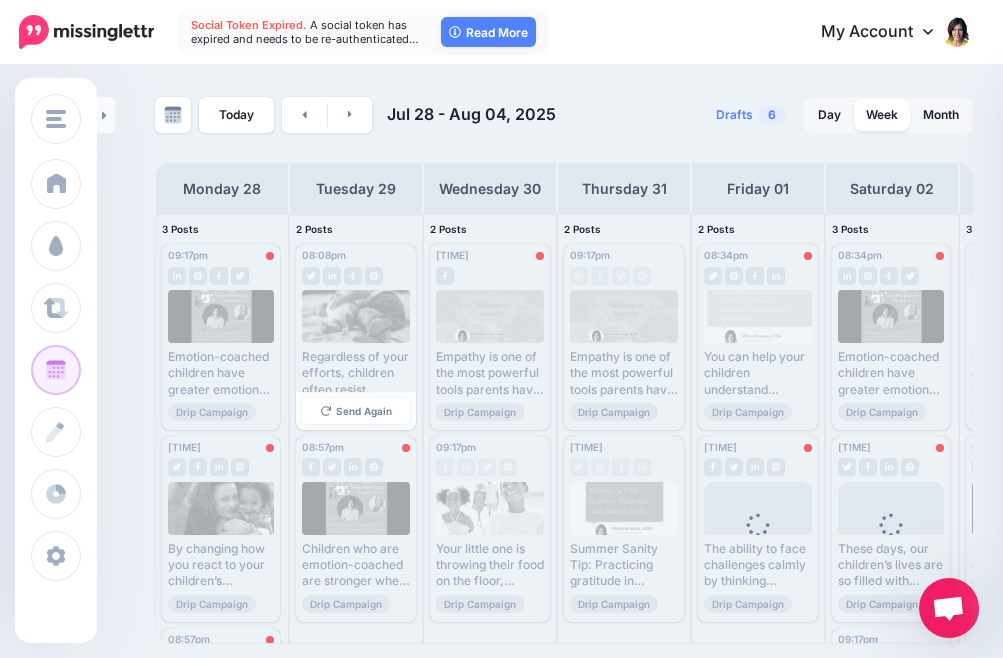 click on "Regardless of your efforts, children often resist bedtime routines. Read more 👉 https://lttr.ai/Af6pl #ToughestChallenges #SeekMedicalAdvice #UnderlyingMedicalConditions" at bounding box center (356, 373) 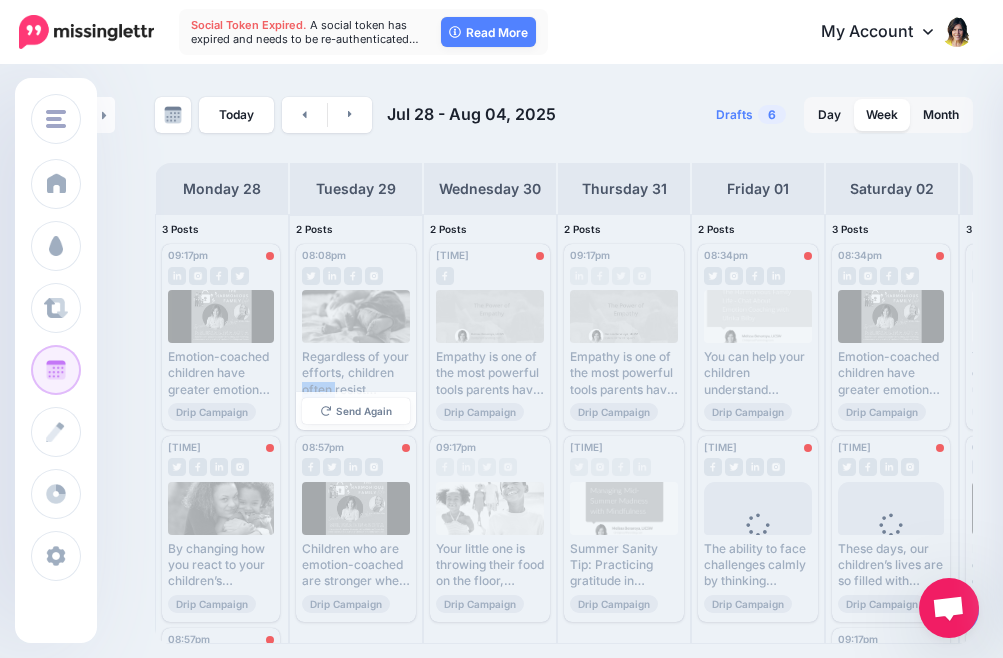 click on "Regardless of your efforts, children often resist bedtime routines. Read more 👉 https://lttr.ai/Af6pl #ToughestChallenges #SeekMedicalAdvice #UnderlyingMedicalConditions" at bounding box center (356, 373) 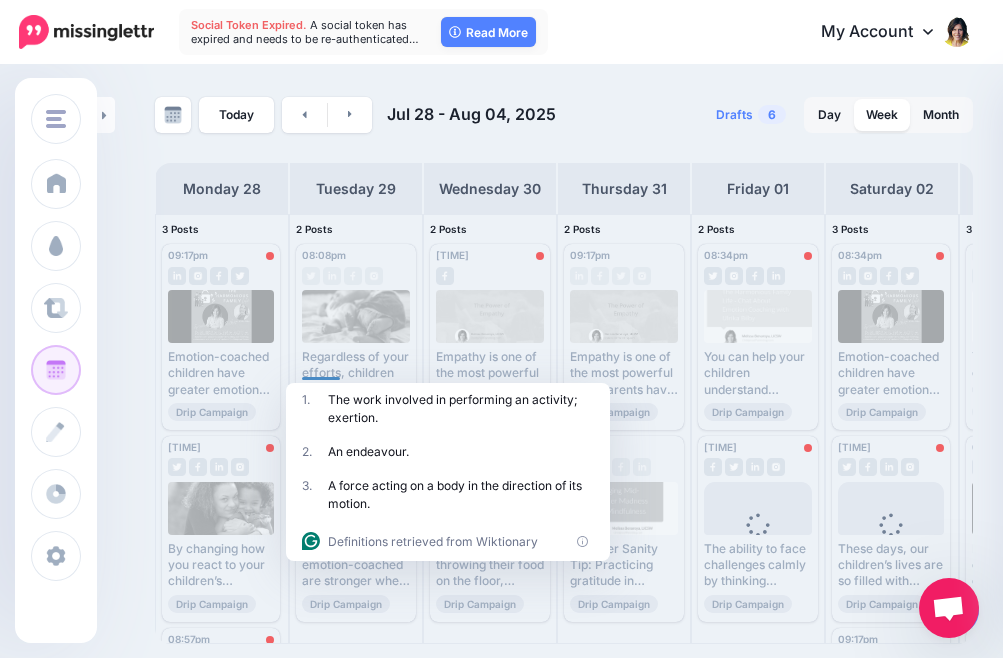 click on "Today
Jul 28 - Aug 04, 2025
Drafts 6
Day
Week
Month
PRO TIP" at bounding box center [564, 370] 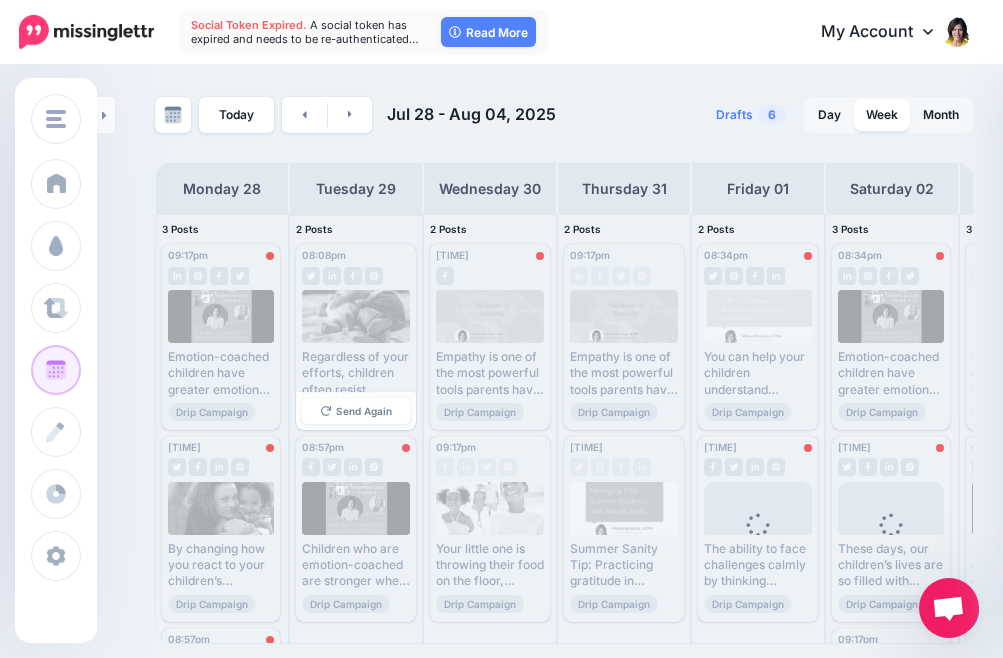 click at bounding box center (356, 316) 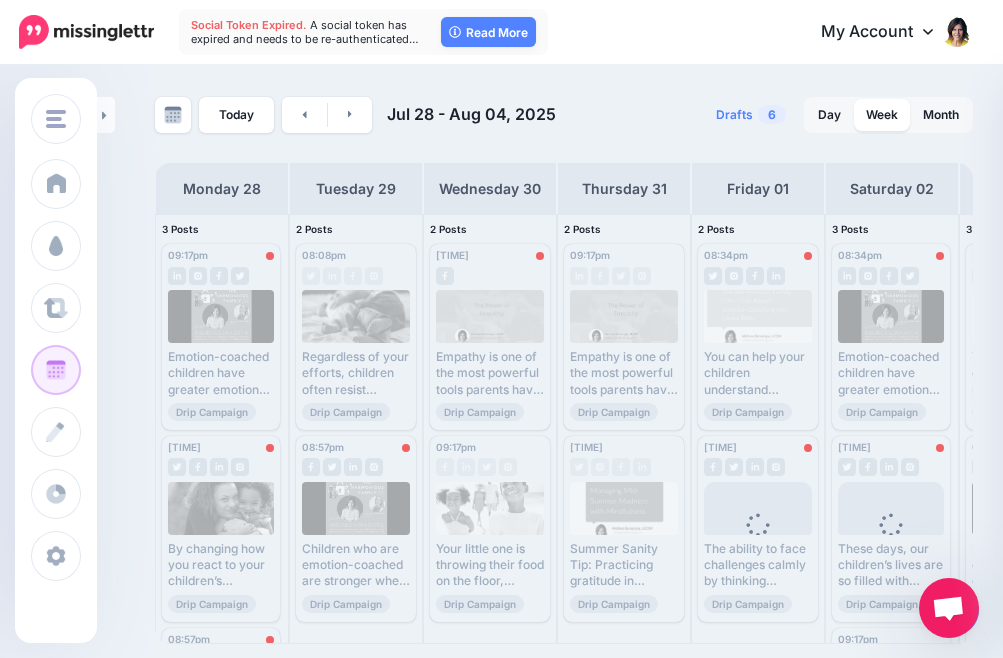 click on "My Account
Dashboard
My Account
Billing
Facebook Community
Help Center
Logout" at bounding box center (760, 32) 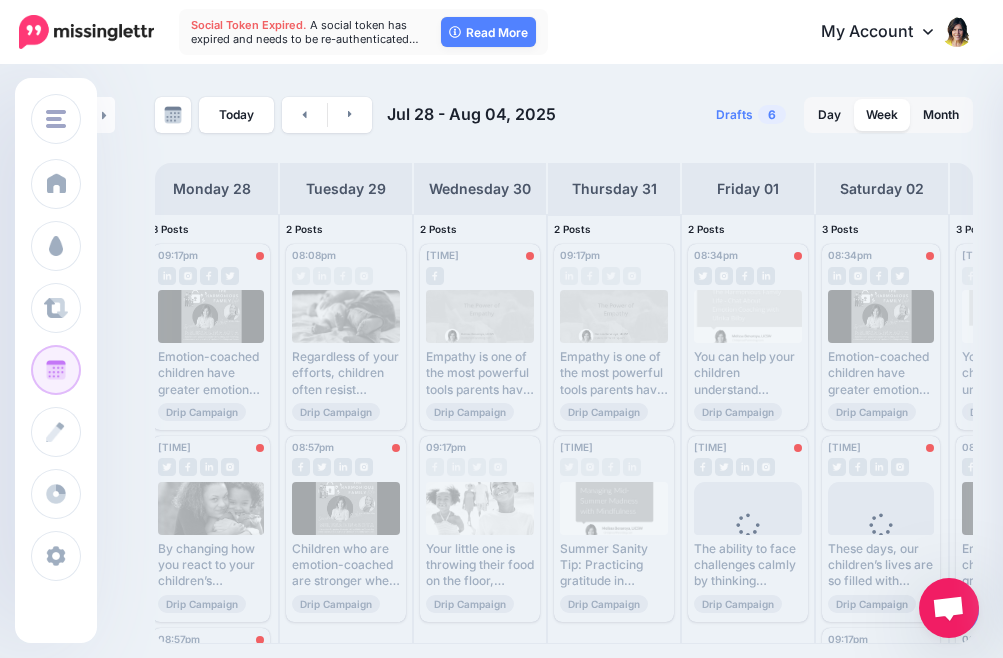 scroll, scrollTop: 0, scrollLeft: 0, axis: both 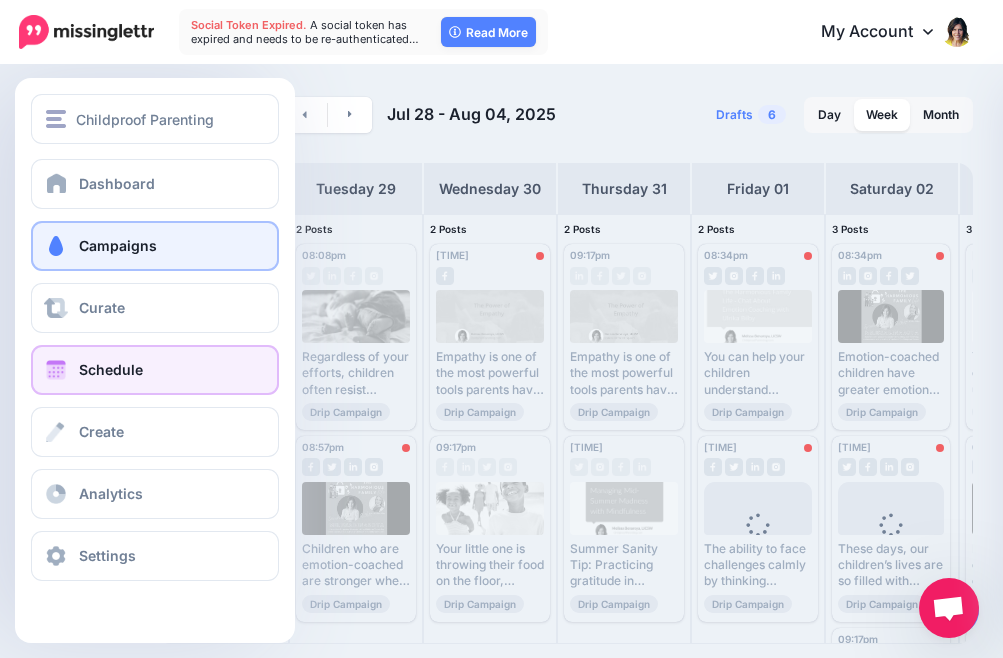click on "Campaigns" at bounding box center [118, 245] 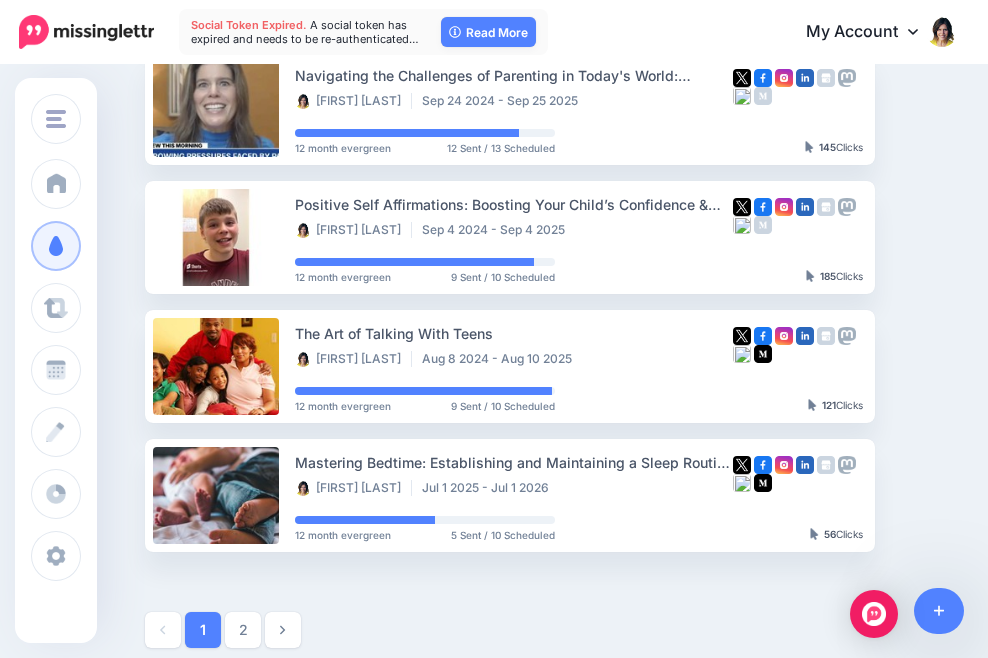 scroll, scrollTop: 989, scrollLeft: 0, axis: vertical 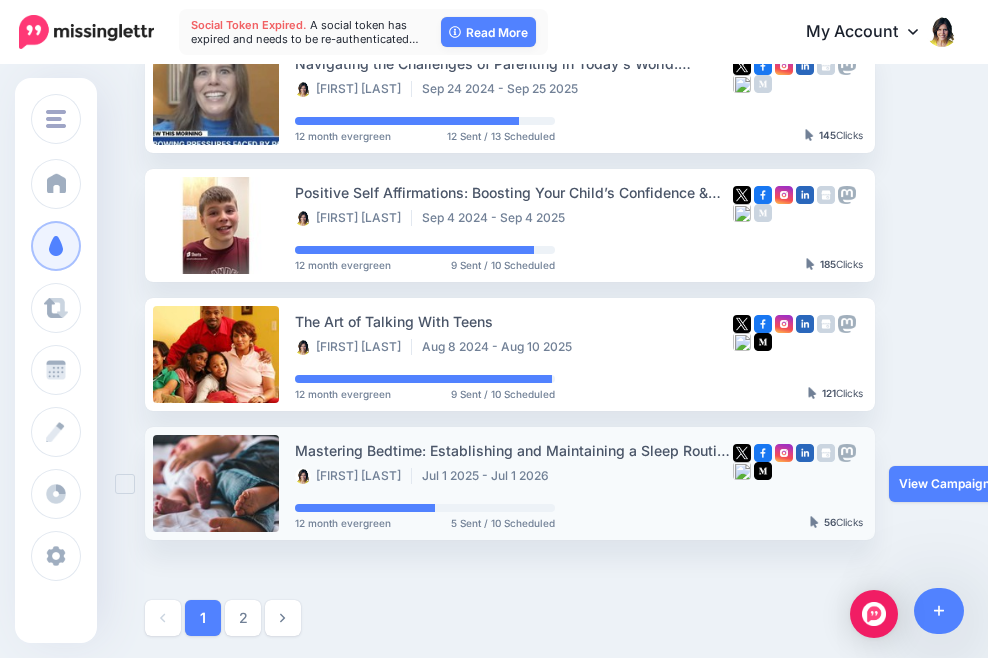 click on "Mastering Bedtime: Establishing and Maintaining a Sleep Routine for Children" at bounding box center [514, 450] 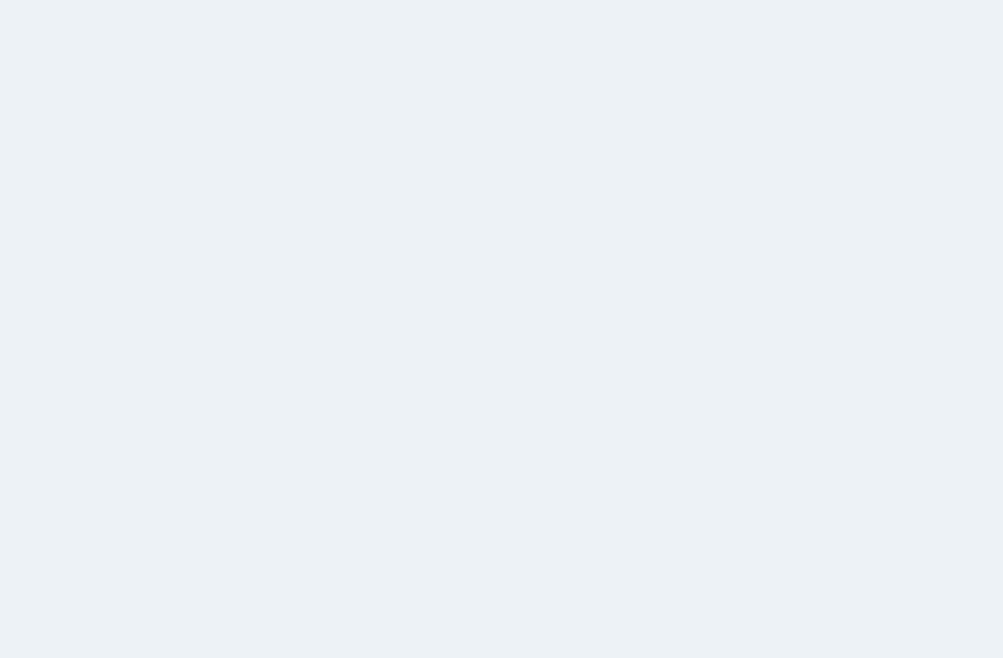 scroll, scrollTop: 0, scrollLeft: 0, axis: both 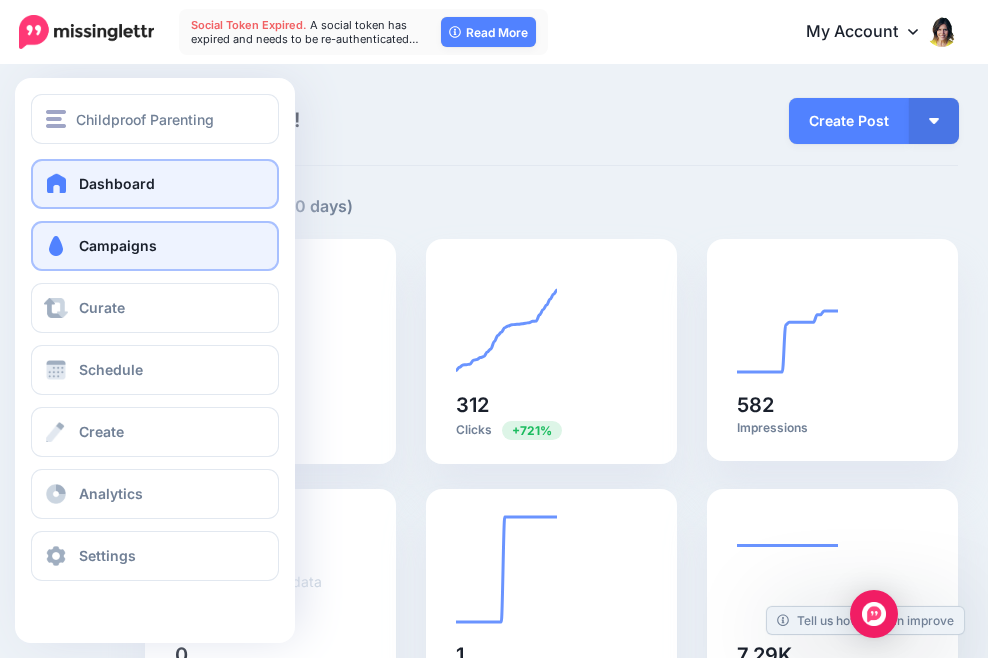 click at bounding box center (56, 246) 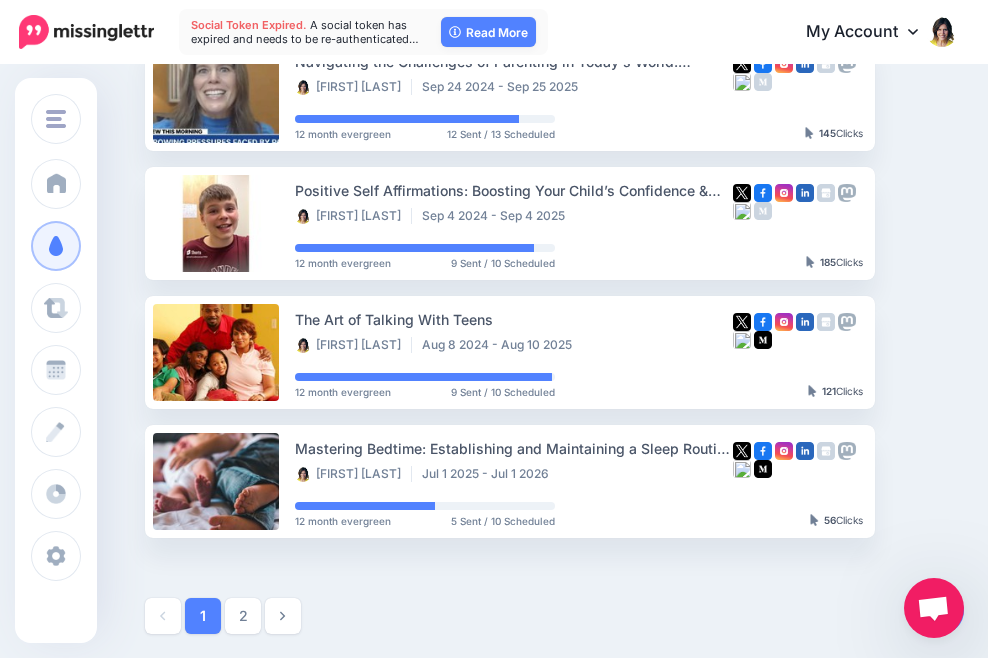 scroll, scrollTop: 999, scrollLeft: 0, axis: vertical 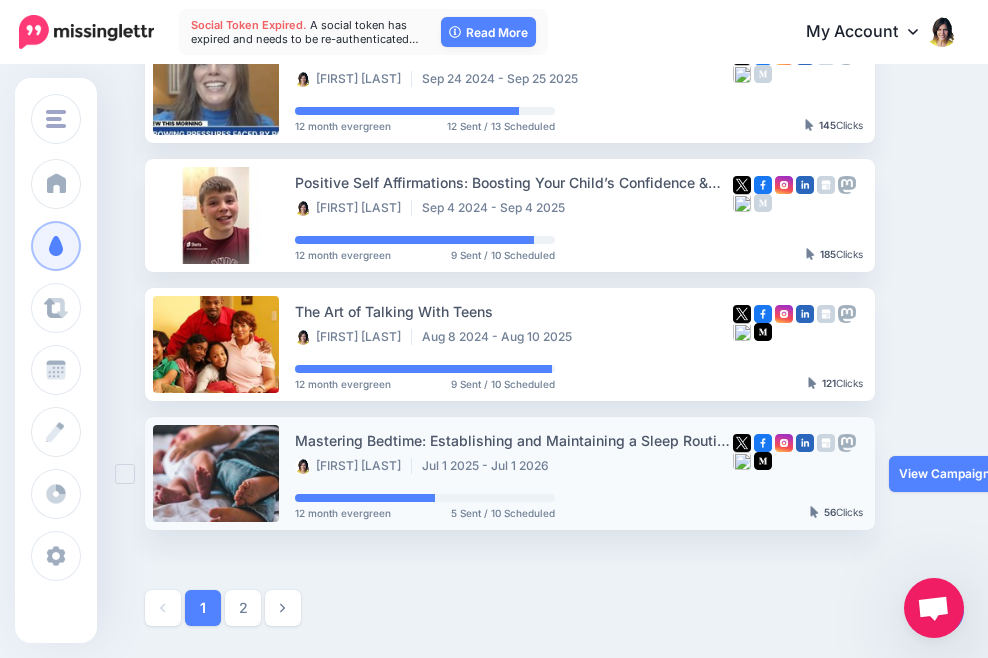 click on "Mastering Bedtime: Establishing and Maintaining a Sleep Routine for Children" at bounding box center (514, 440) 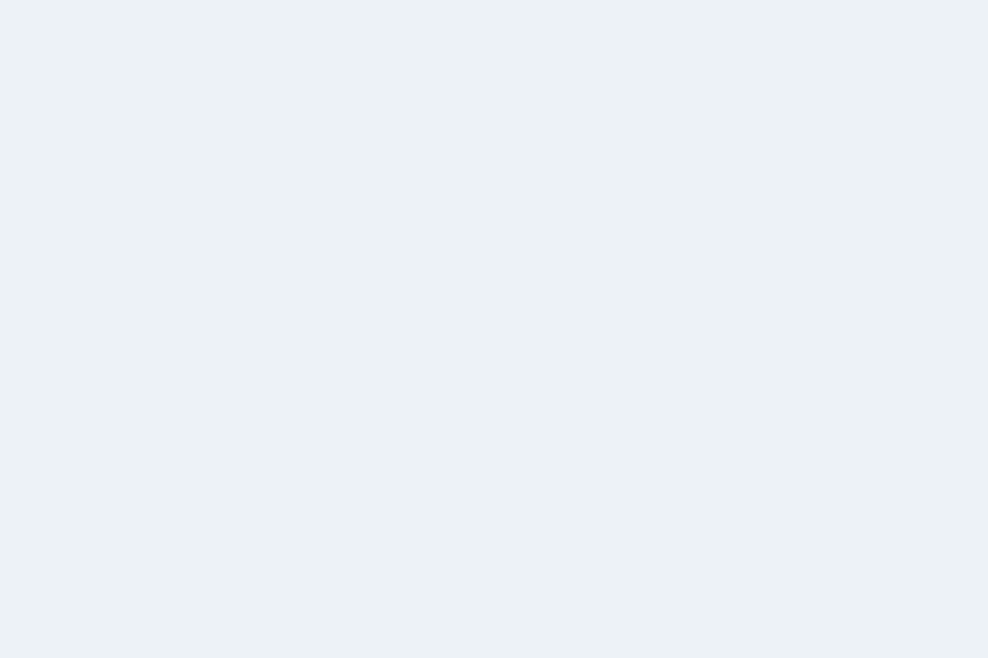 scroll, scrollTop: 0, scrollLeft: 0, axis: both 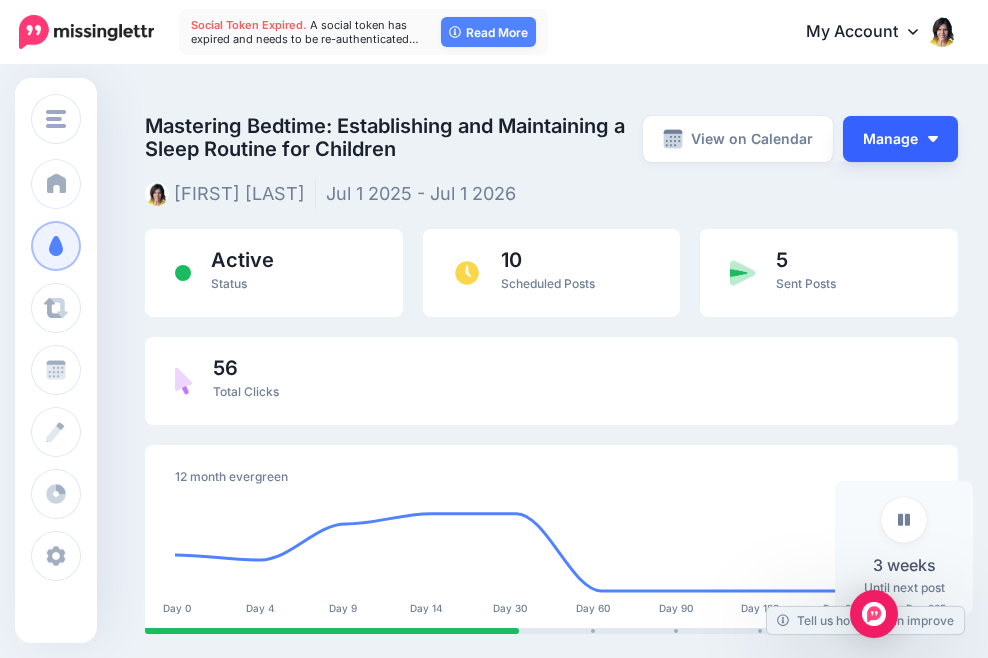 click on "Manage" at bounding box center (900, 139) 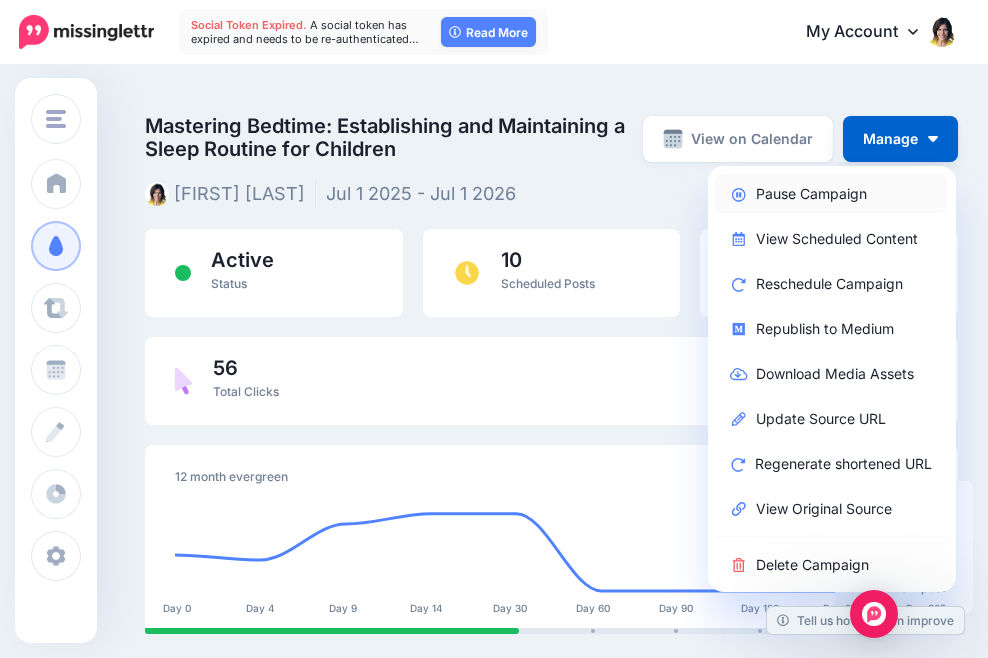 click on "Pause Campaign" at bounding box center [831, 193] 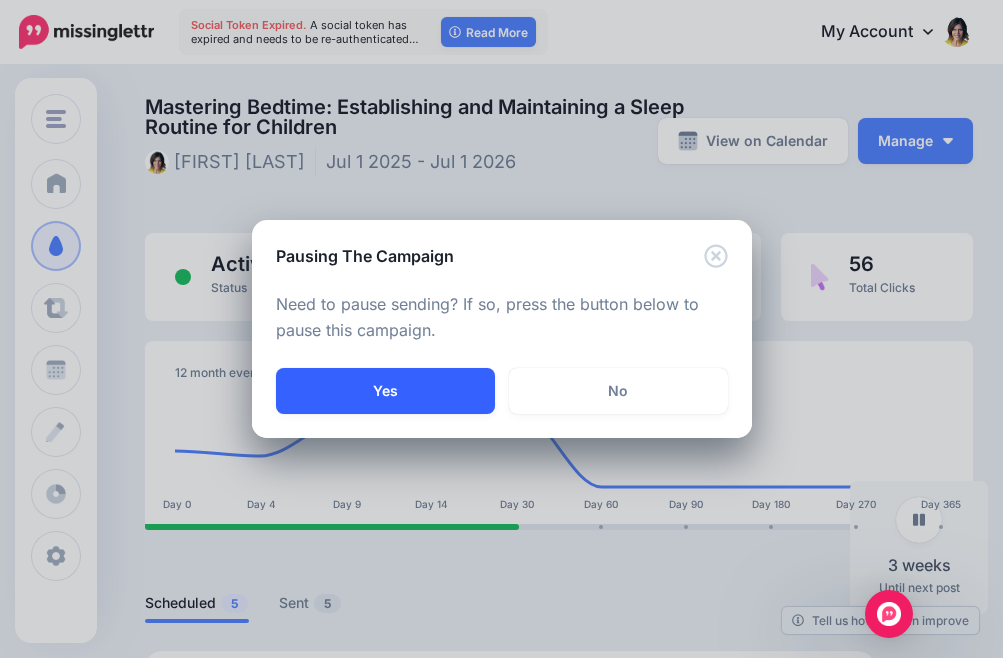 click on "Yes" at bounding box center (385, 391) 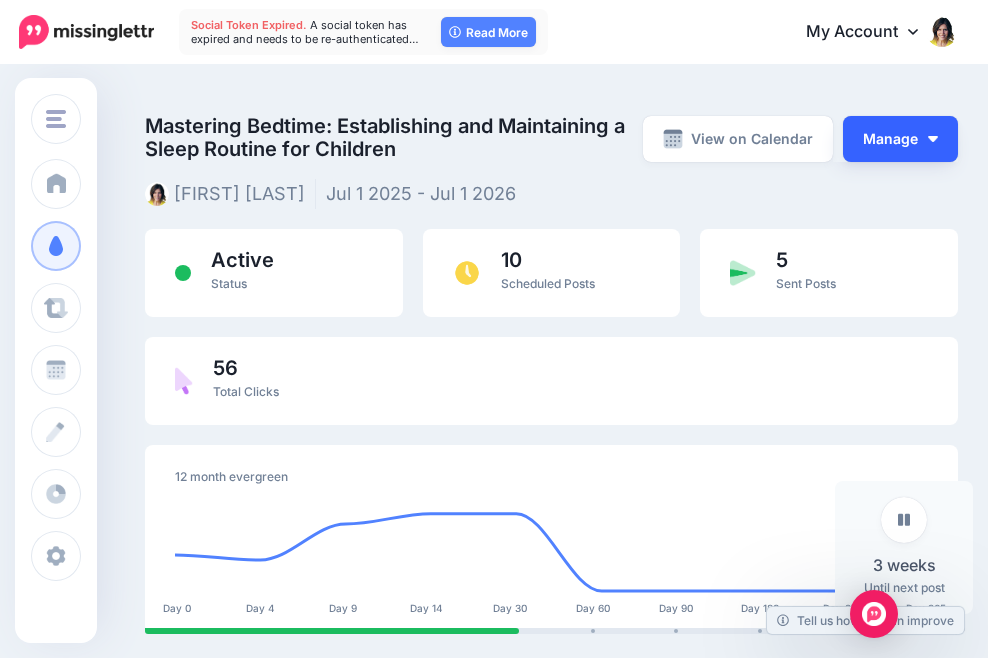 click on "Manage" at bounding box center (900, 139) 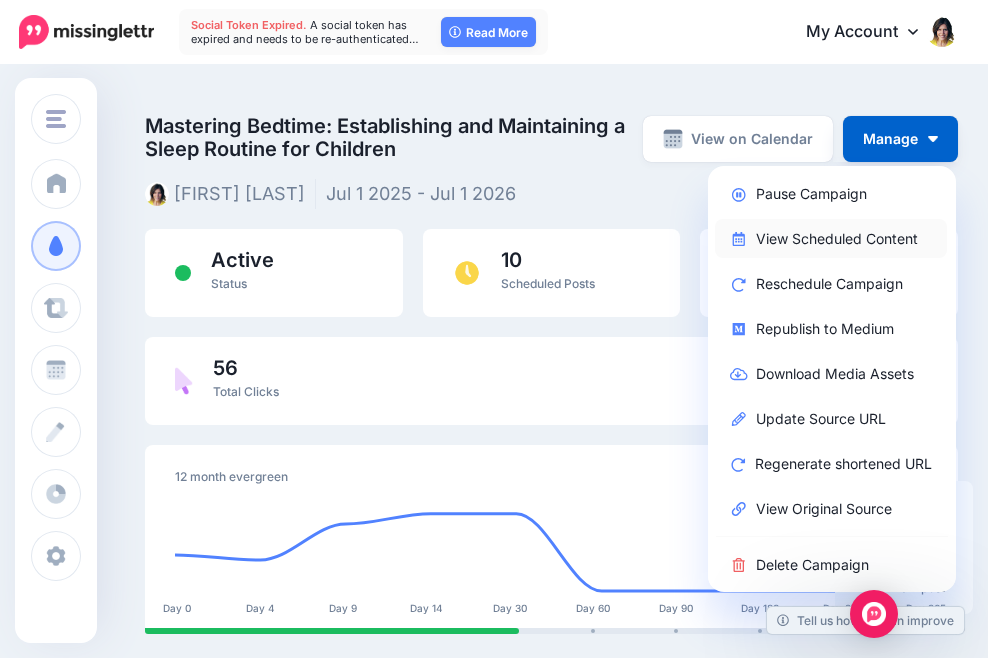 click on "View Scheduled Content" at bounding box center [831, 238] 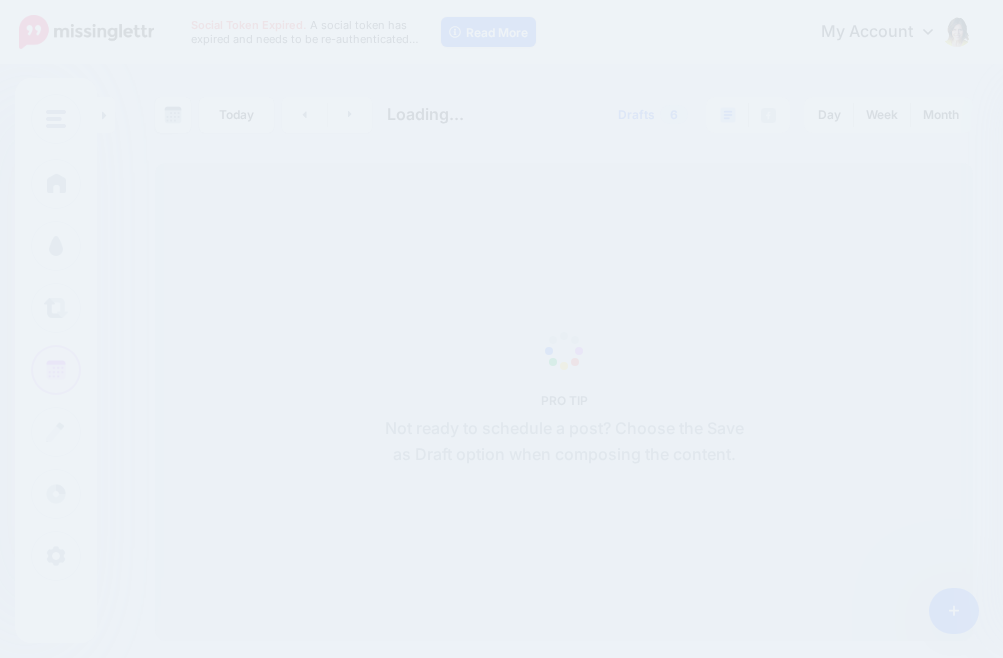 scroll, scrollTop: 0, scrollLeft: 0, axis: both 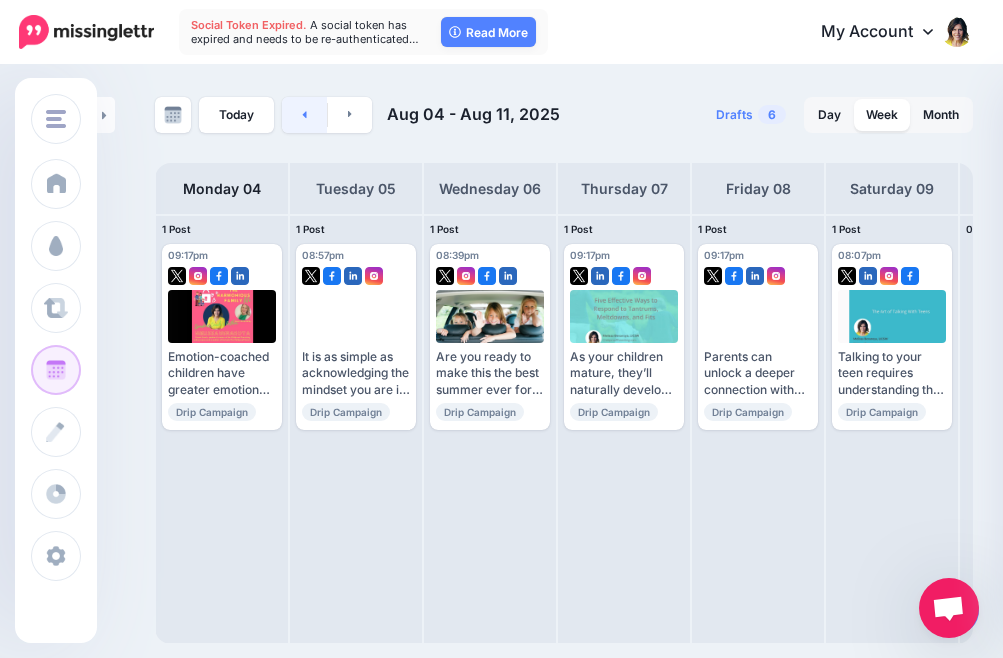 click at bounding box center (304, 115) 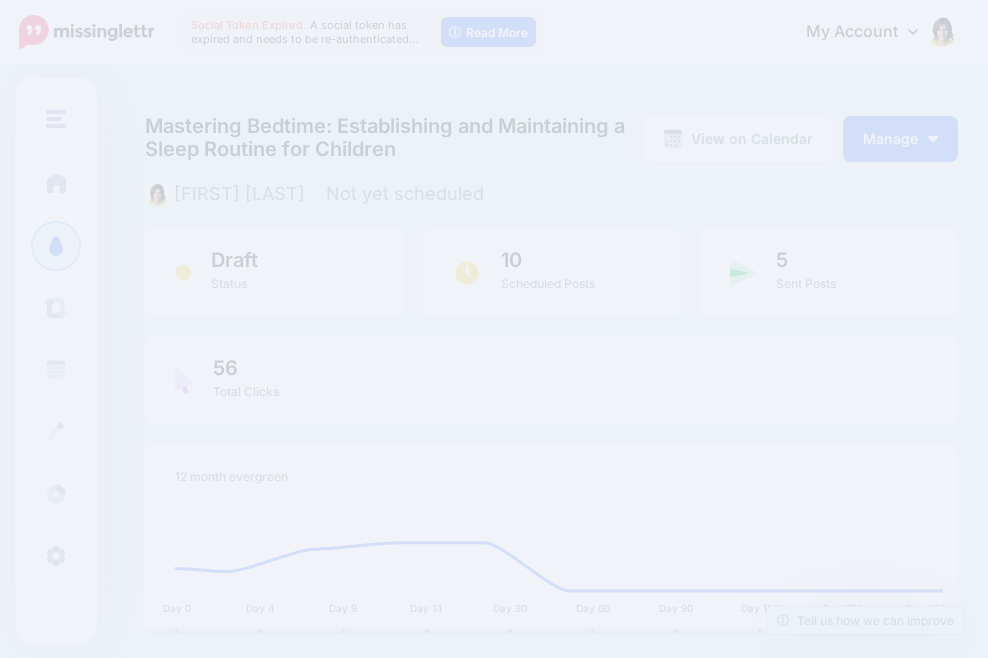 scroll, scrollTop: 0, scrollLeft: 0, axis: both 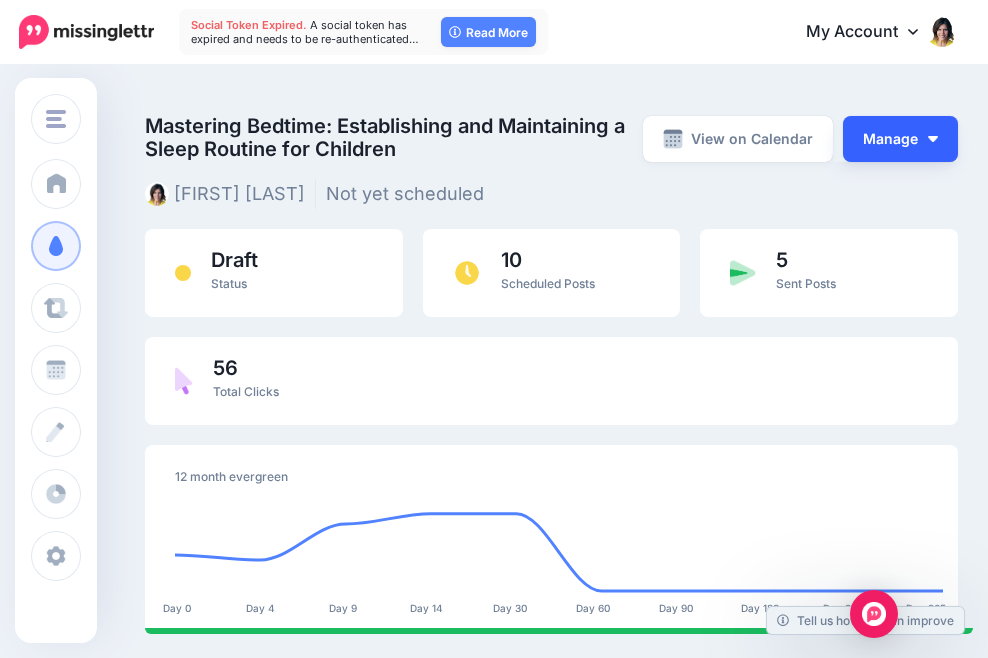 click on "Manage" at bounding box center (900, 139) 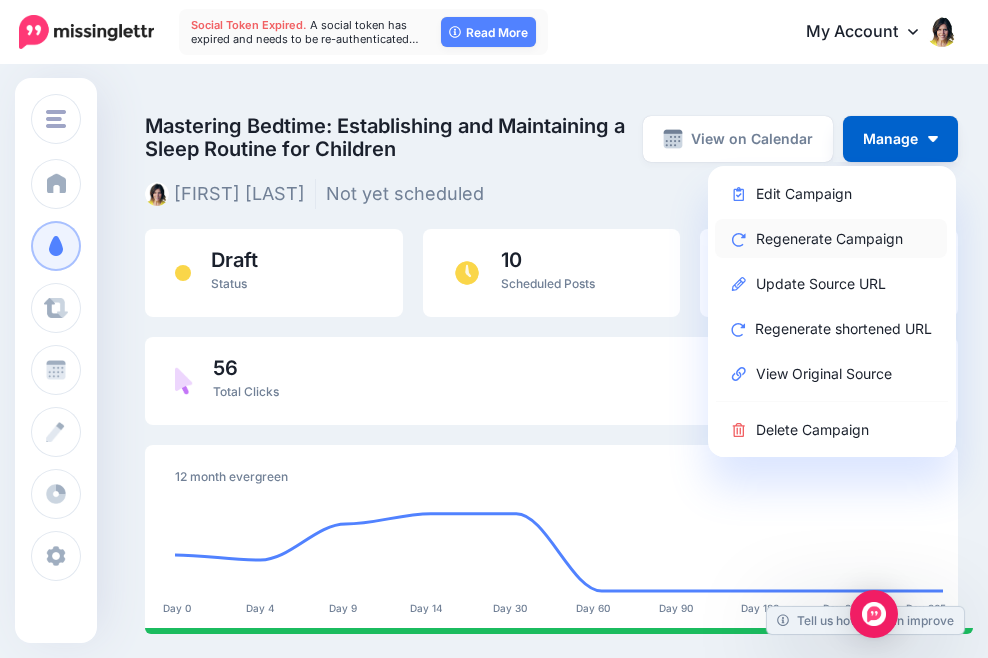 click on "Regenerate Campaign" at bounding box center (831, 238) 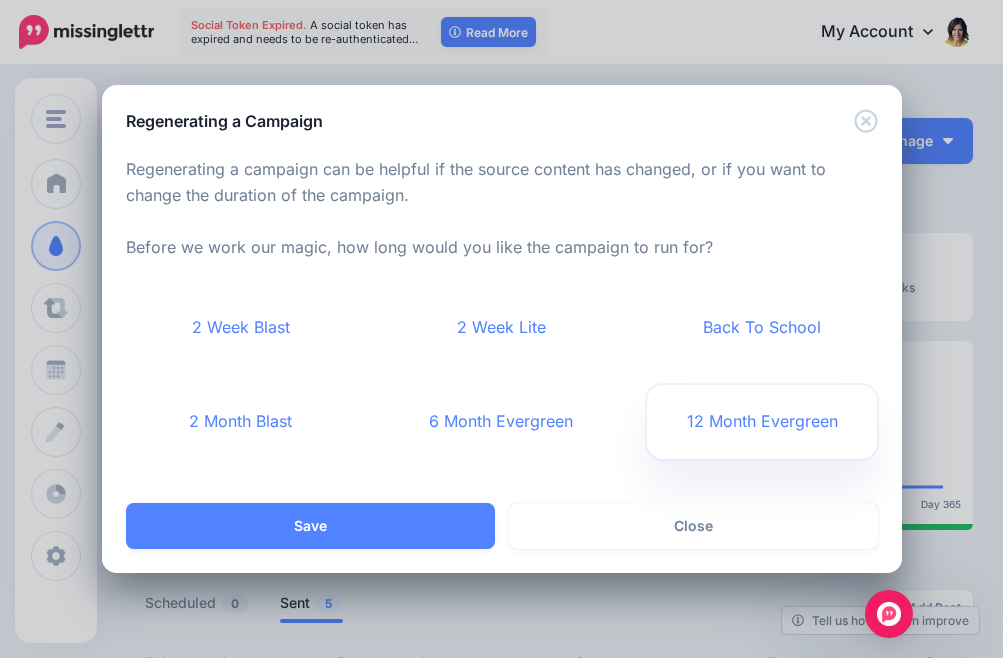 click on "12 Month Evergreen" at bounding box center [762, 422] 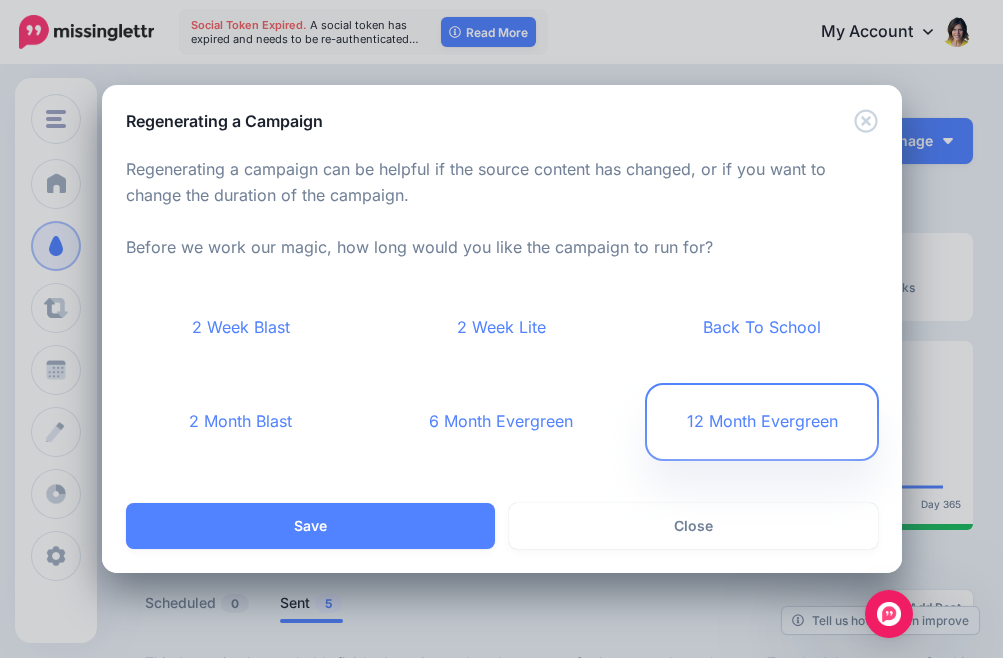 click on "12 Month Evergreen" at bounding box center (762, 422) 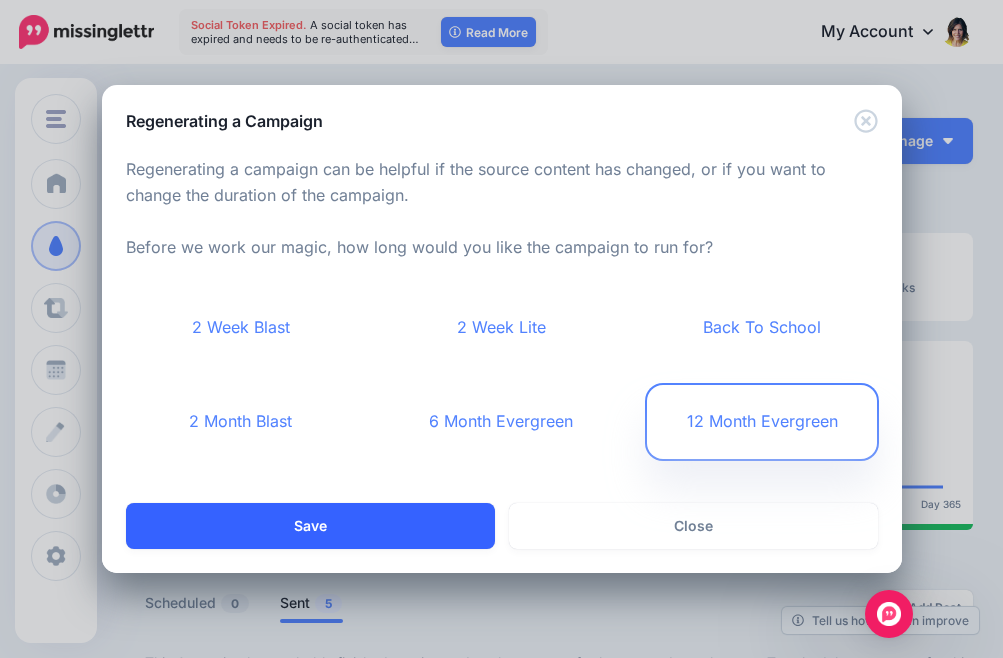 click on "Save" at bounding box center (310, 526) 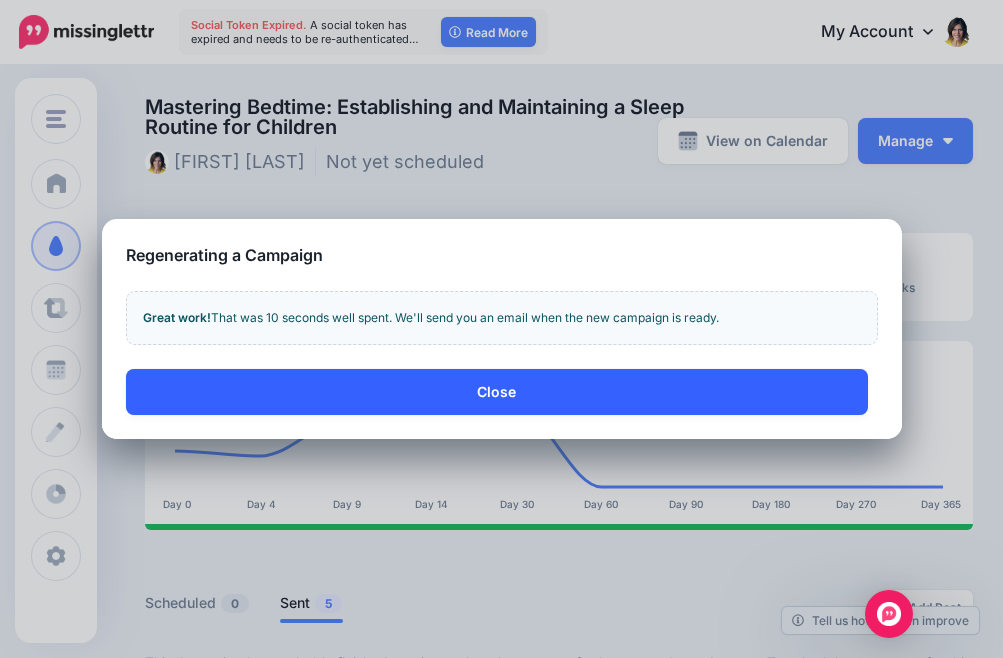 click on "Close" at bounding box center [497, 392] 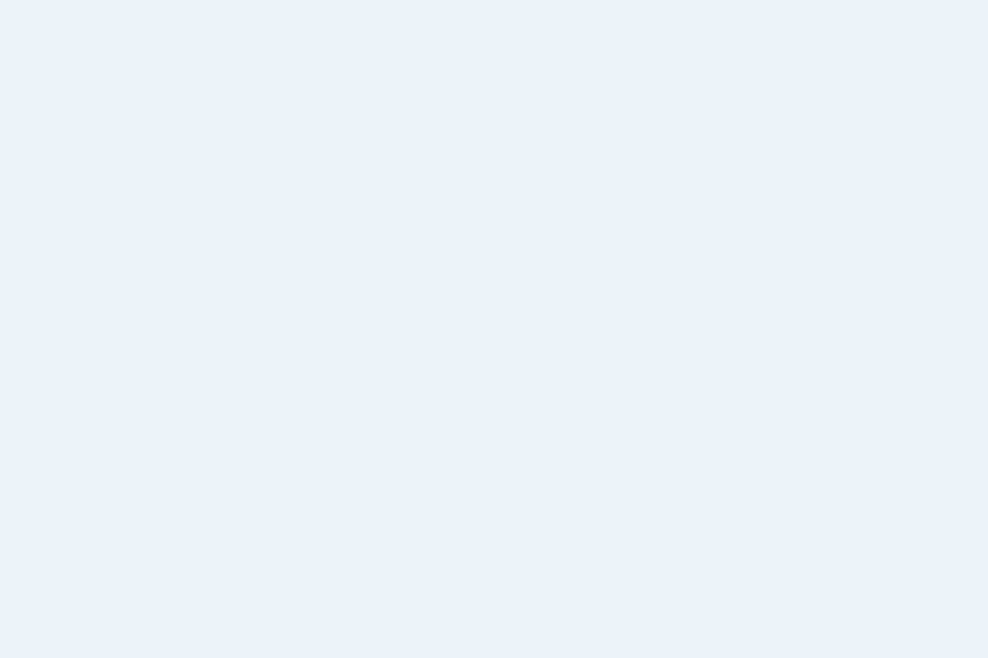 scroll, scrollTop: 0, scrollLeft: 0, axis: both 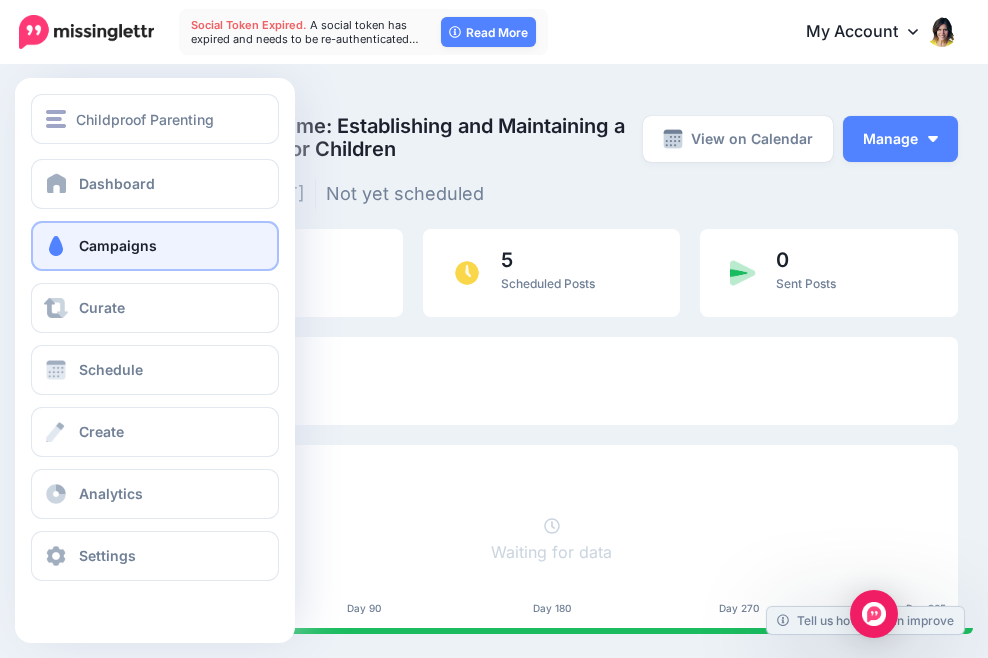 click on "Campaigns" at bounding box center [155, 246] 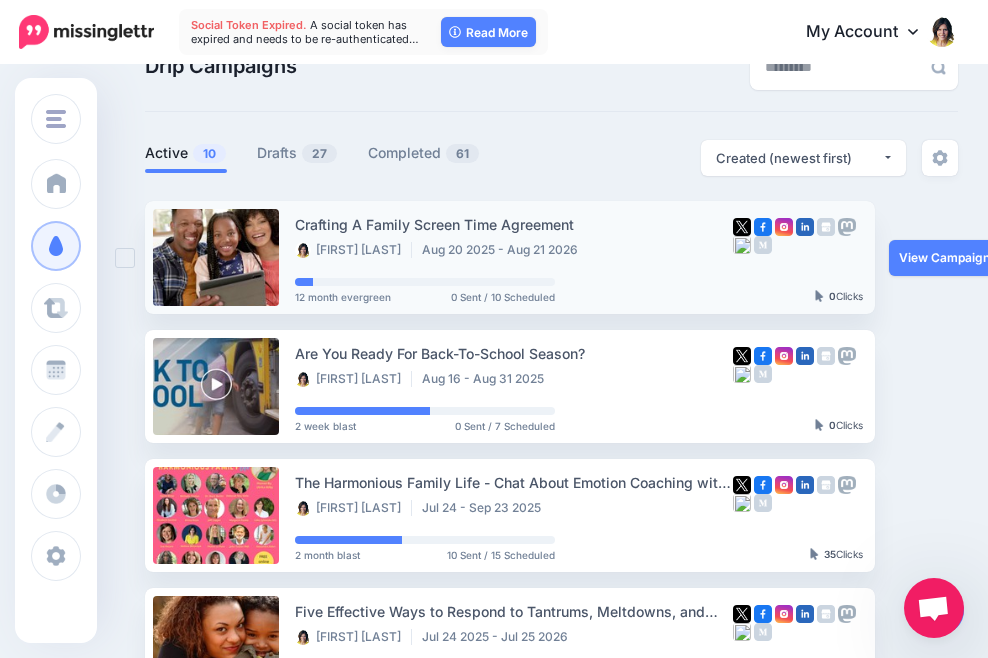 scroll, scrollTop: 0, scrollLeft: 0, axis: both 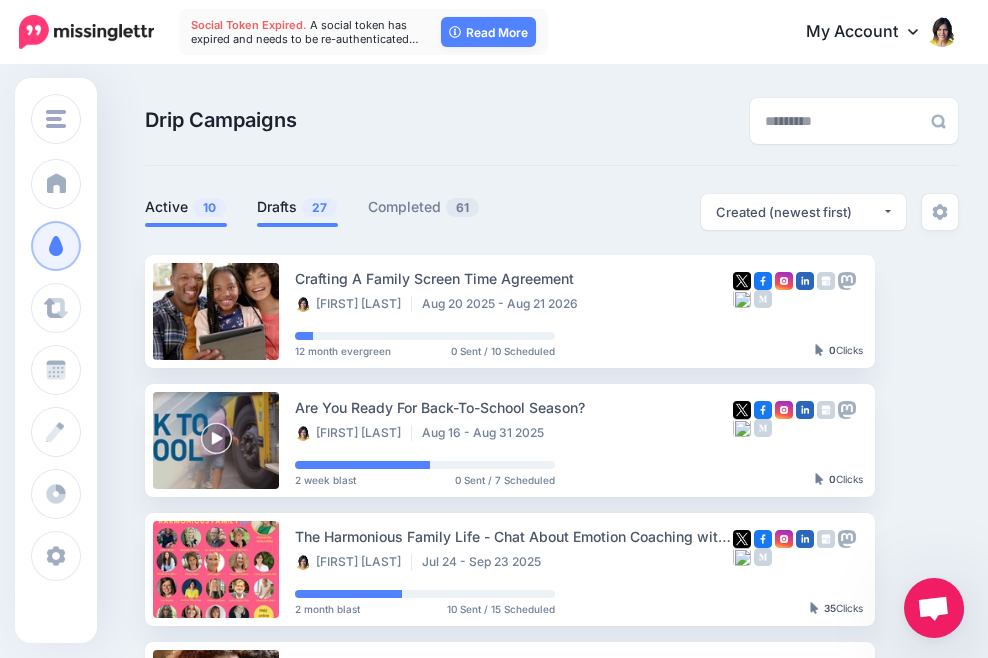 click on "Drafts  27" at bounding box center [297, 210] 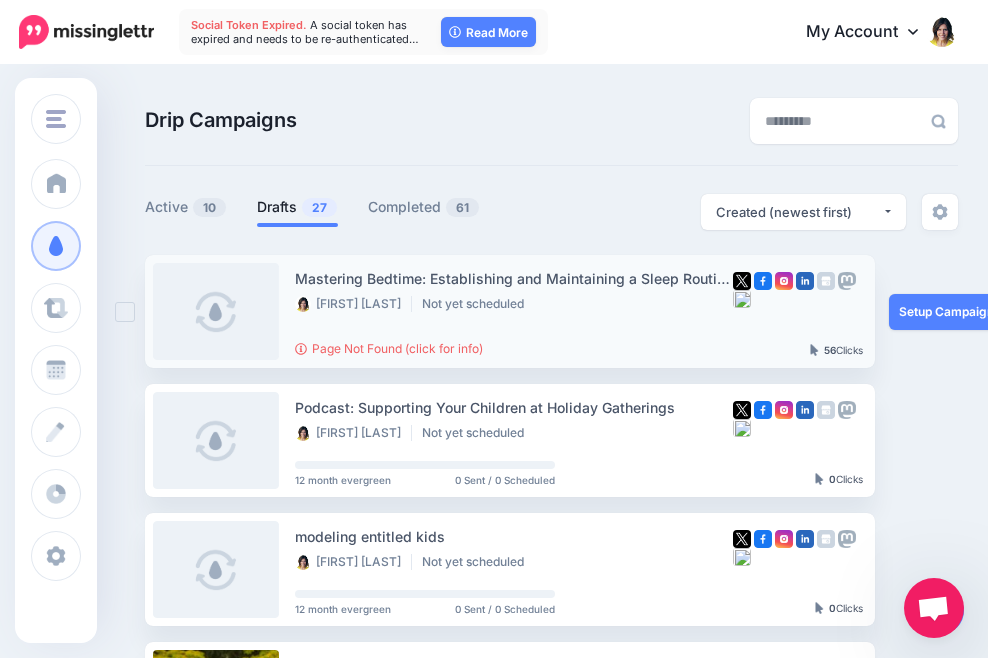 click on "Mastering Bedtime: Establishing and Maintaining a Sleep Routine for Children" at bounding box center [514, 278] 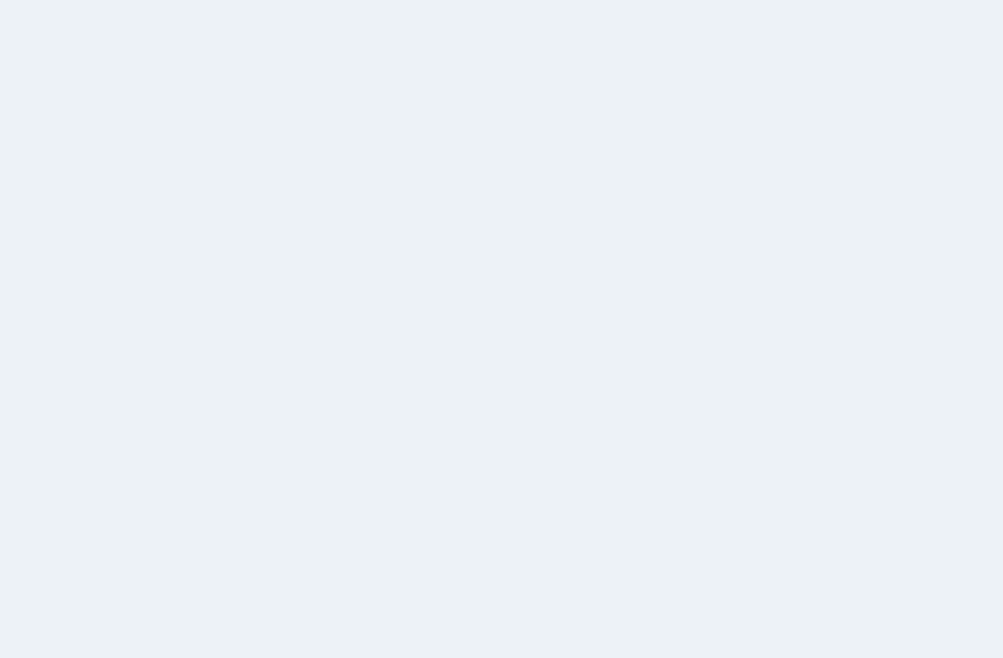 scroll, scrollTop: 0, scrollLeft: 0, axis: both 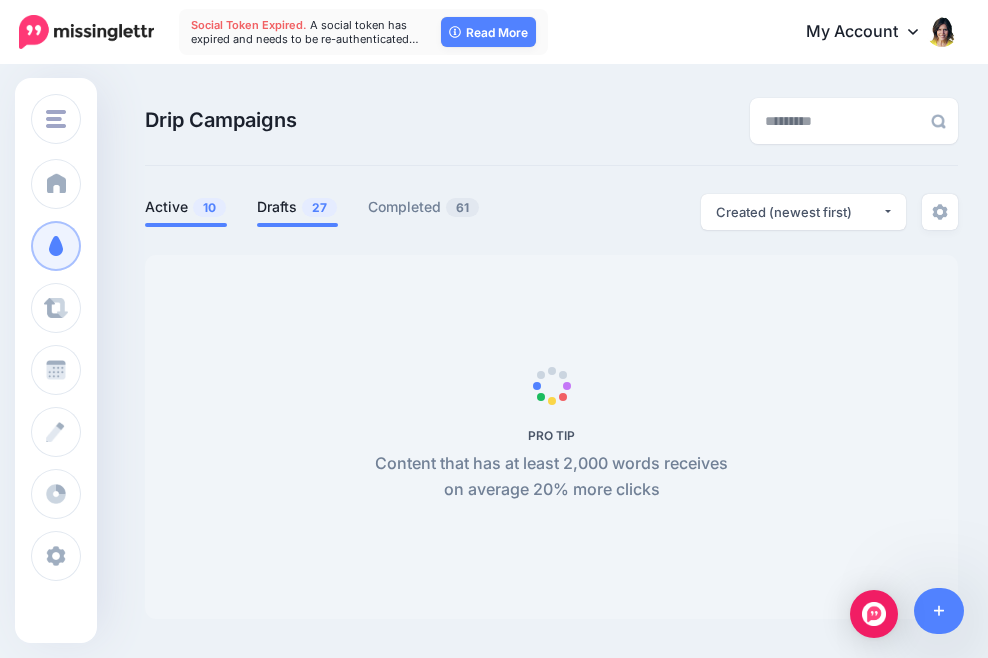 click on "Drafts  27" at bounding box center (297, 207) 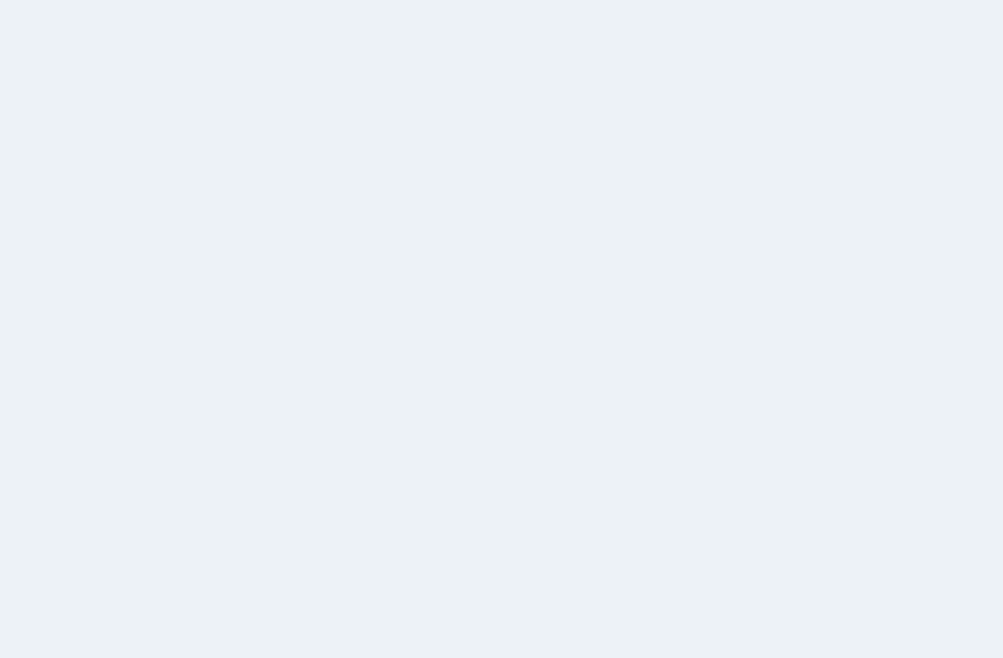 scroll, scrollTop: 0, scrollLeft: 0, axis: both 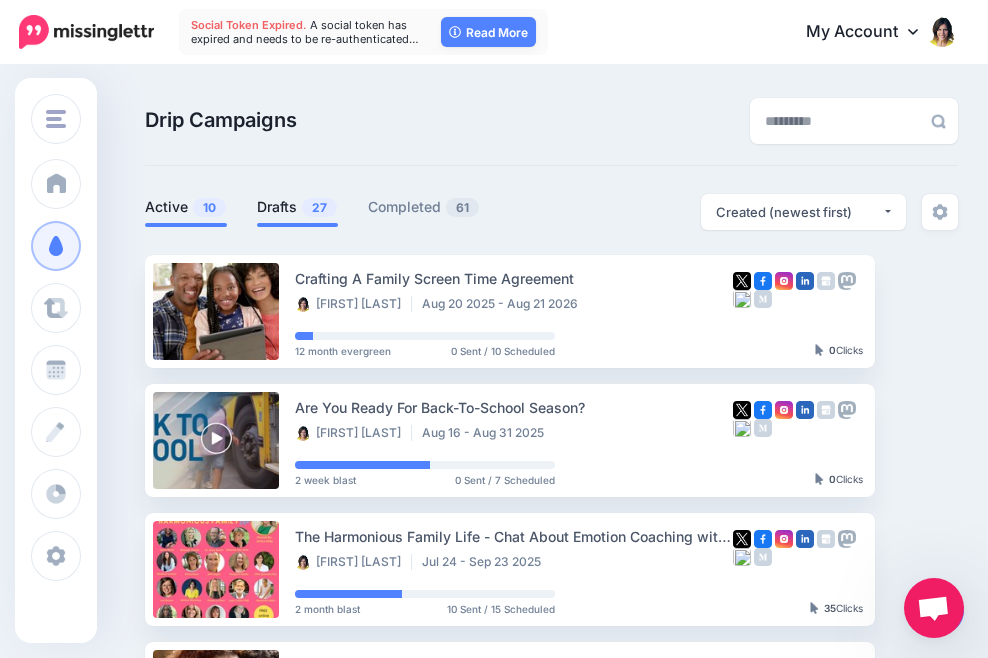 click on "Drafts  27" at bounding box center [297, 207] 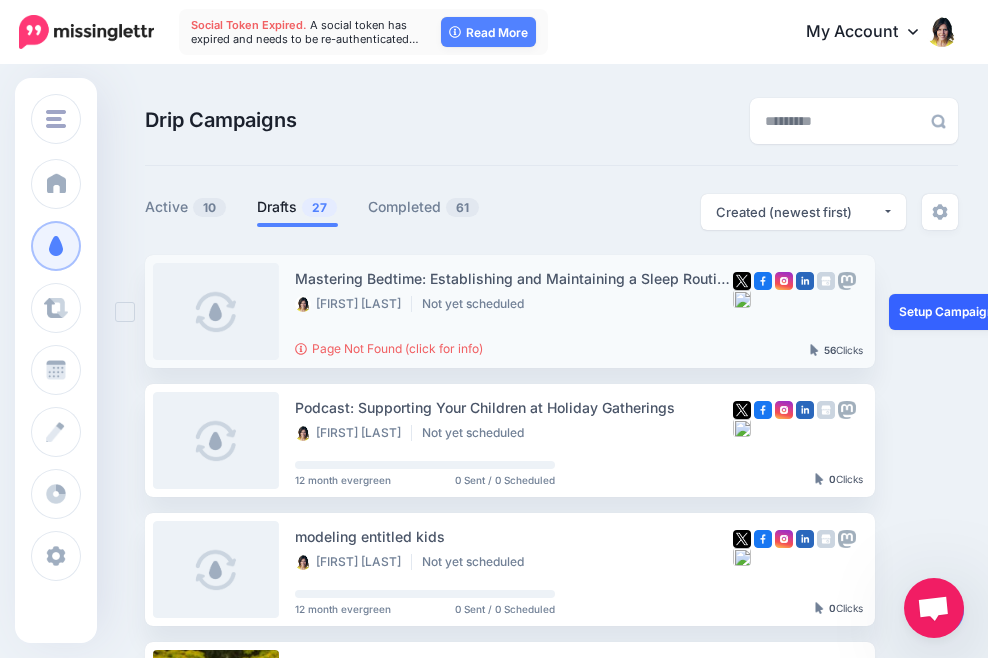 click on "Setup Campaign" at bounding box center (957, 312) 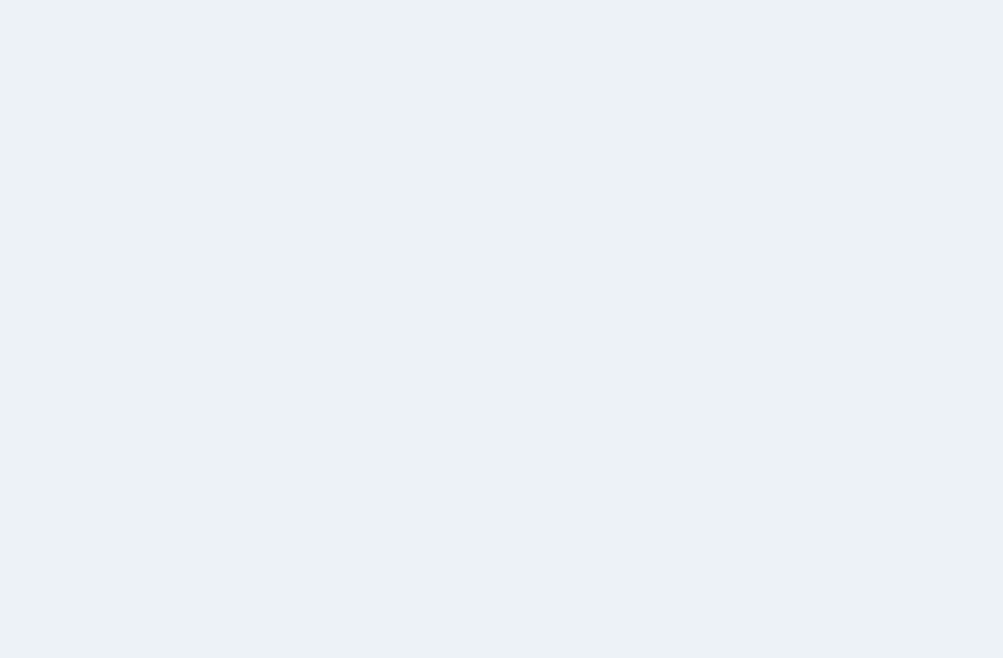 scroll, scrollTop: 0, scrollLeft: 0, axis: both 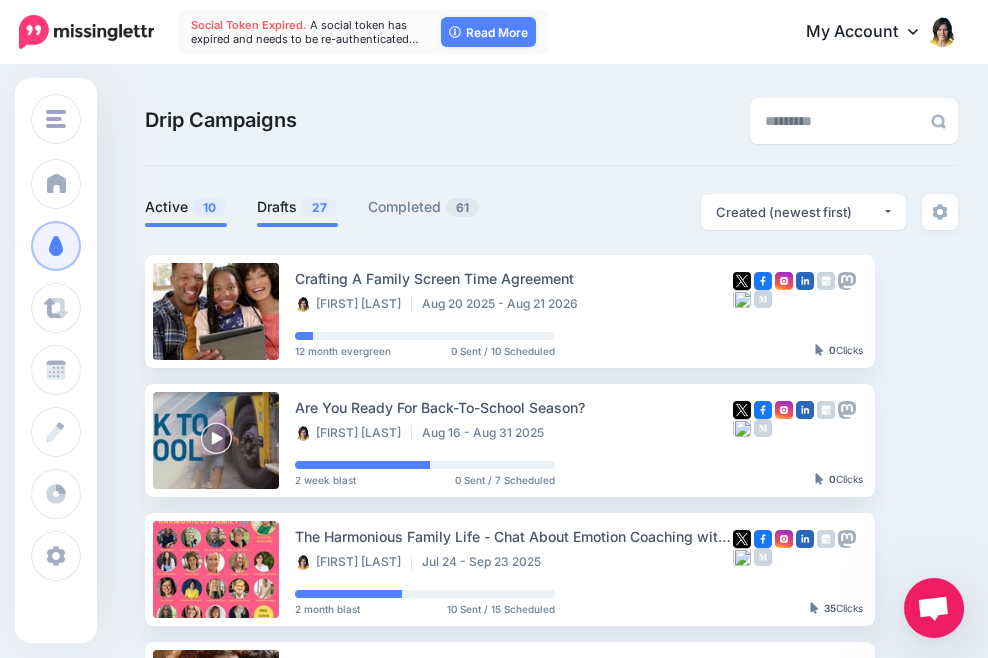 click on "Drafts  27" at bounding box center (297, 207) 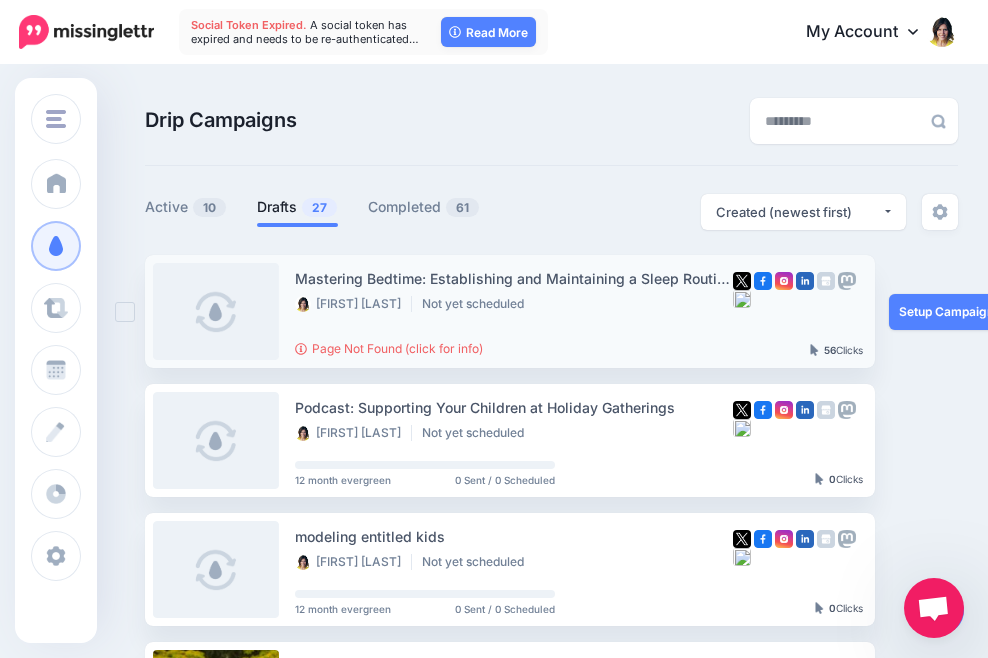 drag, startPoint x: 298, startPoint y: 286, endPoint x: 721, endPoint y: 290, distance: 423.01892 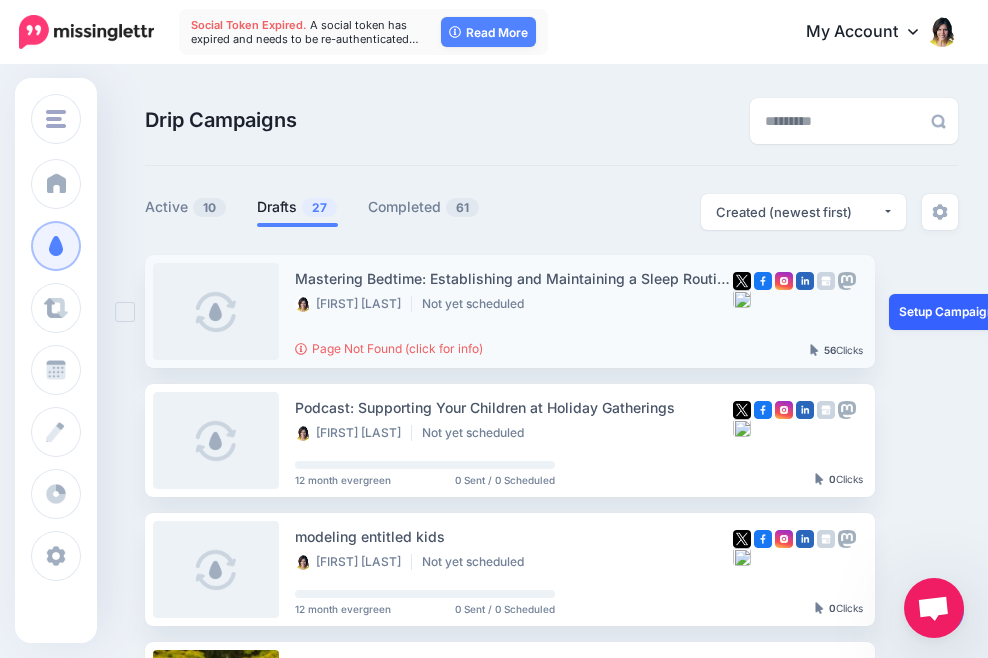 click on "Setup Campaign" at bounding box center [957, 312] 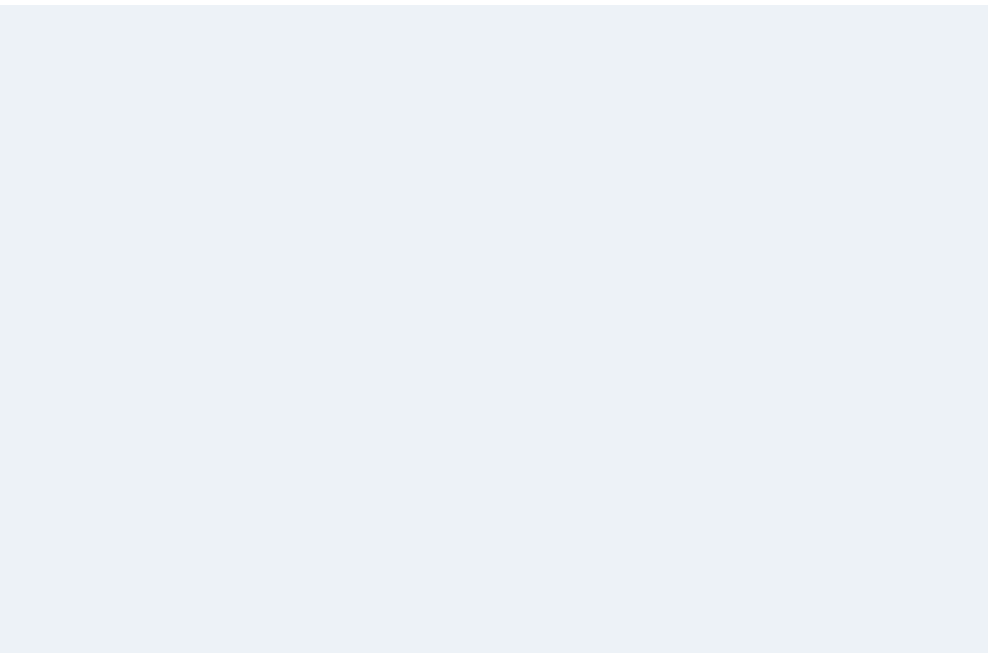 scroll, scrollTop: 0, scrollLeft: 0, axis: both 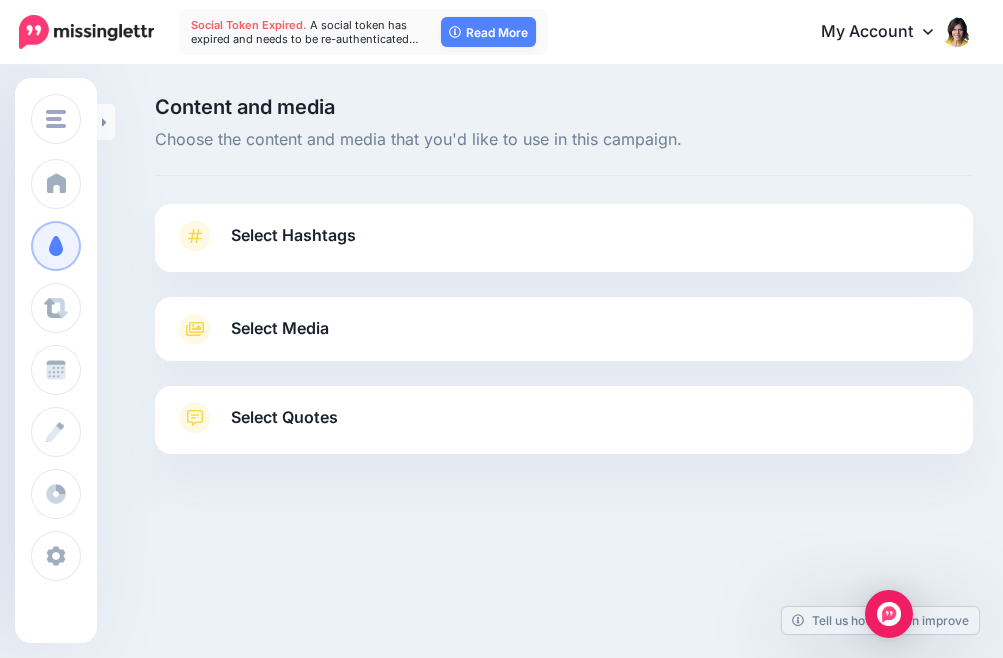 click on "Select Hashtags" at bounding box center (293, 235) 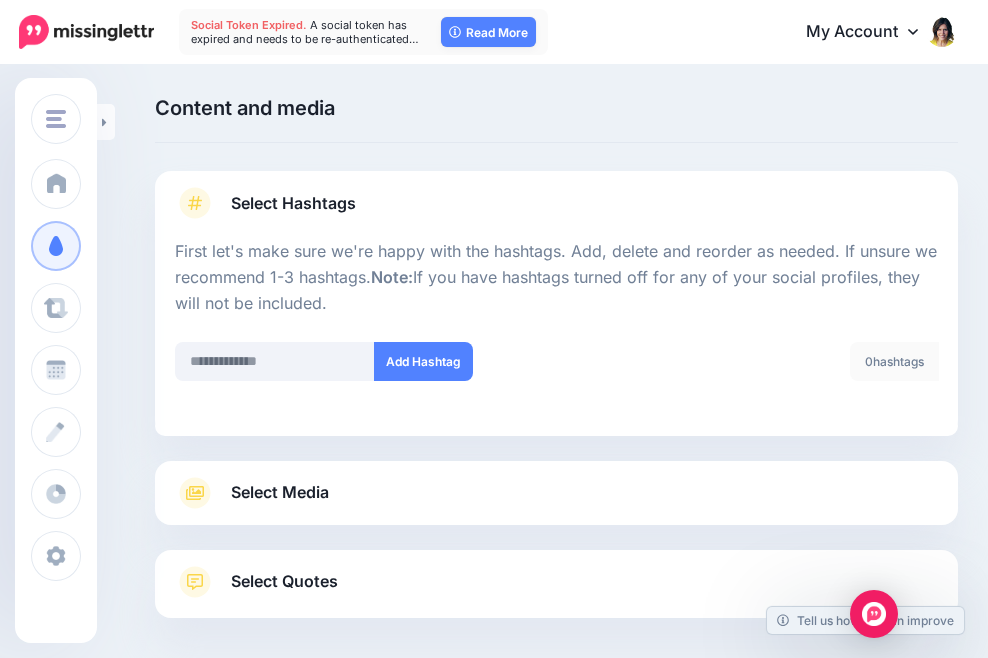click on "Select Media" at bounding box center (280, 492) 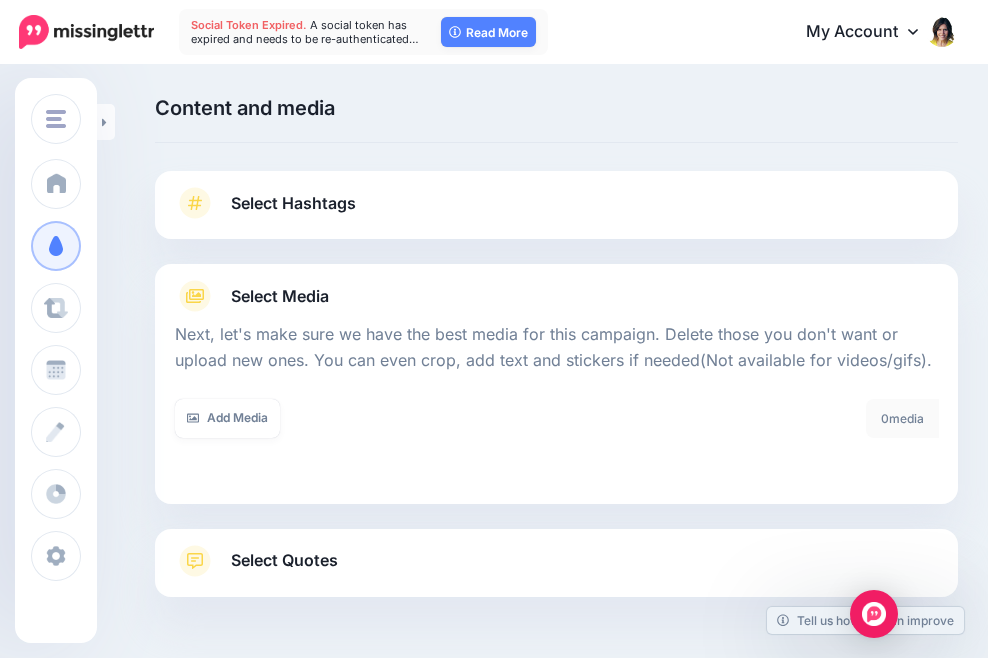 scroll, scrollTop: 102, scrollLeft: 0, axis: vertical 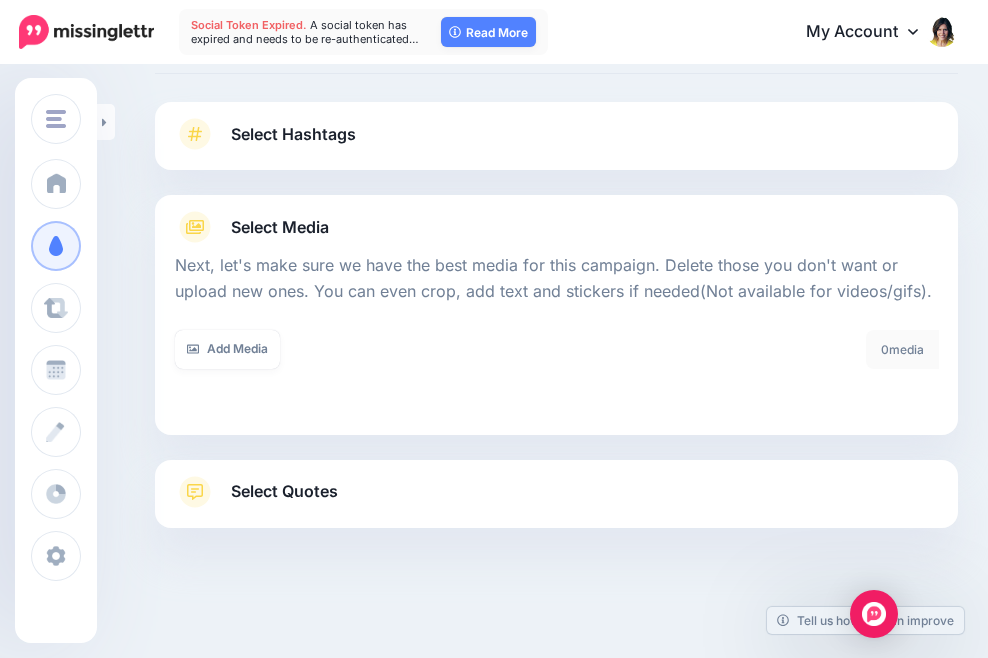 click on "Select Quotes" at bounding box center (284, 491) 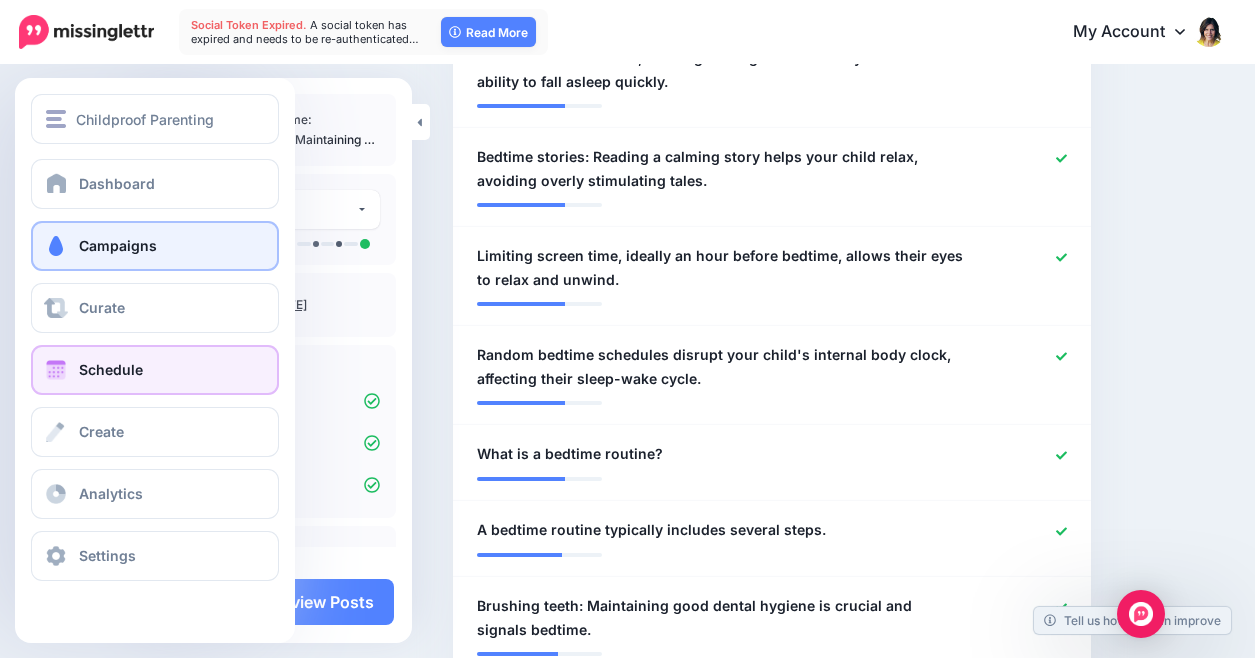 scroll, scrollTop: 1563, scrollLeft: 0, axis: vertical 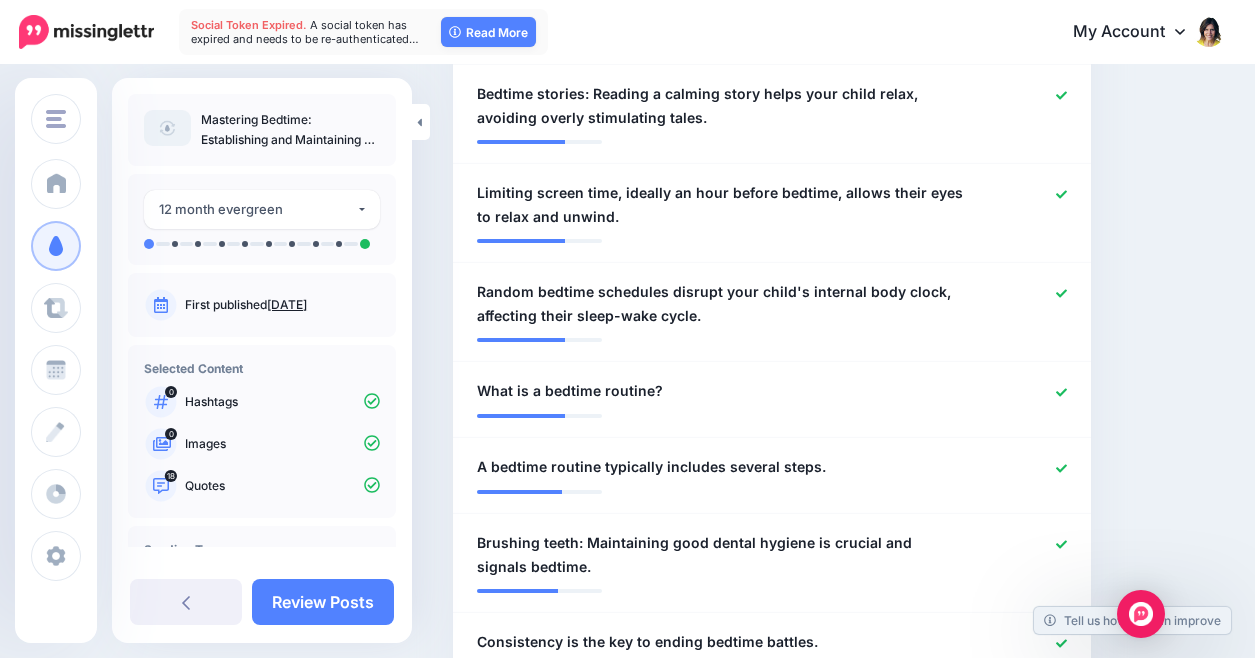click on "Mastering Bedtime: Establishing and Maintaining a Sleep Routine for Children" at bounding box center (290, 130) 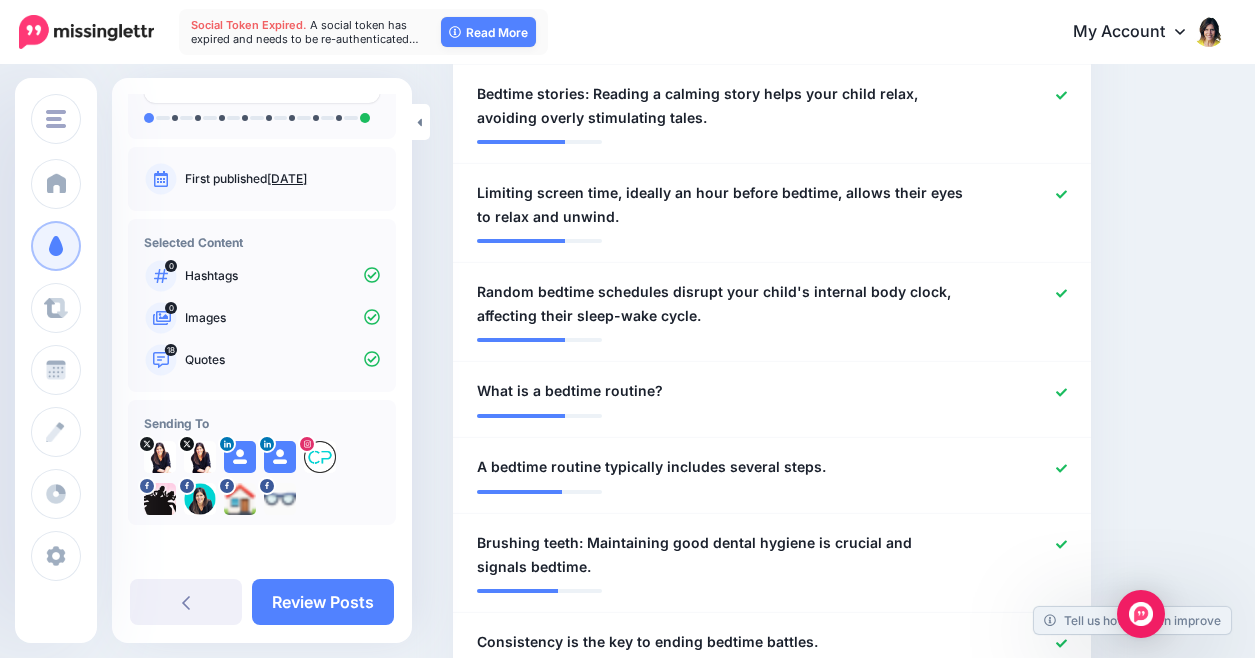 scroll, scrollTop: 127, scrollLeft: 0, axis: vertical 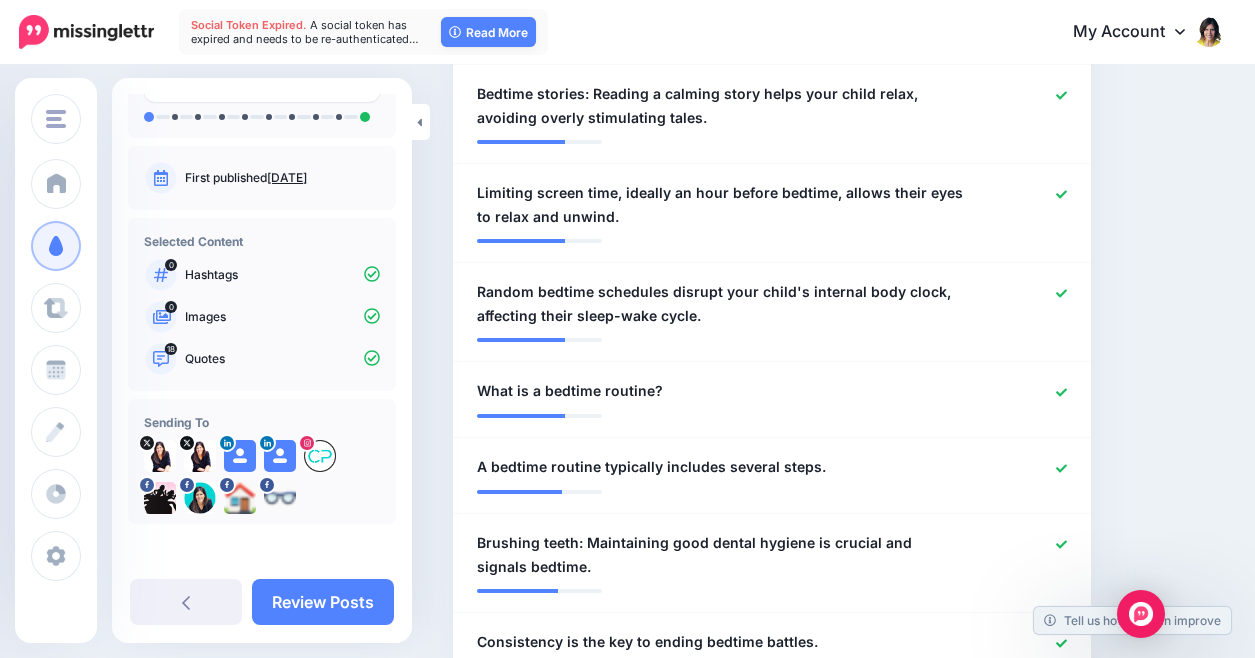 click on "Images" at bounding box center (282, 317) 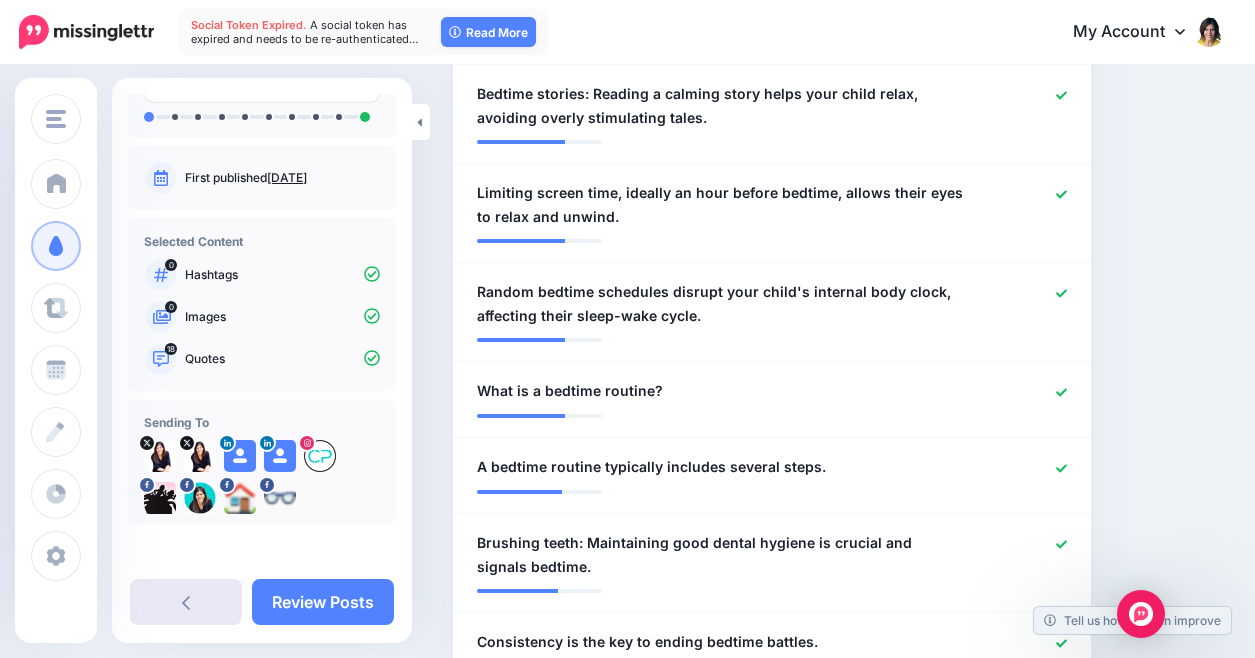 click at bounding box center (186, 602) 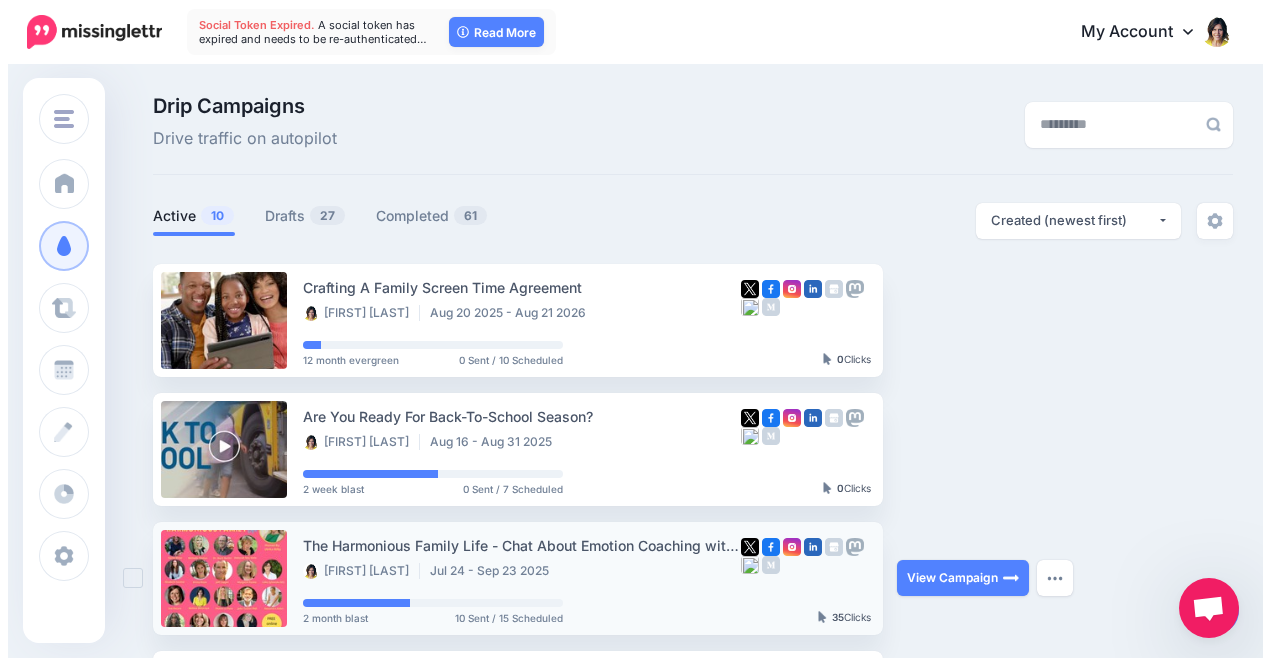 scroll, scrollTop: 13, scrollLeft: 0, axis: vertical 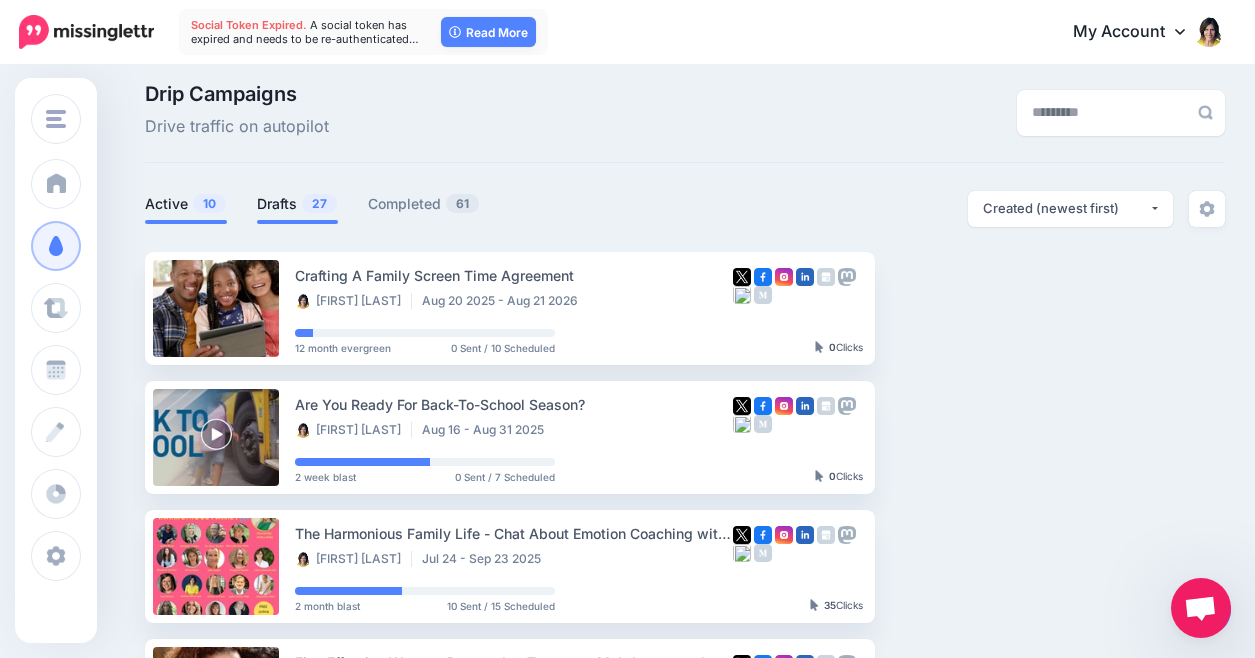 click on "Drafts  27" at bounding box center (297, 204) 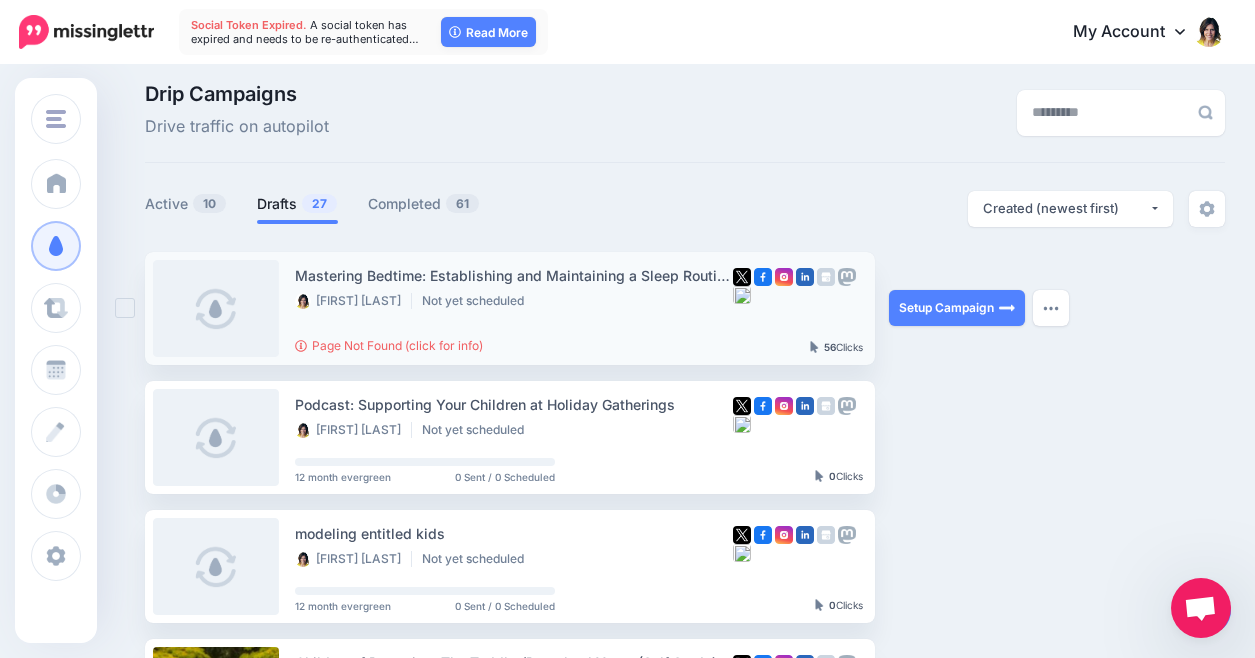 click on "Mastering Bedtime: Establishing and Maintaining a Sleep Routine for Children" at bounding box center (514, 275) 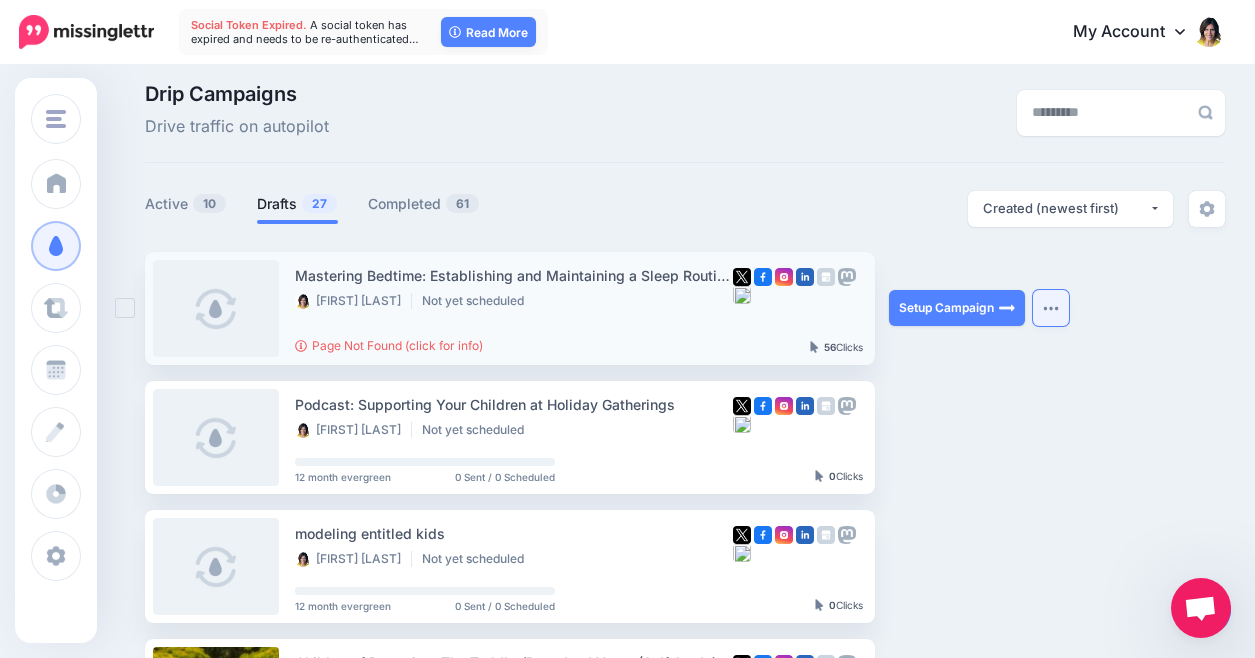 click at bounding box center (1051, 308) 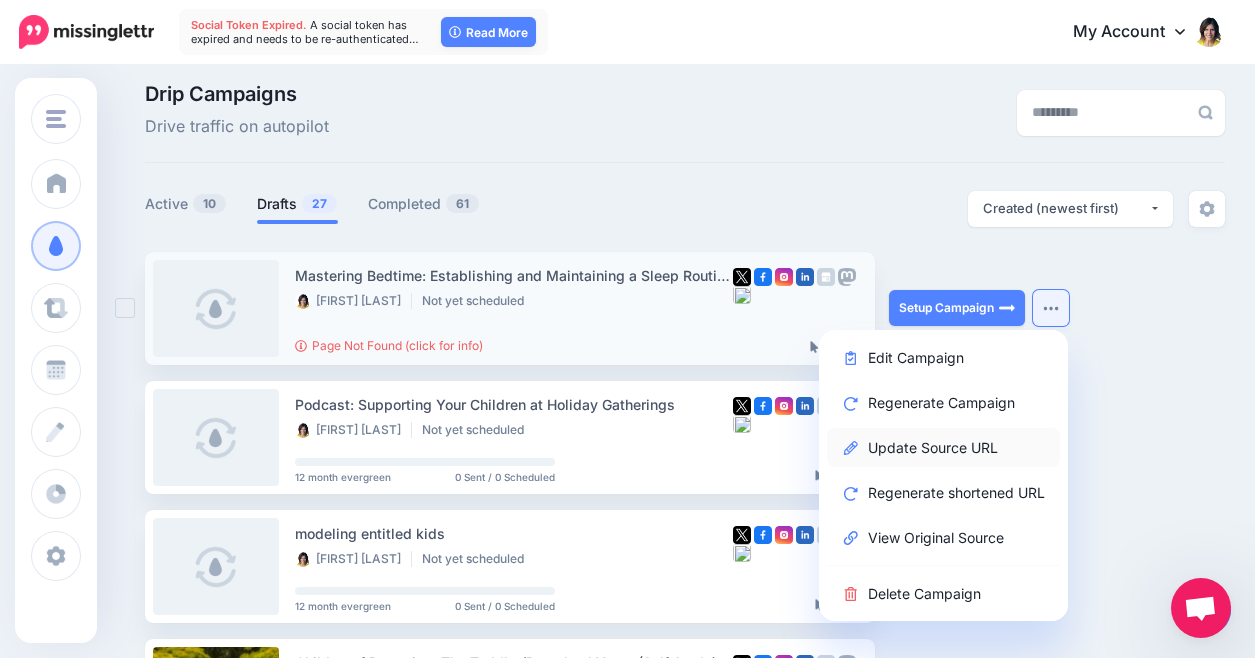 click on "Update Source URL" at bounding box center (943, 447) 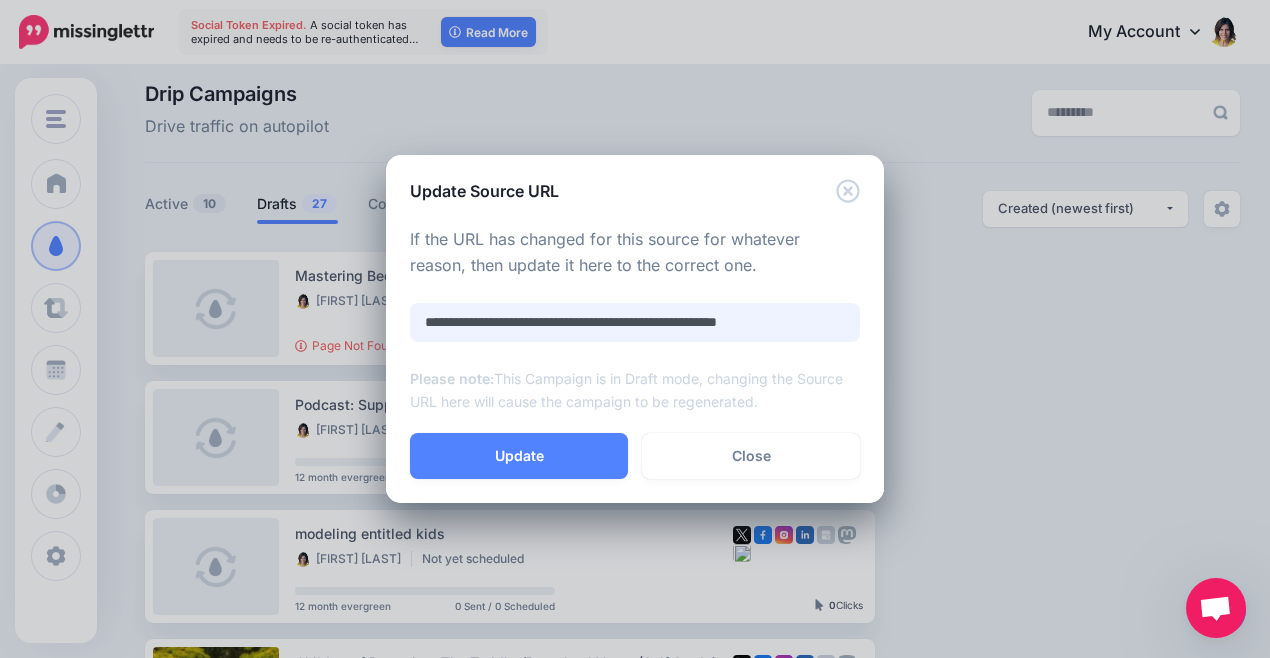 drag, startPoint x: 423, startPoint y: 323, endPoint x: 898, endPoint y: 327, distance: 475.01685 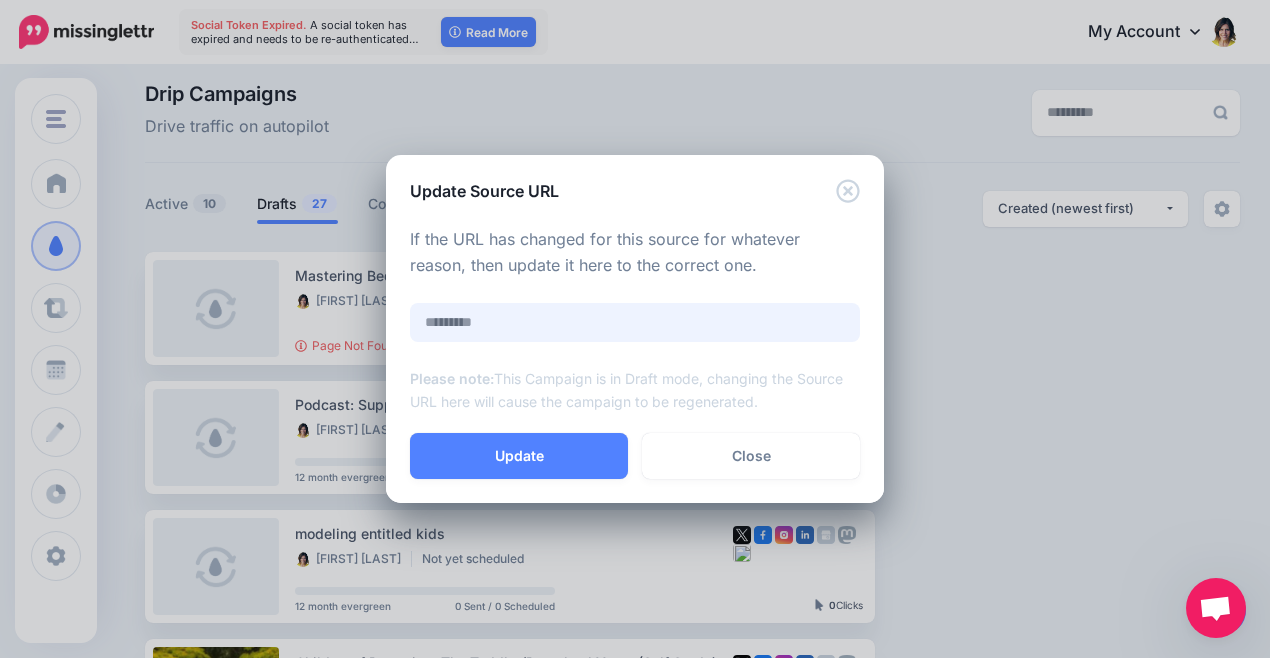 paste on "**********" 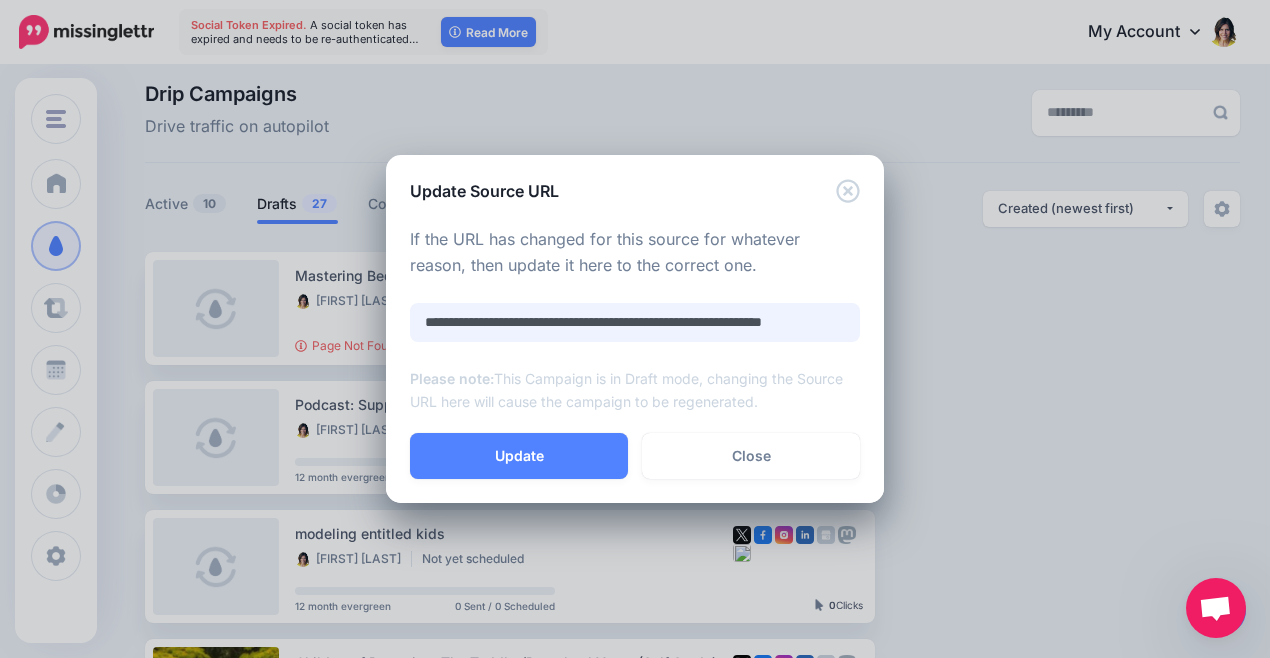 scroll, scrollTop: 0, scrollLeft: 60, axis: horizontal 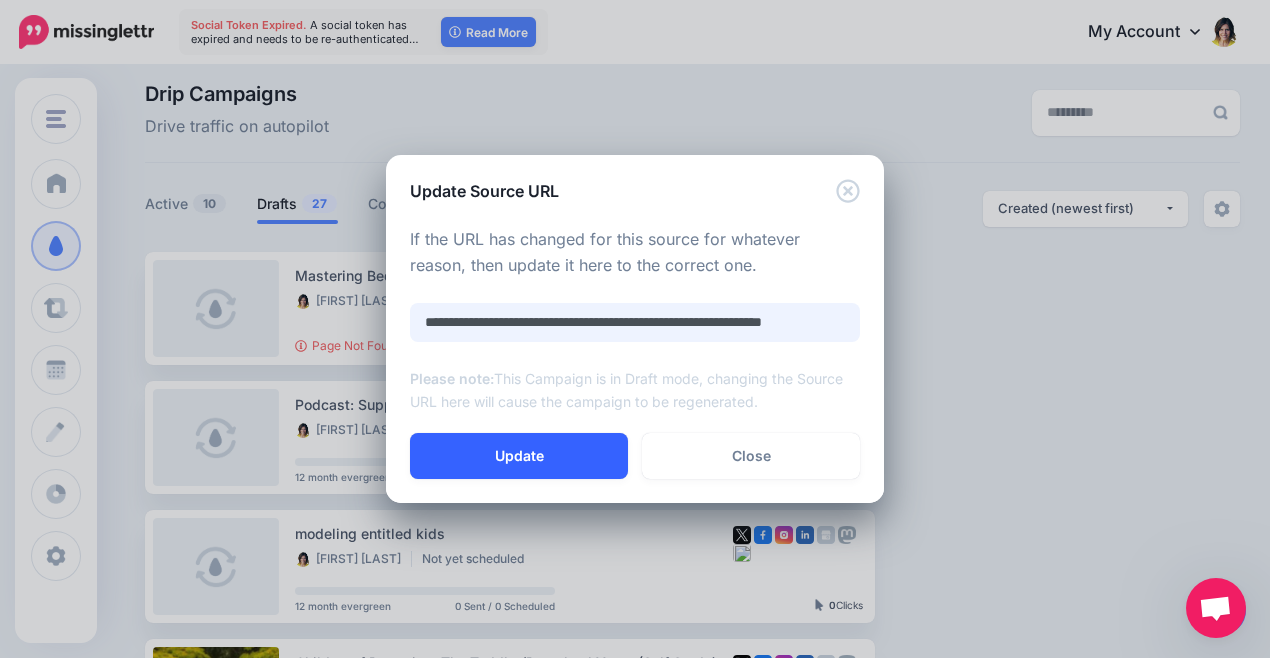 type on "**********" 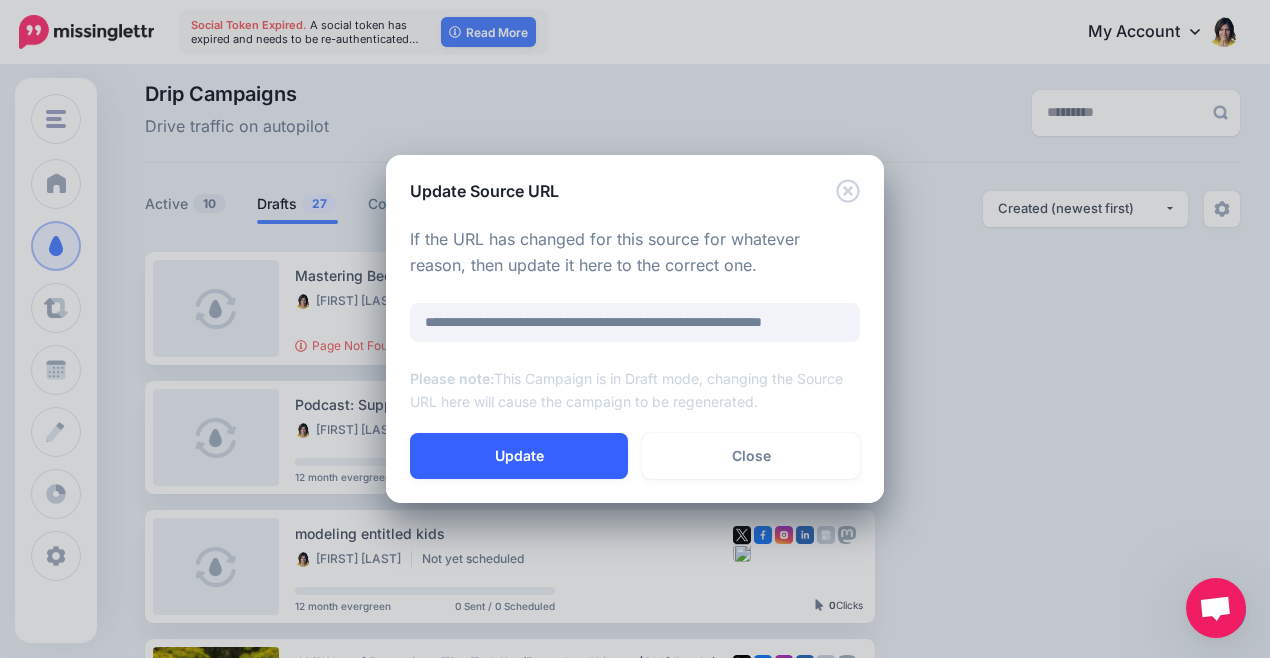 scroll, scrollTop: 0, scrollLeft: 0, axis: both 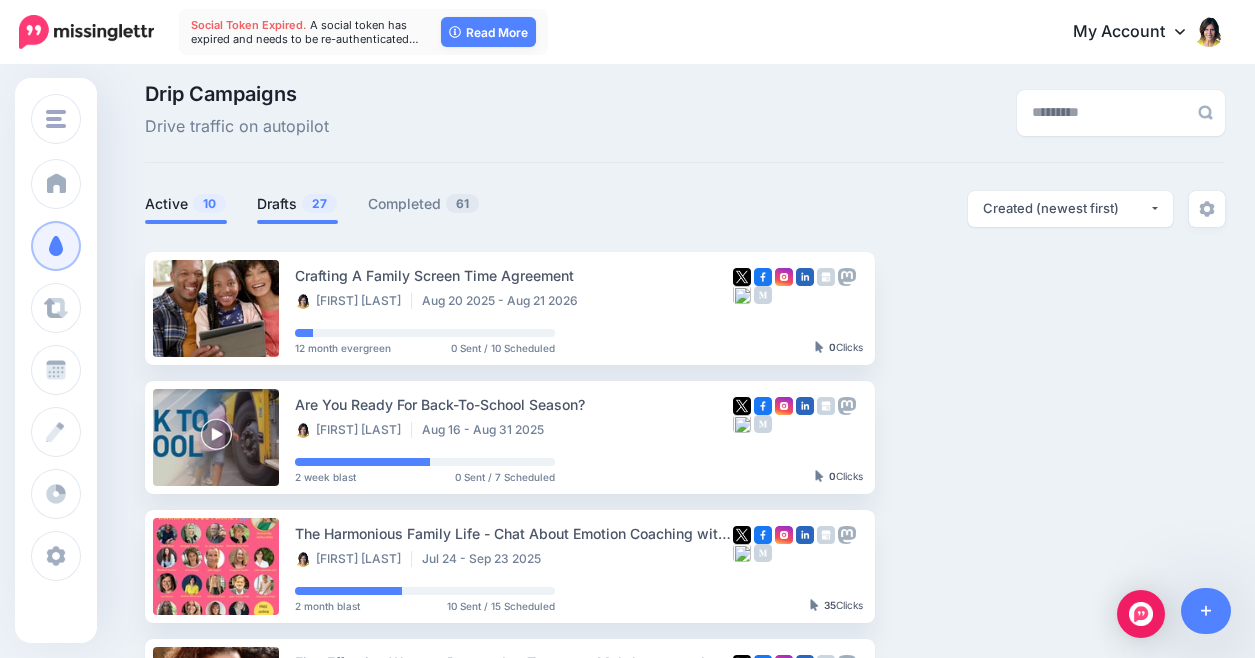 click on "Drafts  27" at bounding box center [297, 204] 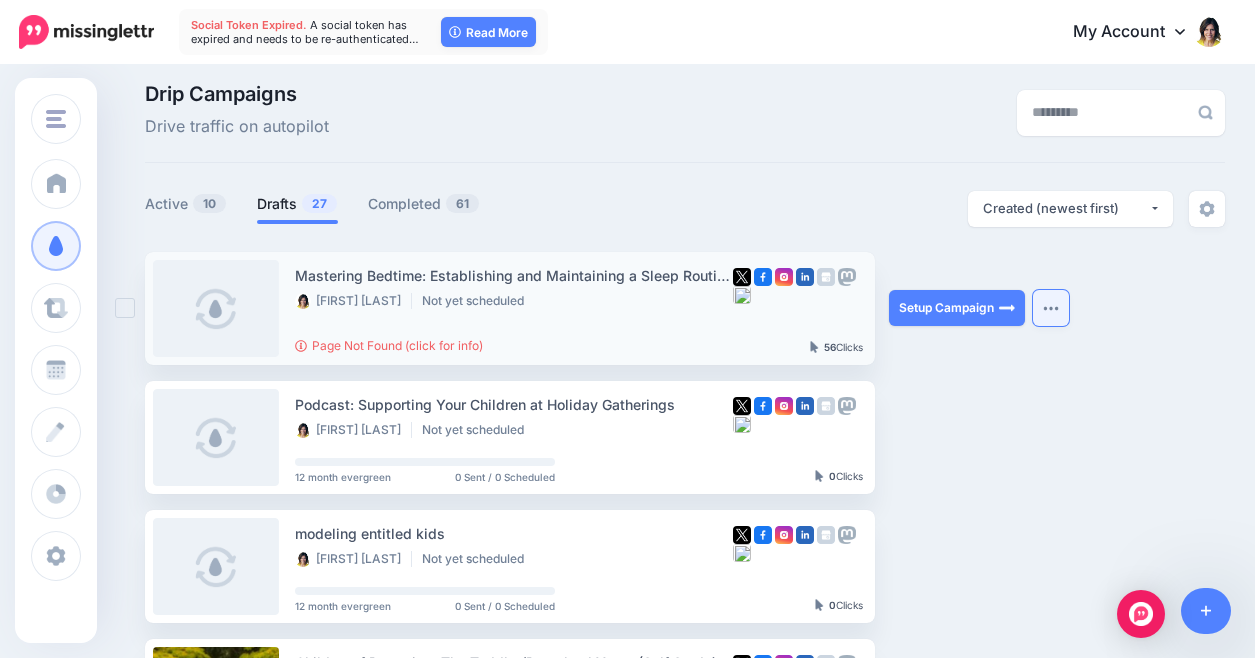 click at bounding box center [1051, 308] 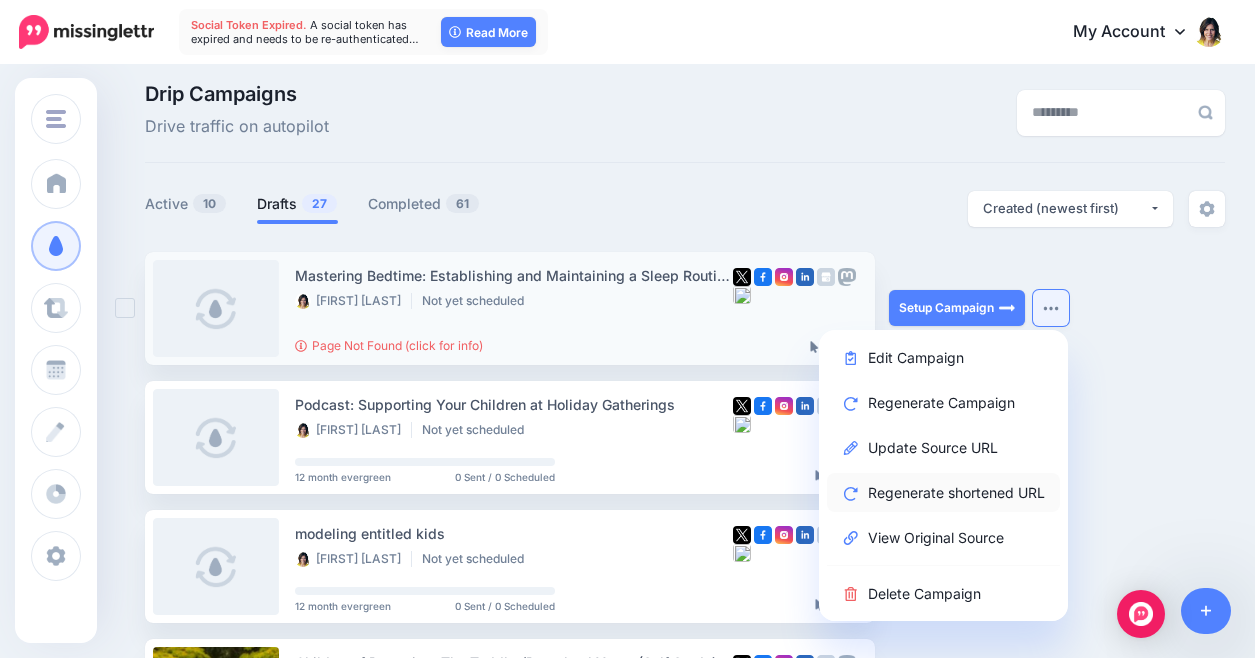 click on "Regenerate shortened URL" at bounding box center [943, 492] 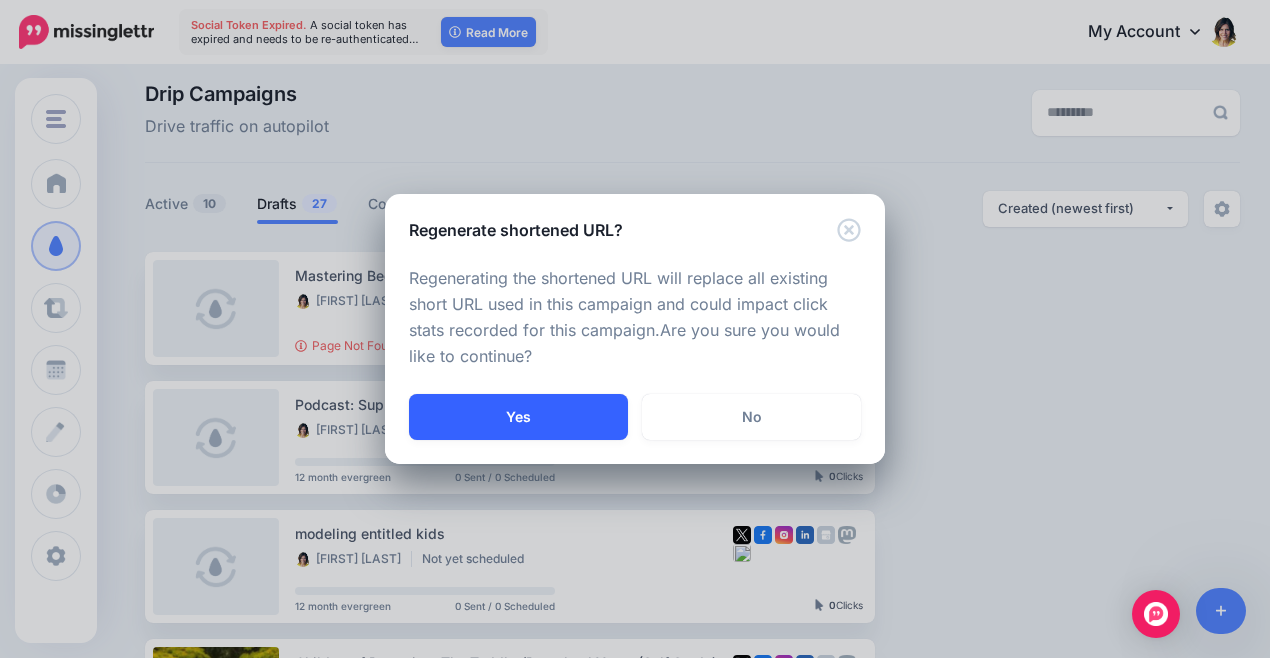click on "Yes" at bounding box center (518, 417) 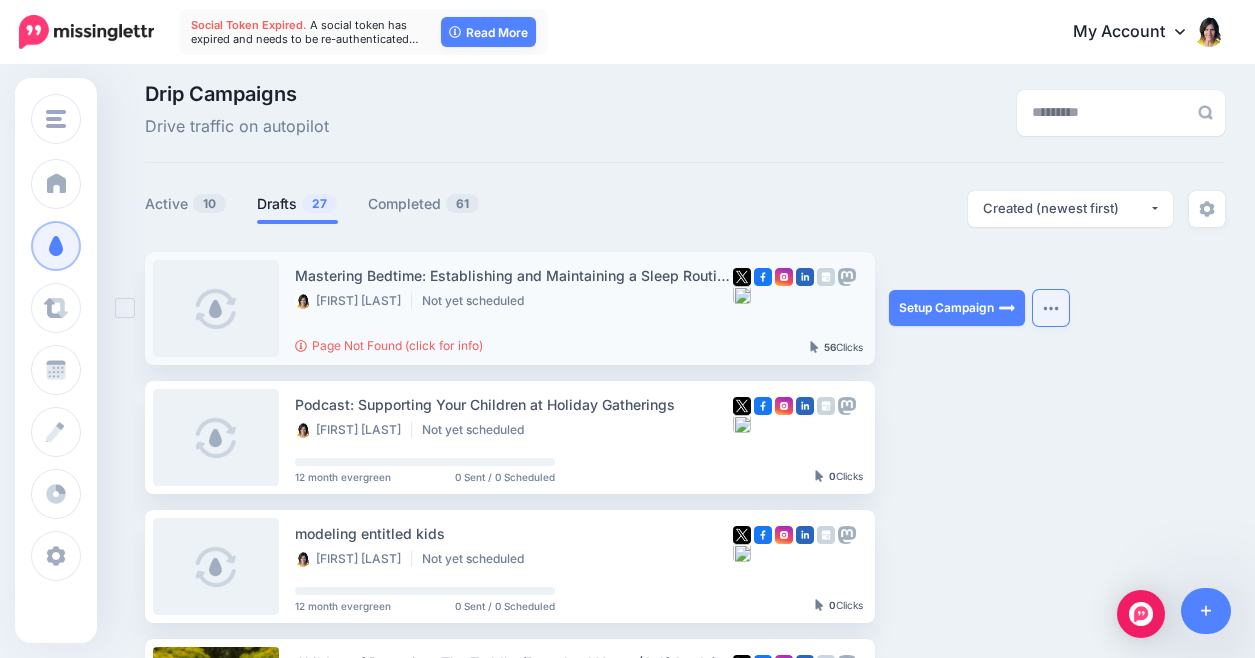 click at bounding box center [1051, 308] 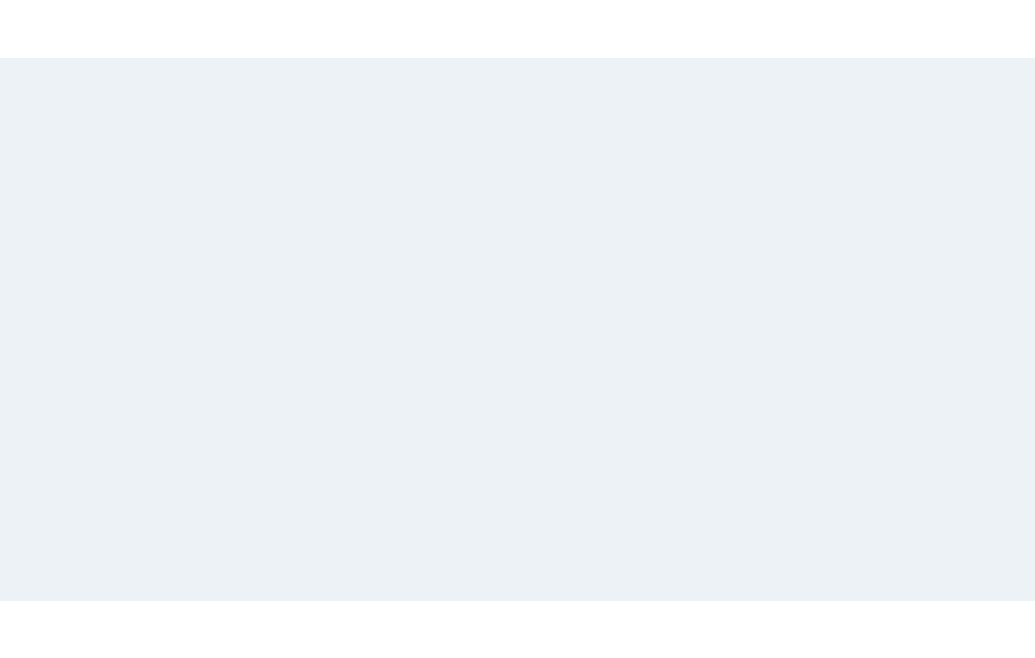 scroll, scrollTop: 13, scrollLeft: 0, axis: vertical 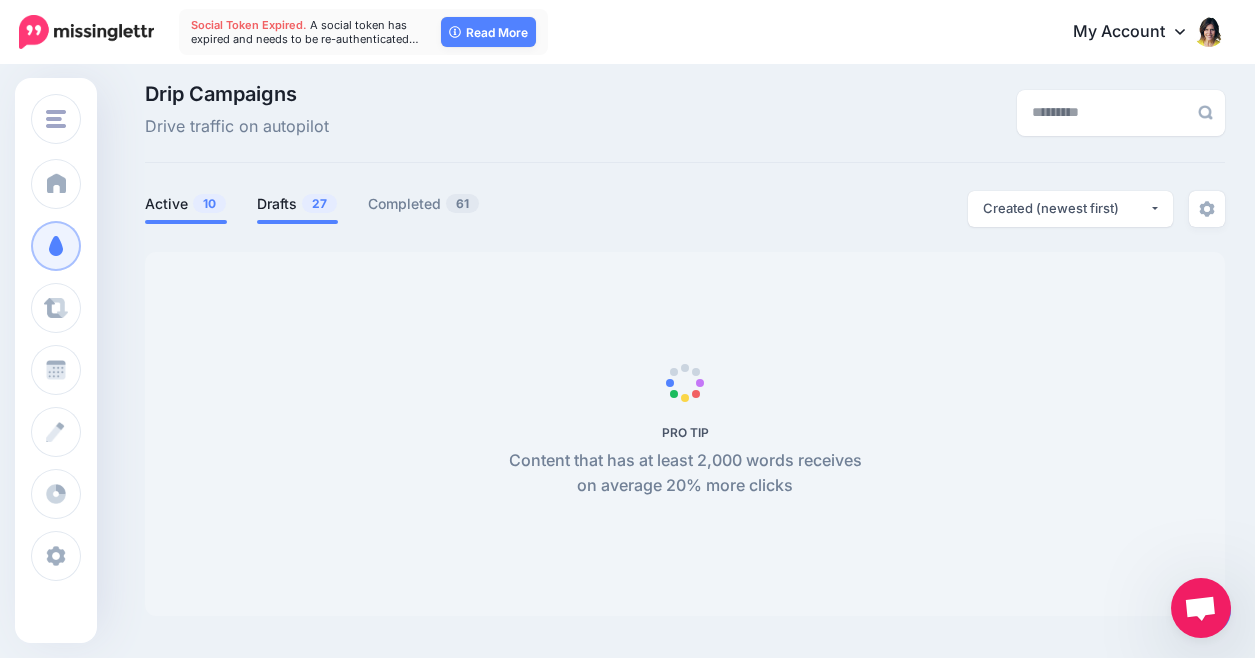 click on "Drafts  27" at bounding box center [297, 204] 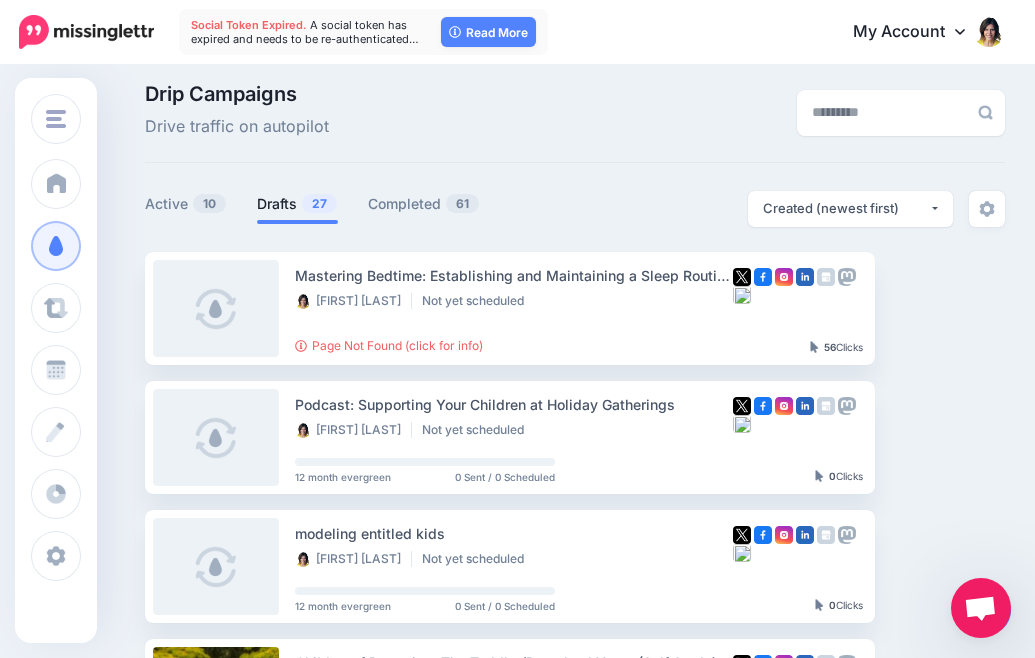 click on "Drafts  27" at bounding box center (297, 204) 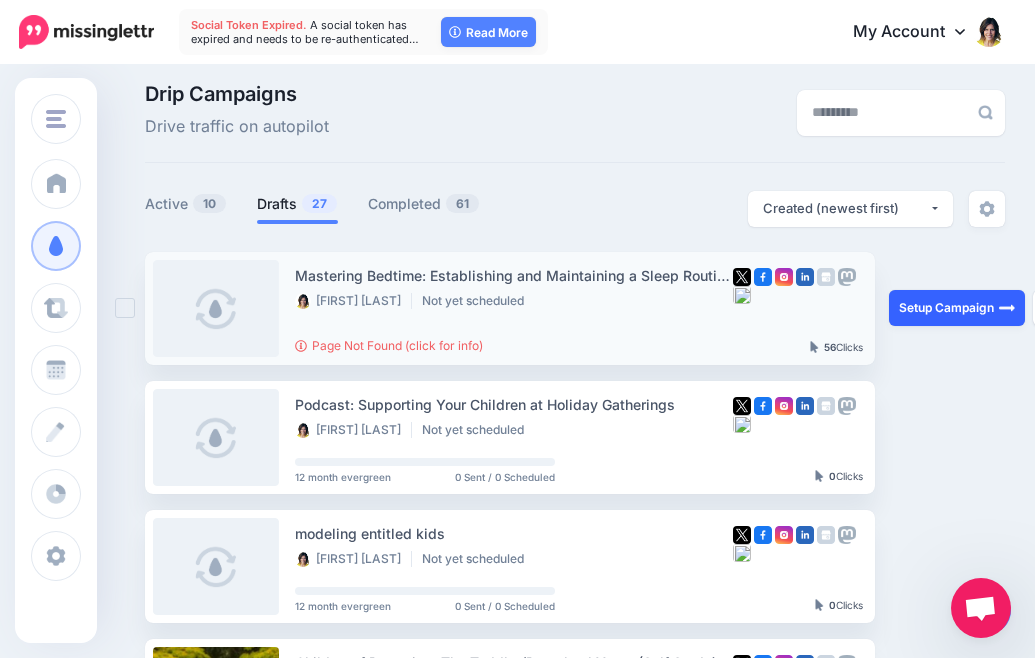 click on "Setup Campaign" at bounding box center [957, 308] 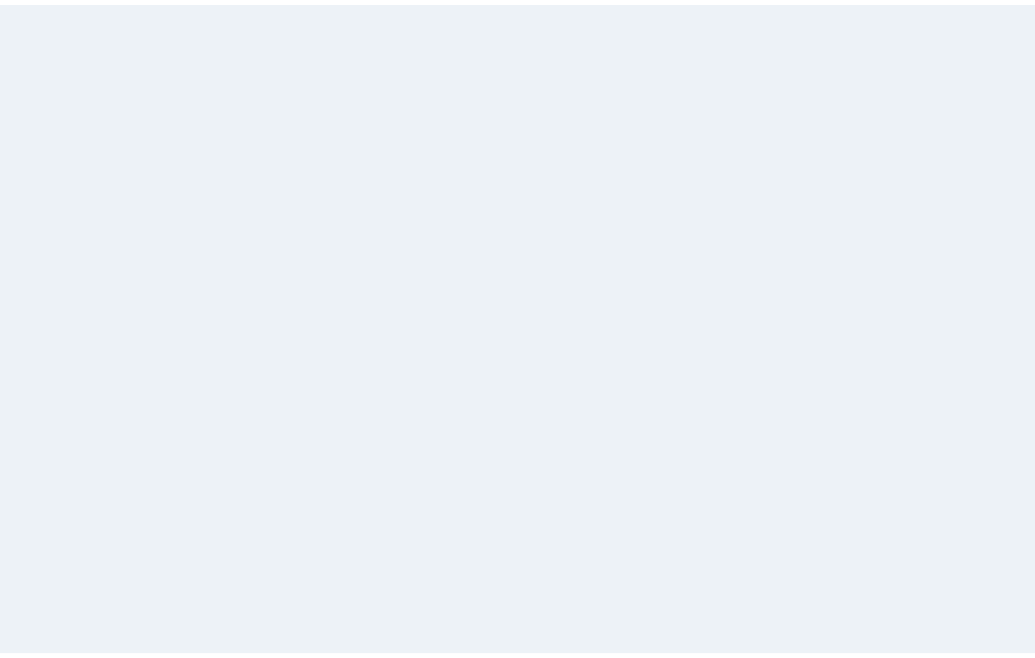 scroll, scrollTop: 0, scrollLeft: 0, axis: both 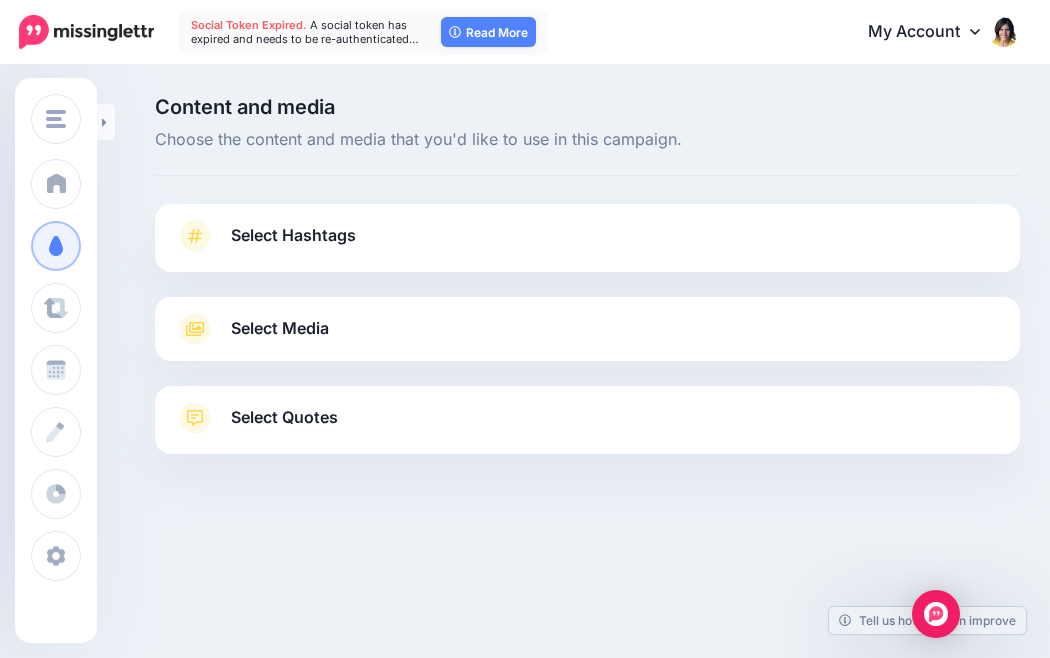 click on "Select Hashtags" at bounding box center [293, 235] 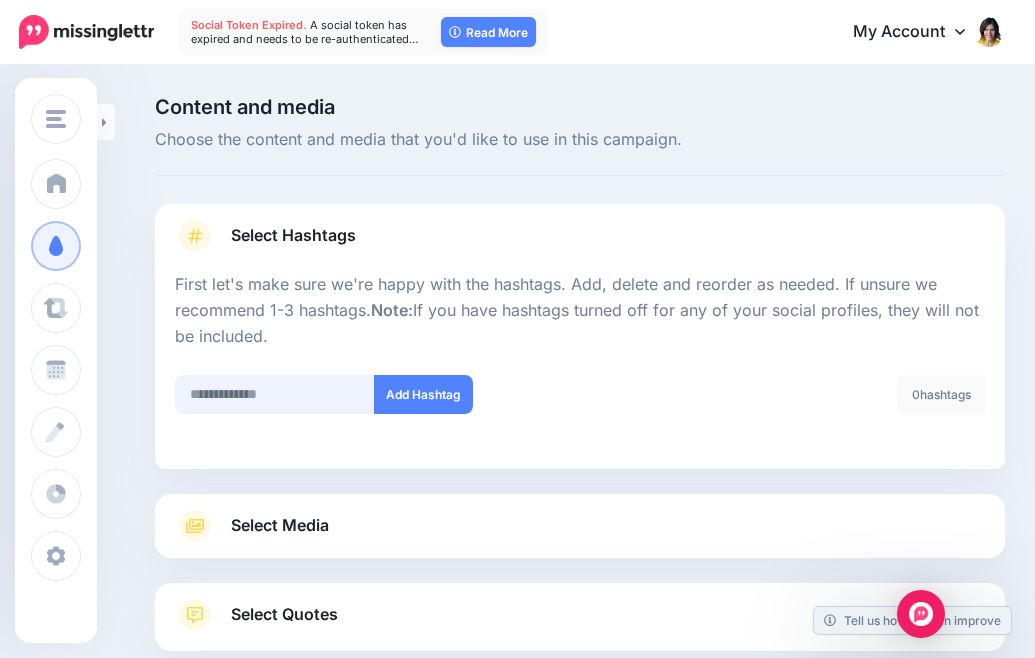 click at bounding box center [275, 394] 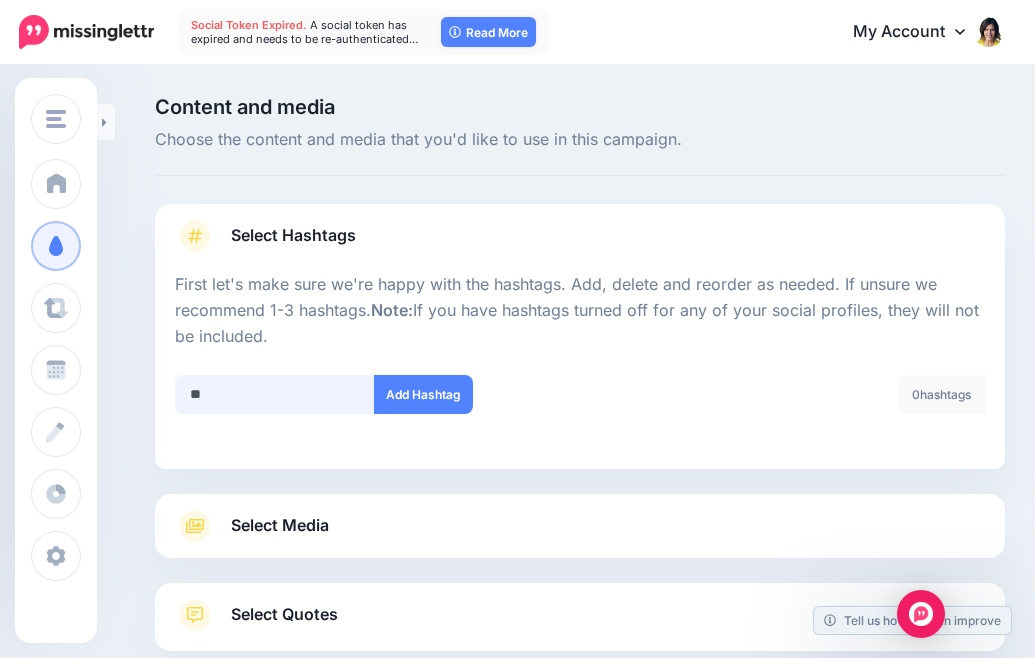 type on "*" 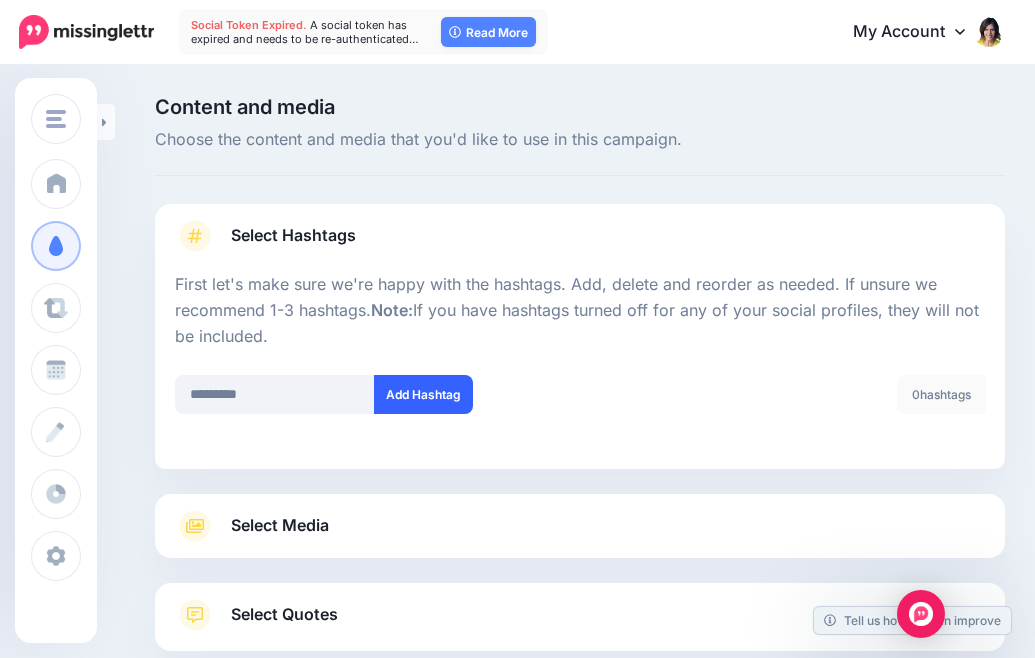 click on "Add Hashtag" at bounding box center (423, 394) 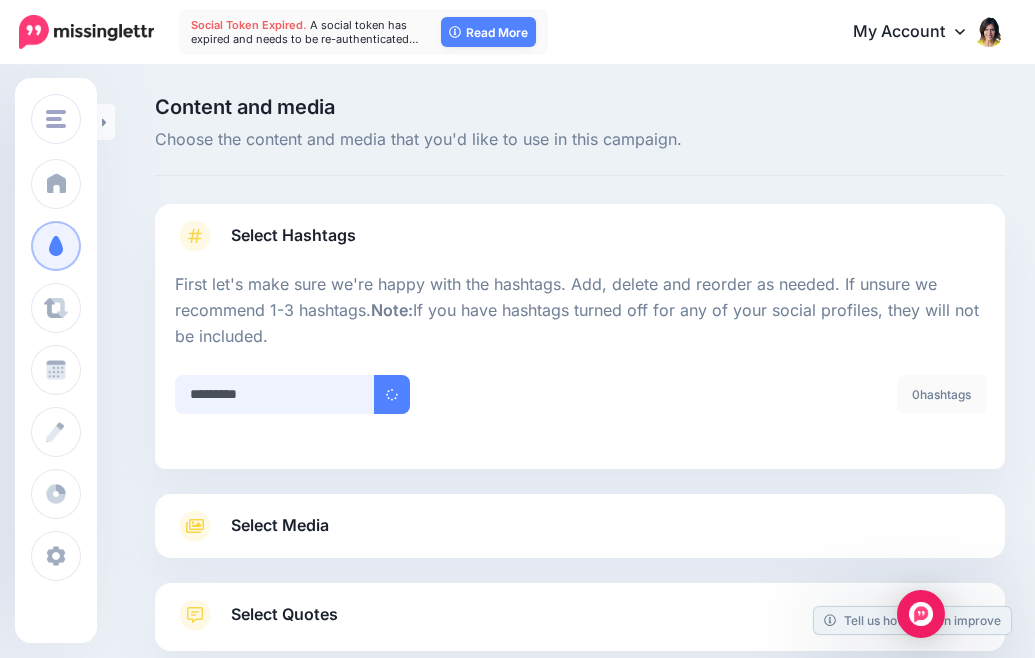 click at bounding box center [275, 394] 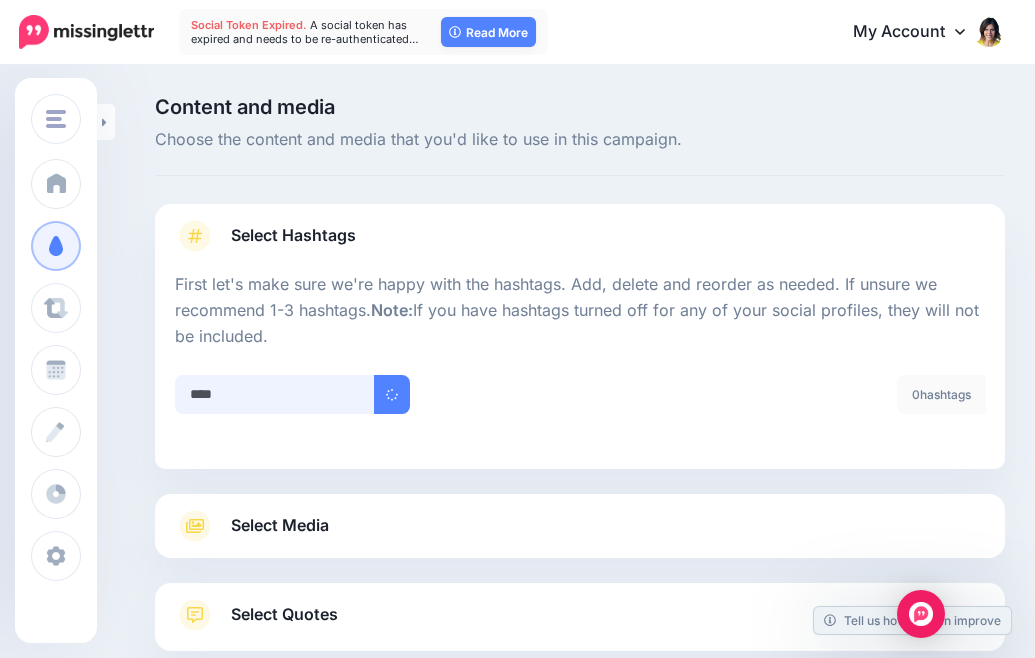 type on "*****" 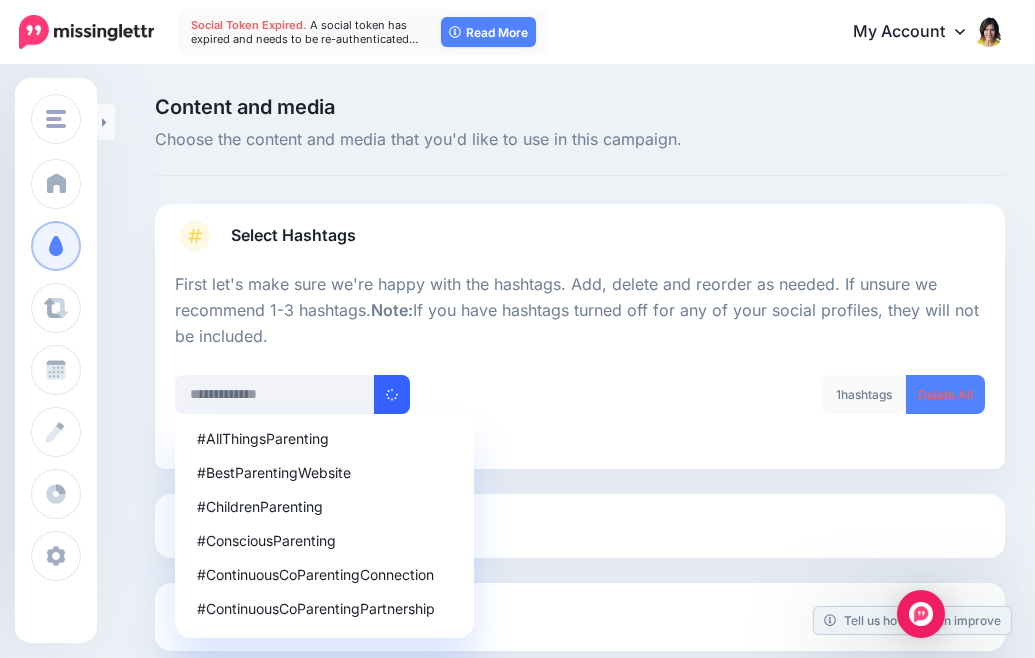 click 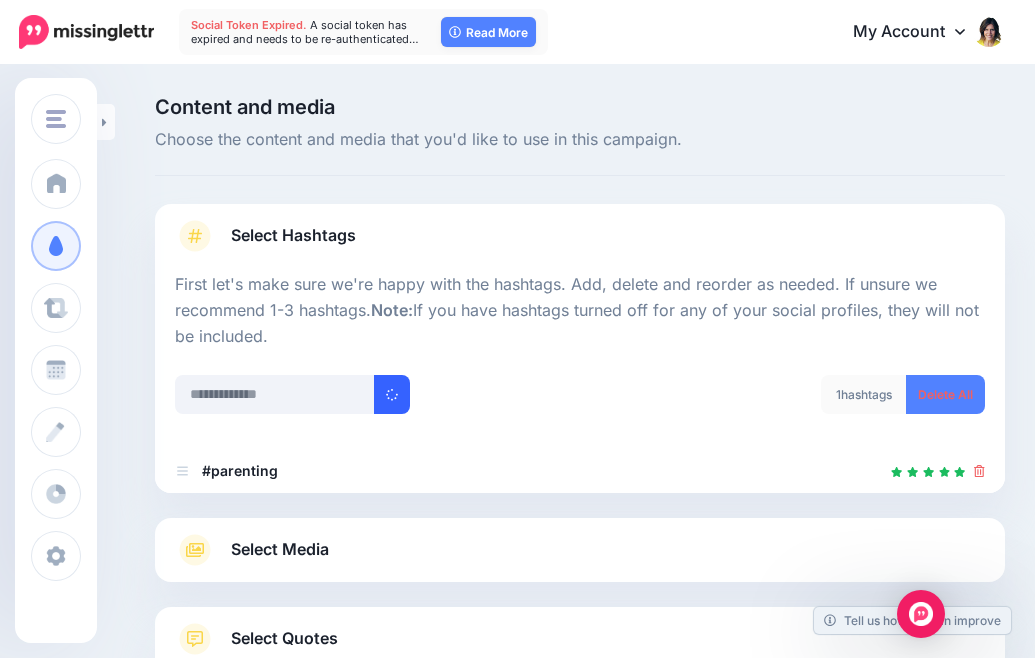 scroll, scrollTop: 146, scrollLeft: 0, axis: vertical 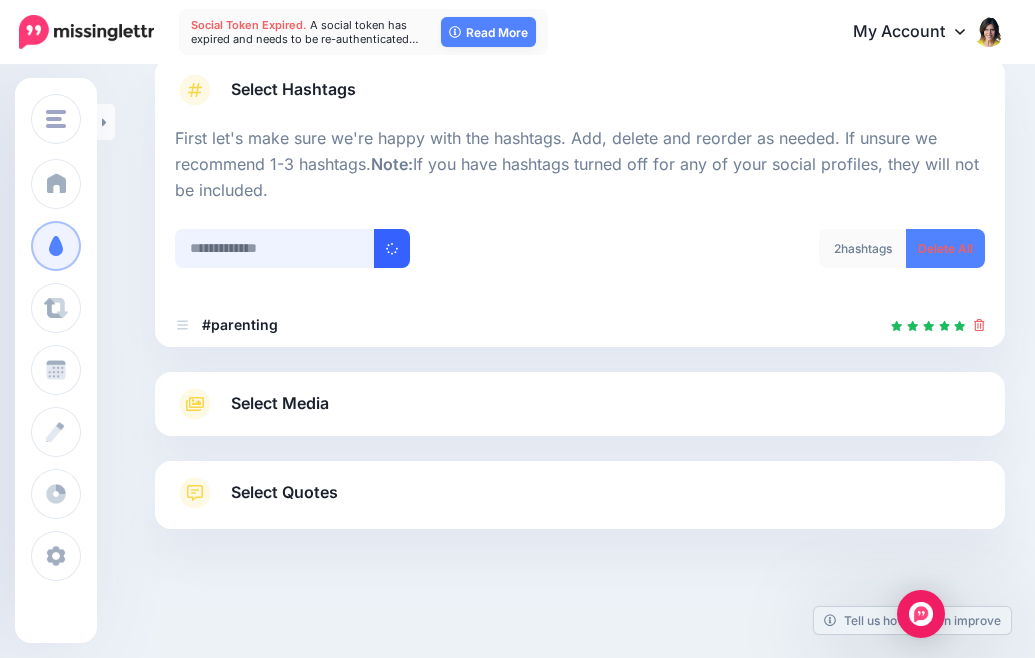 click at bounding box center (275, 248) 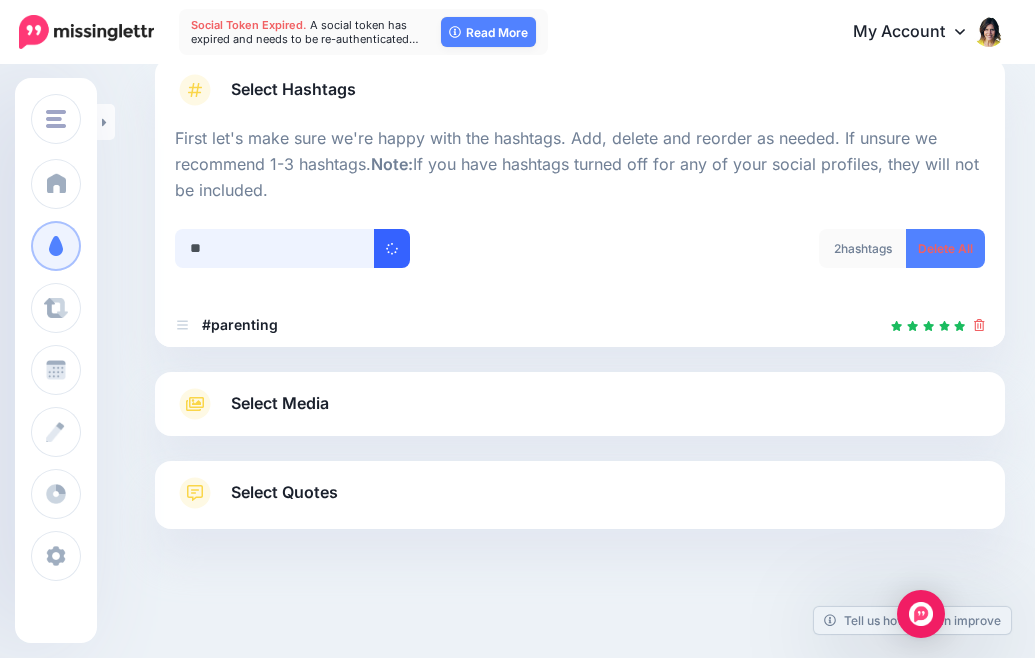 type on "*" 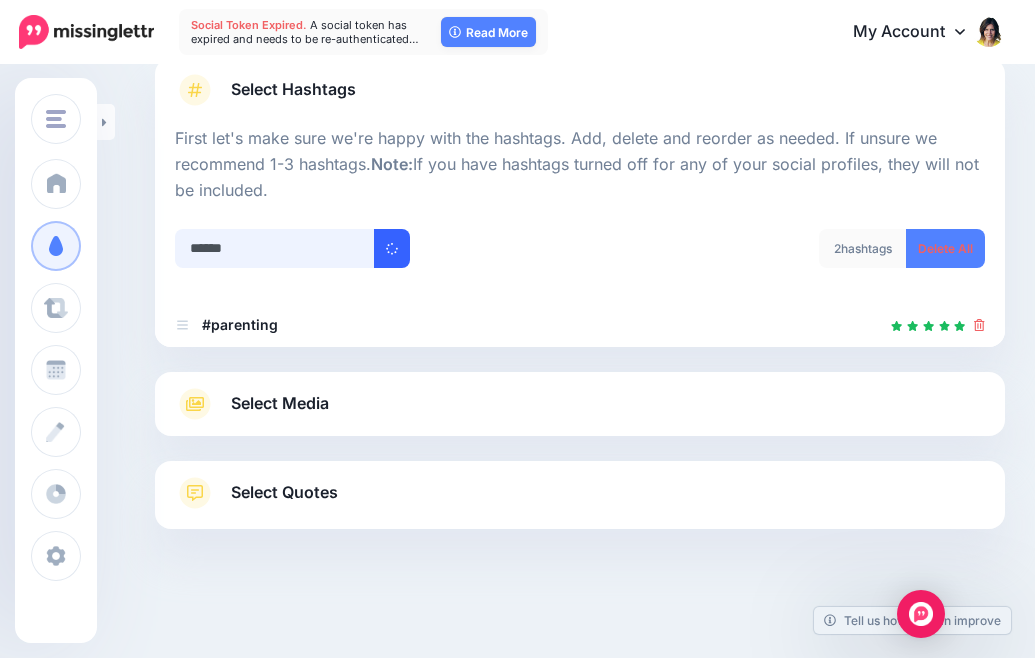 type on "*******" 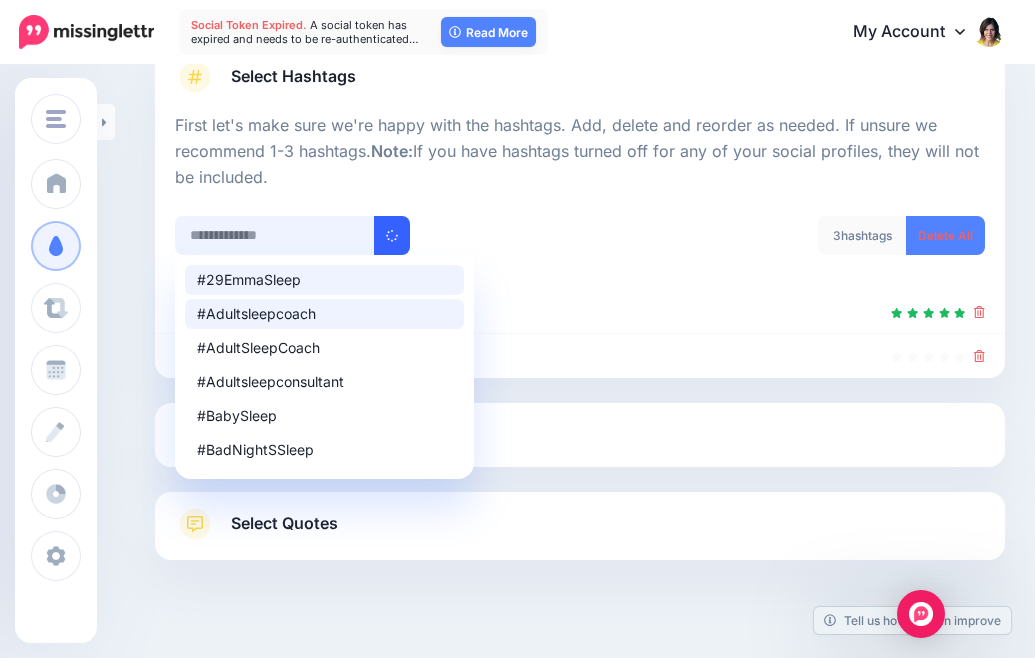 scroll, scrollTop: 162, scrollLeft: 0, axis: vertical 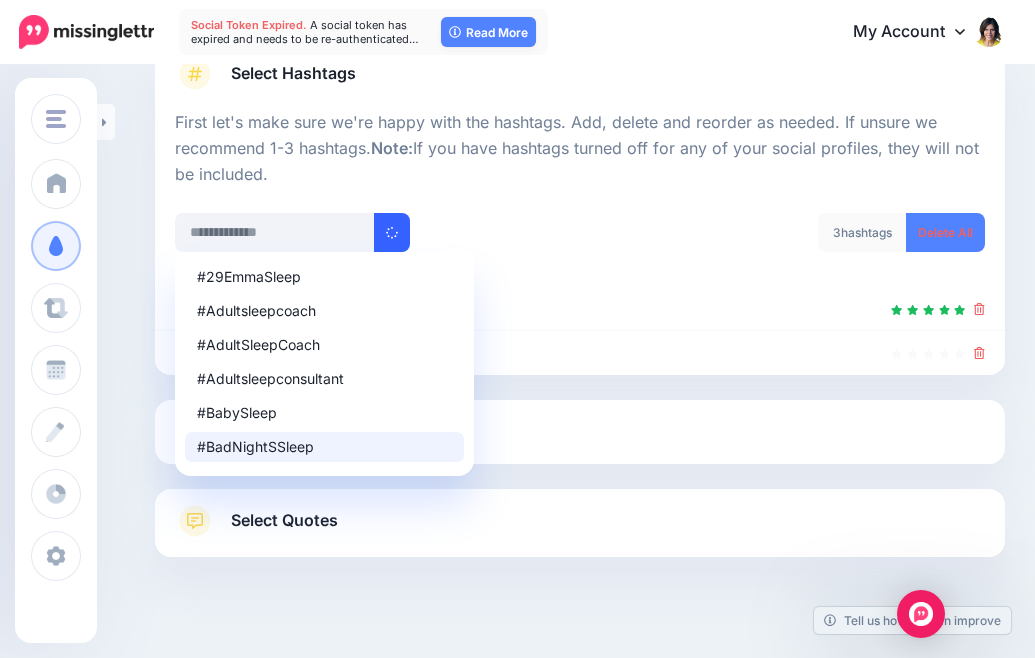 click on "#BadNightSSleep" at bounding box center [324, 447] 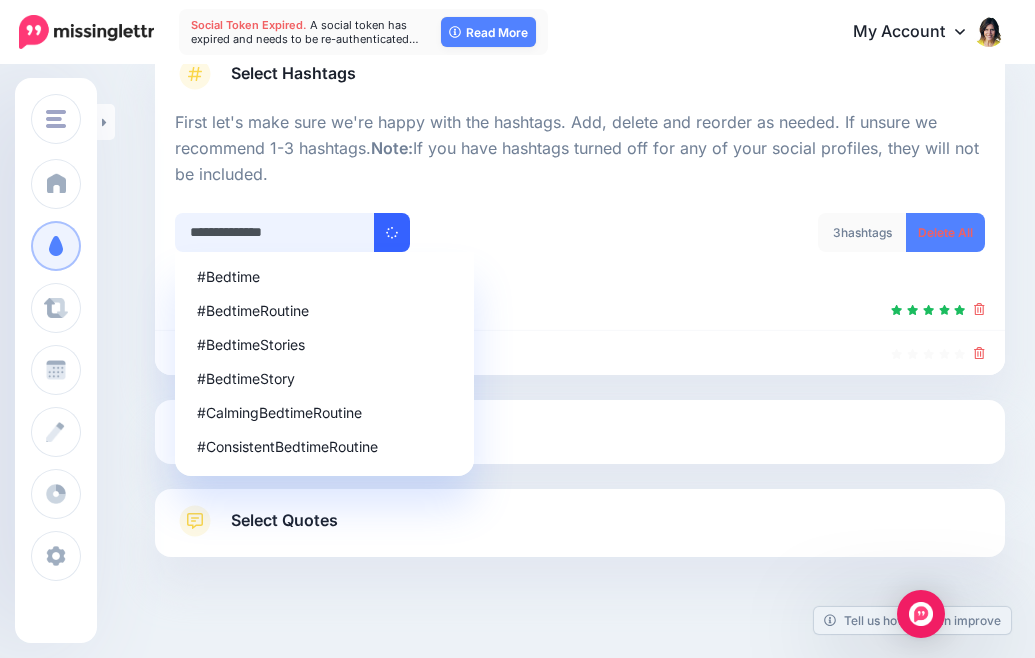 click on "**********" at bounding box center [275, 232] 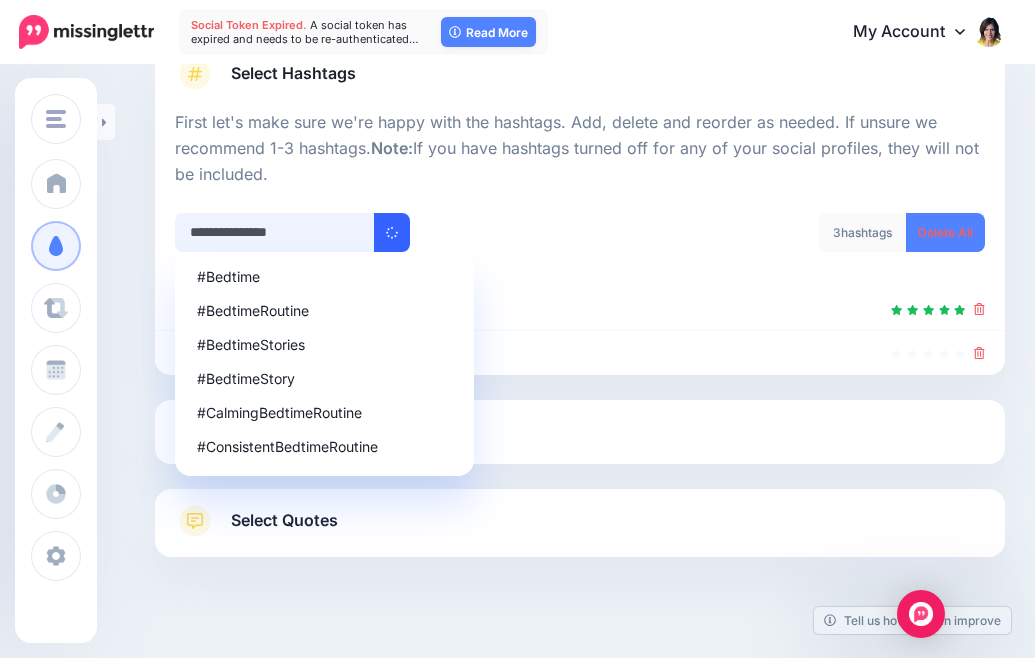 drag, startPoint x: 319, startPoint y: 233, endPoint x: 144, endPoint y: 220, distance: 175.4822 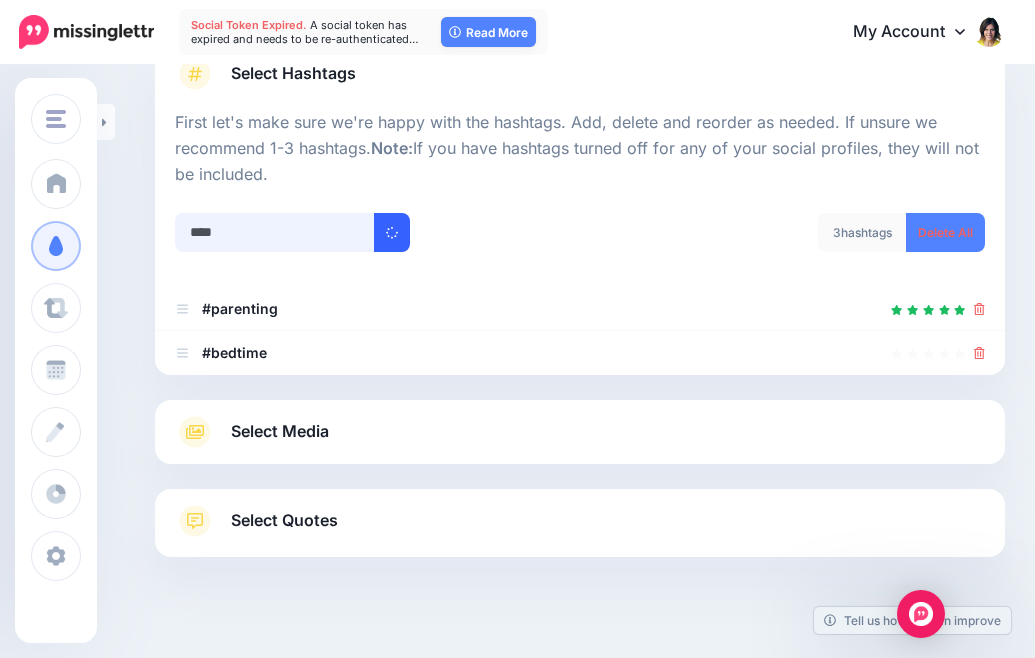 type on "*****" 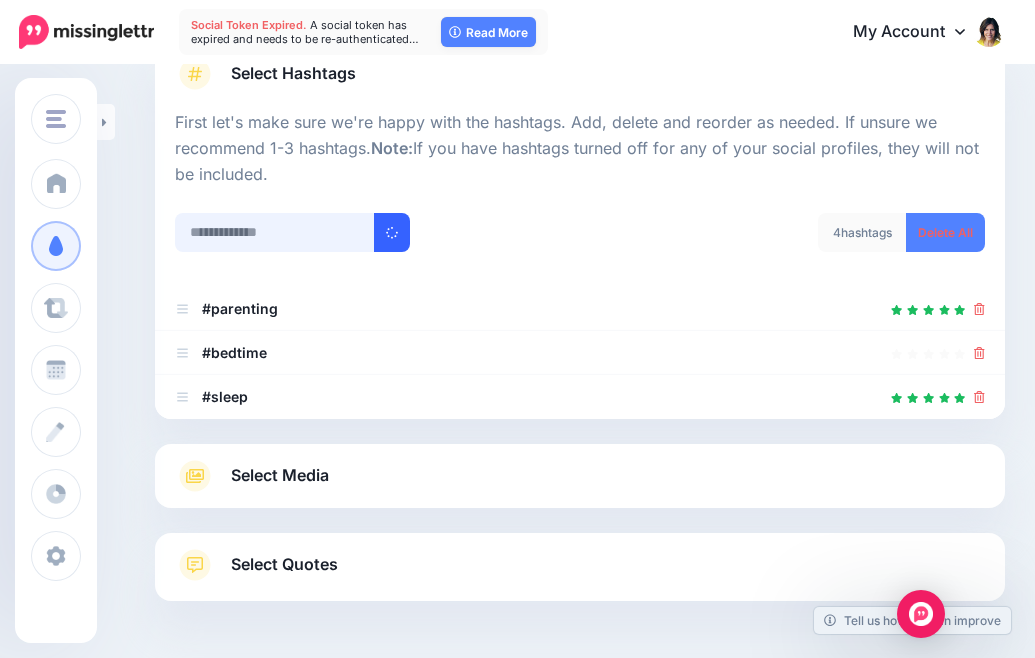 scroll, scrollTop: 234, scrollLeft: 0, axis: vertical 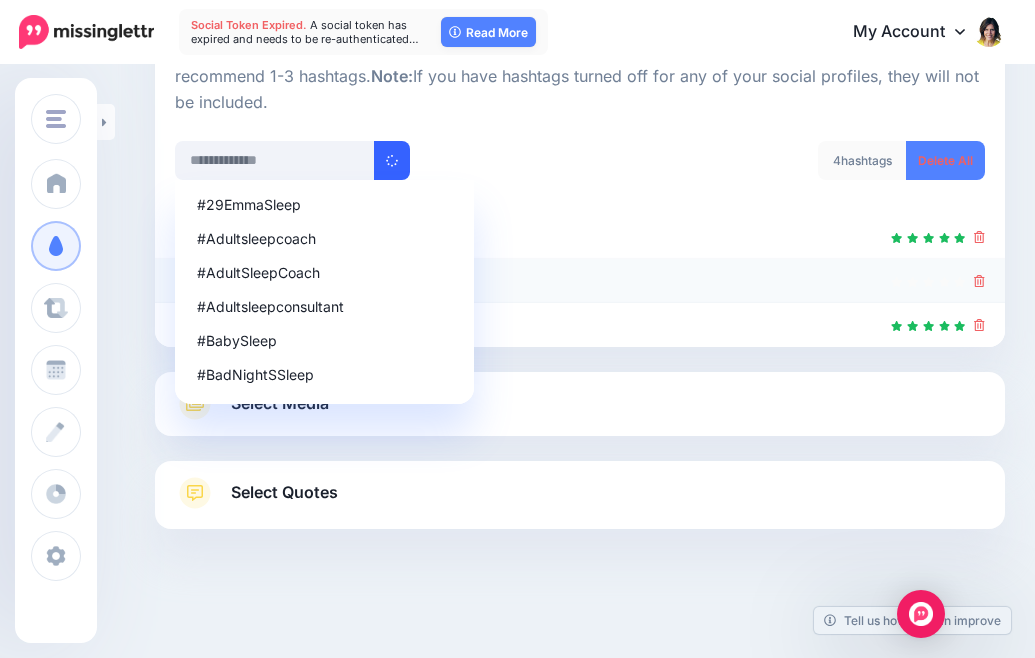 click 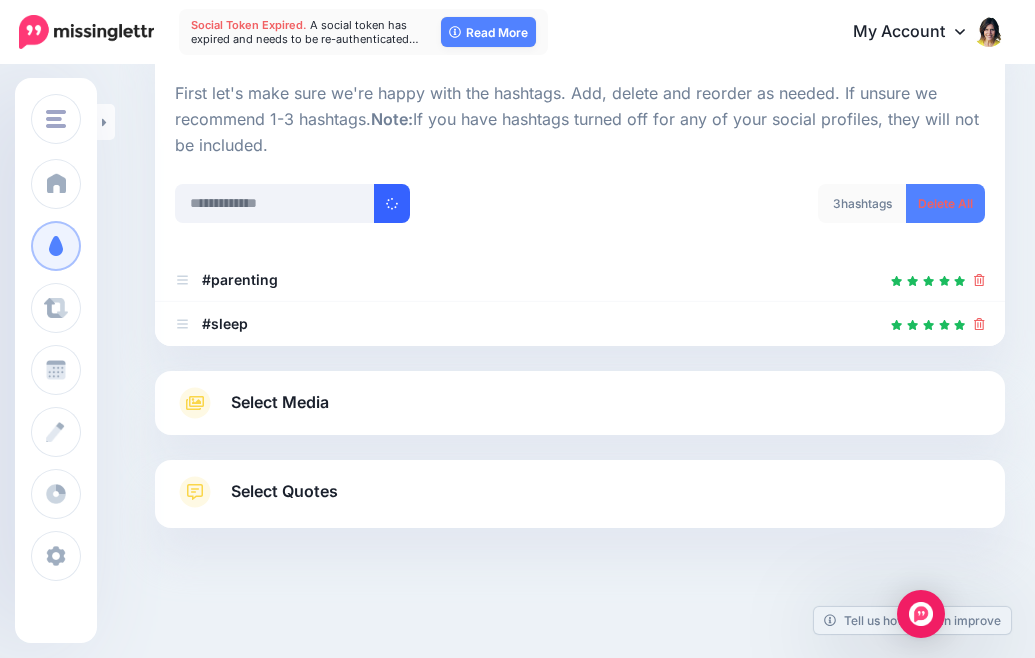 scroll, scrollTop: 190, scrollLeft: 0, axis: vertical 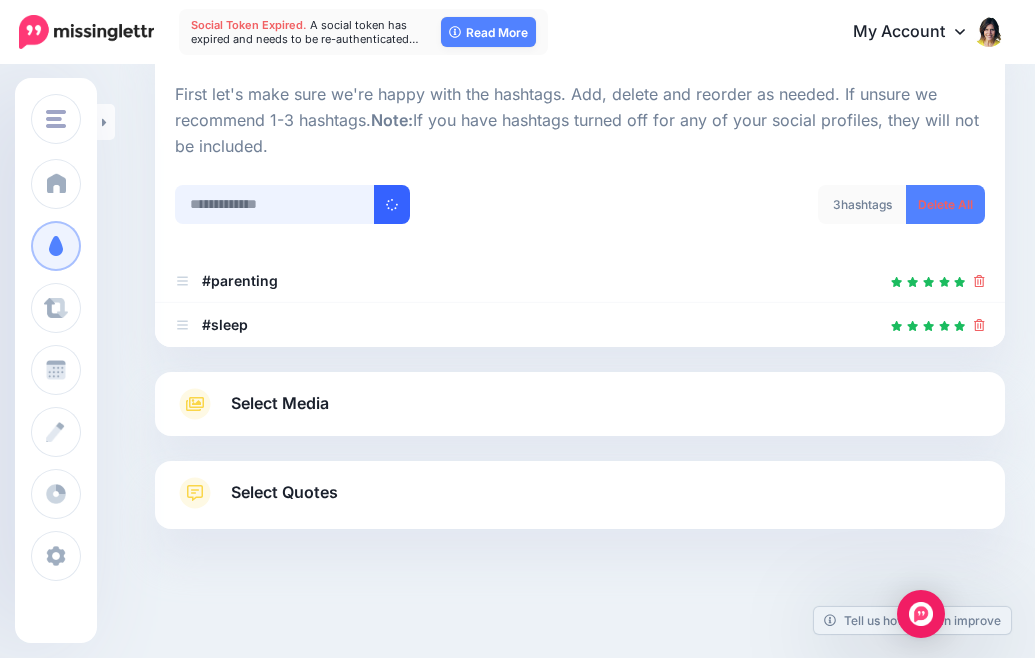 click at bounding box center [275, 204] 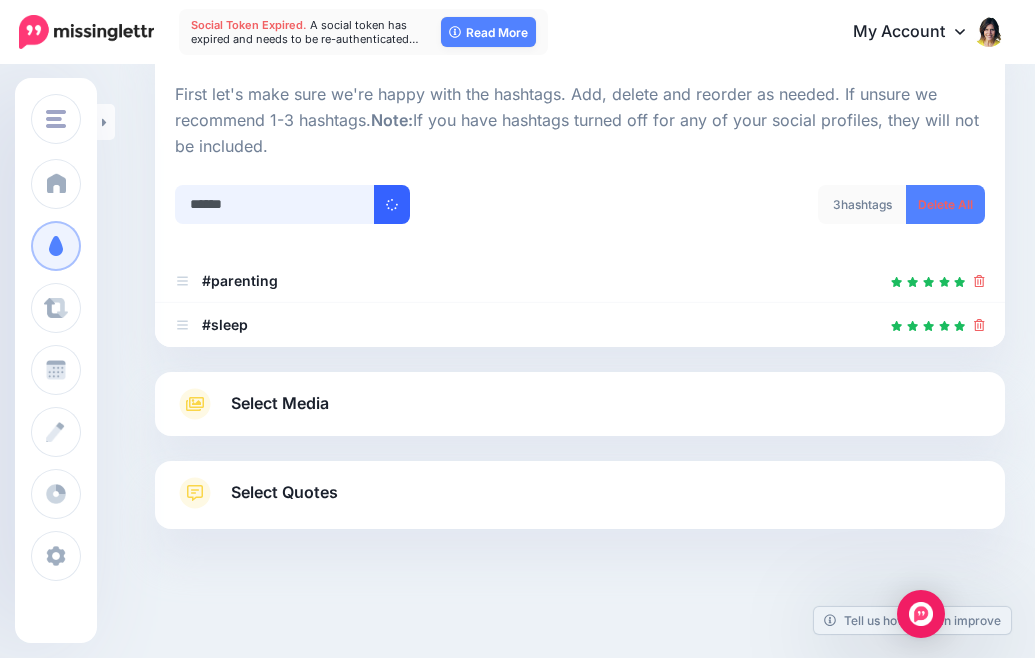 type on "*******" 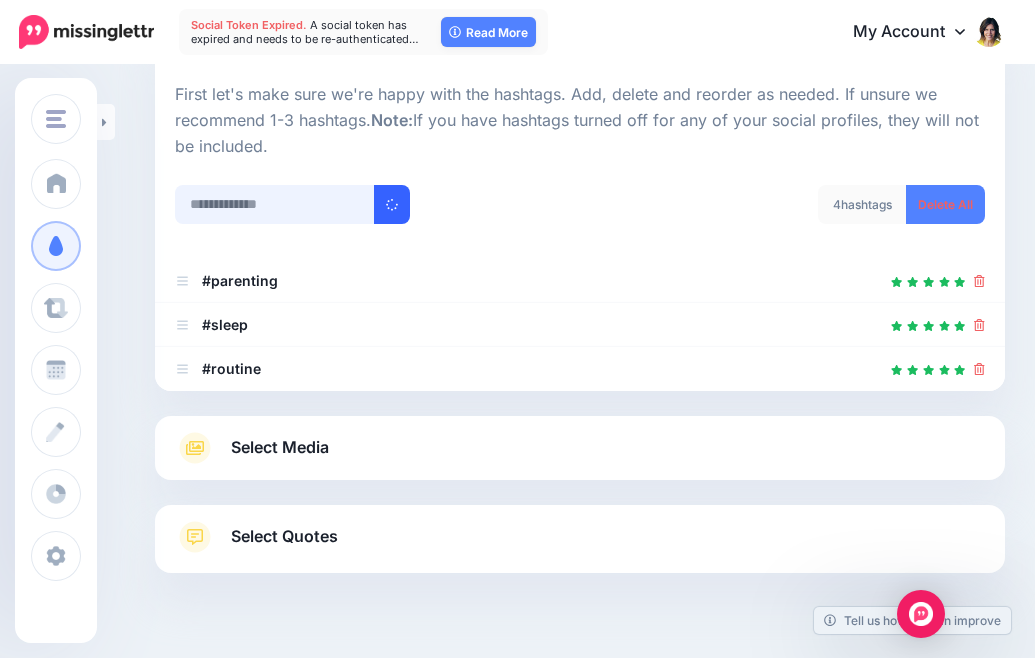 scroll, scrollTop: 234, scrollLeft: 0, axis: vertical 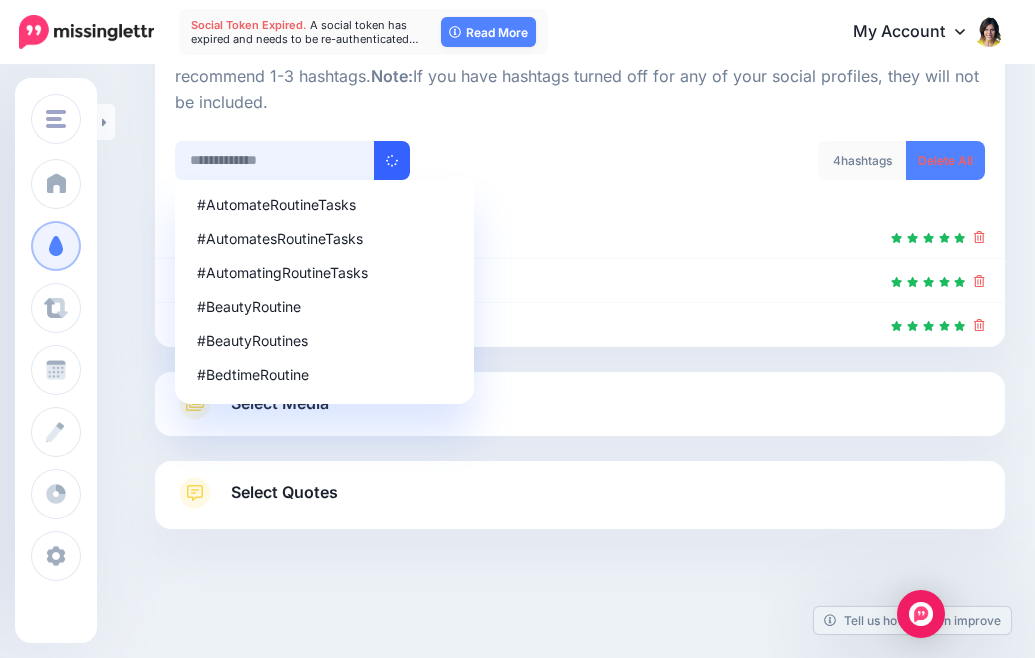 click at bounding box center (275, 160) 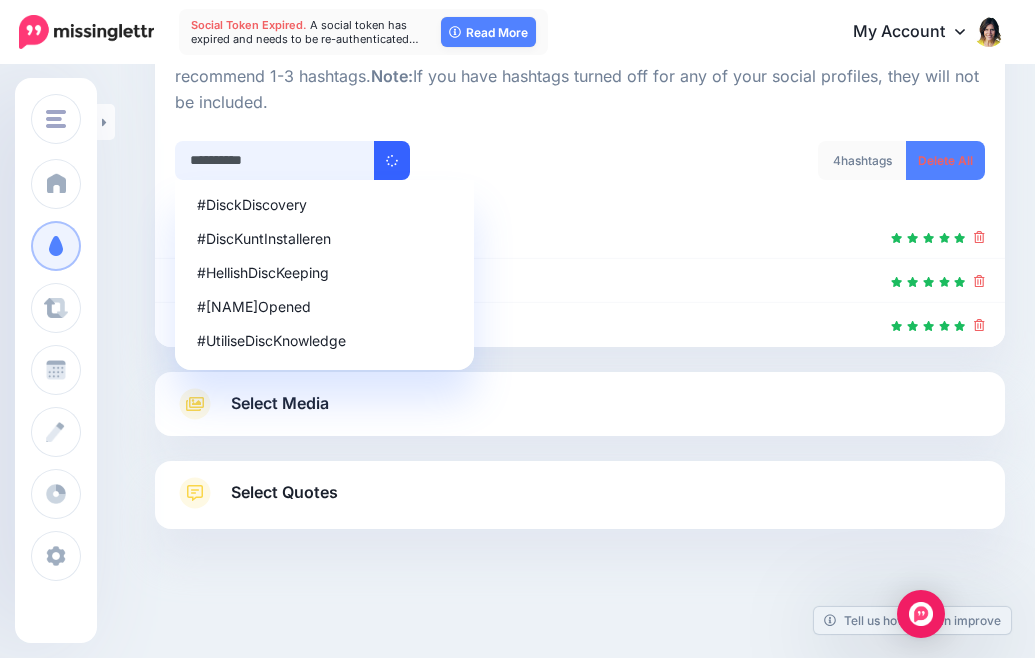 type on "**********" 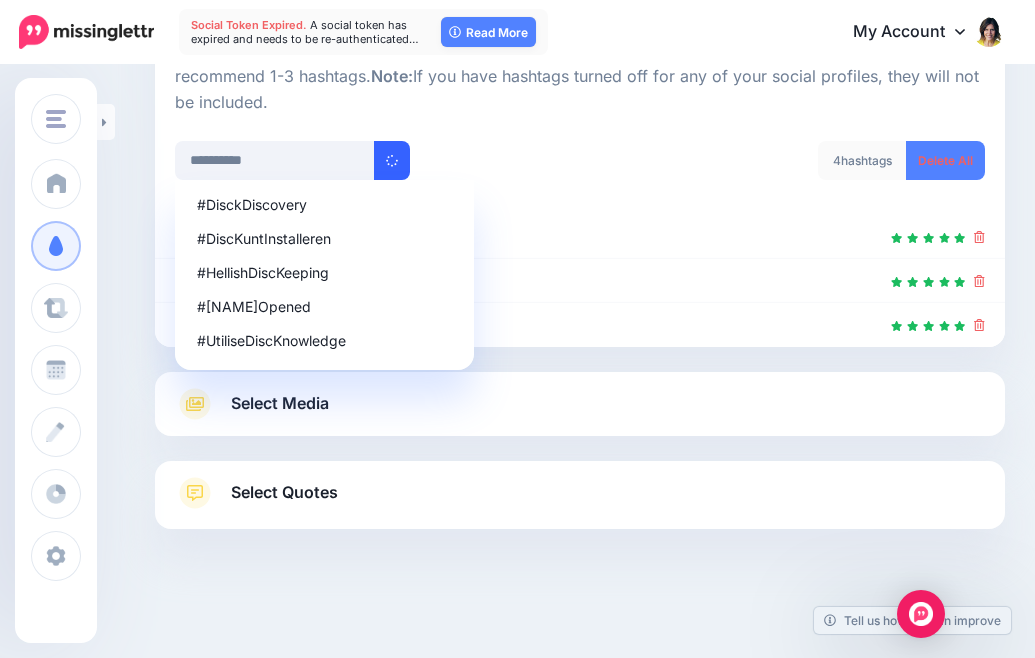 click on "First let's make sure we're happy with the hashtags. Add, delete and reorder as needed. If unsure we recommend 1-3 hashtags.  Note:  If you have hashtags turned off for any of your social profiles, they will not be included." at bounding box center (580, 77) 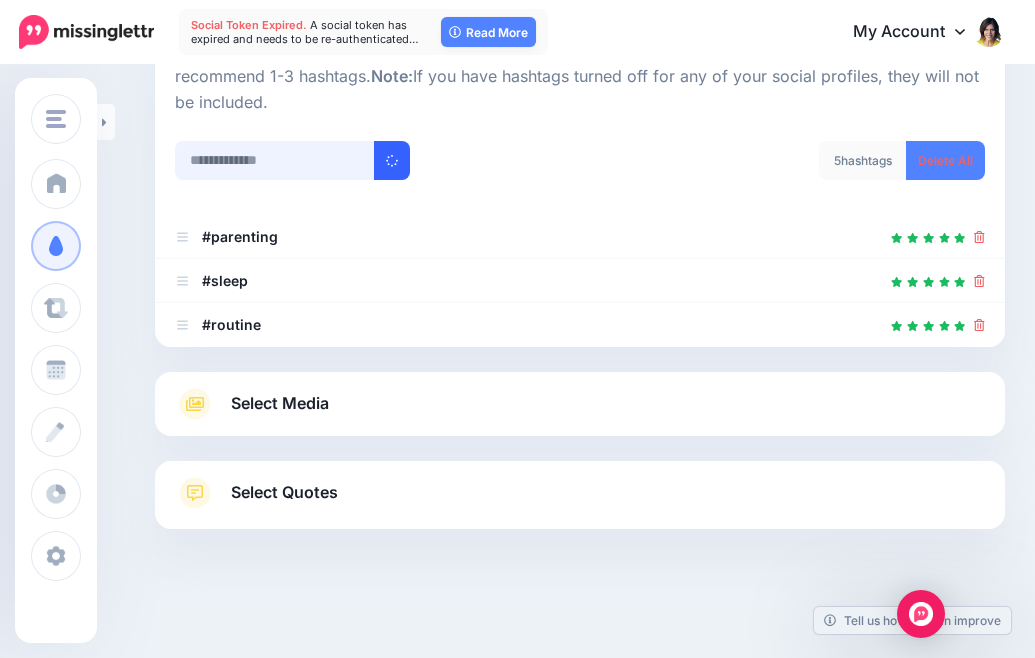 click at bounding box center (275, 160) 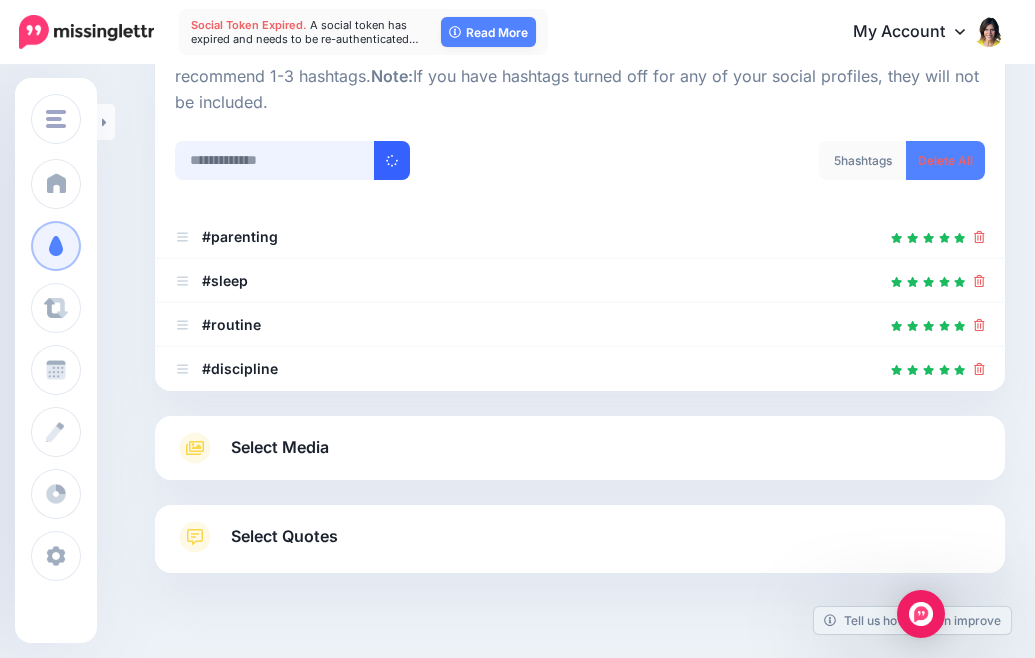 scroll, scrollTop: 278, scrollLeft: 0, axis: vertical 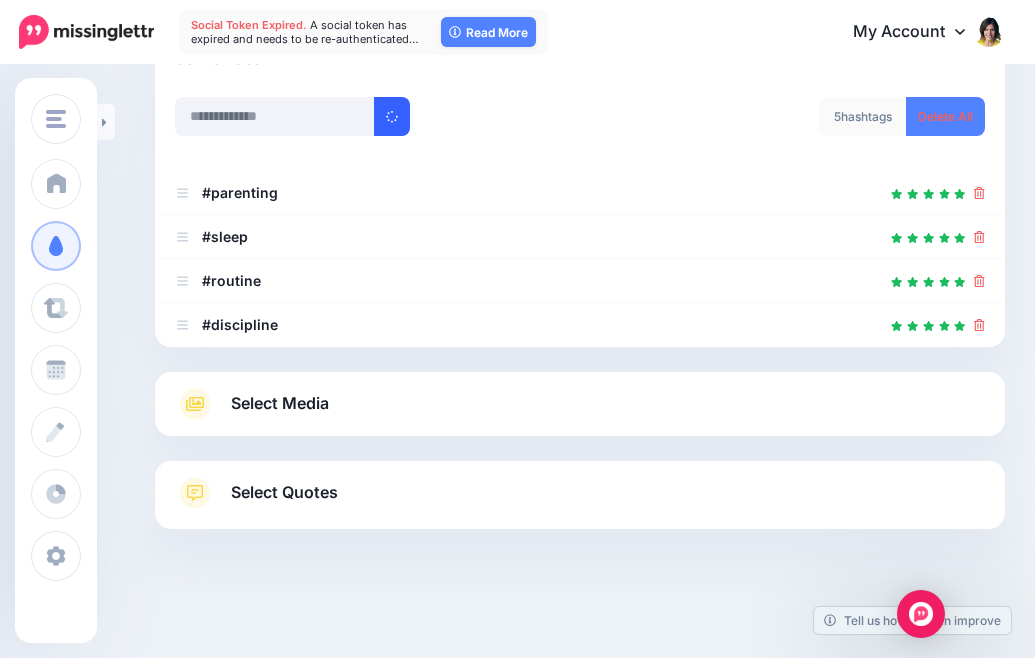 click on "Select Media" at bounding box center [280, 403] 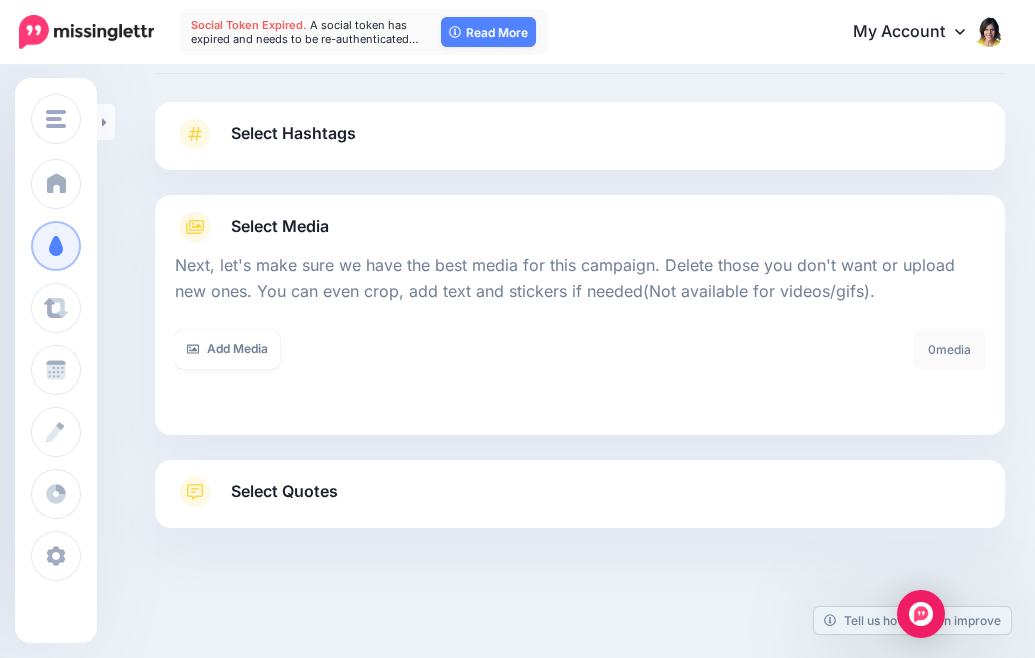 scroll, scrollTop: 102, scrollLeft: 0, axis: vertical 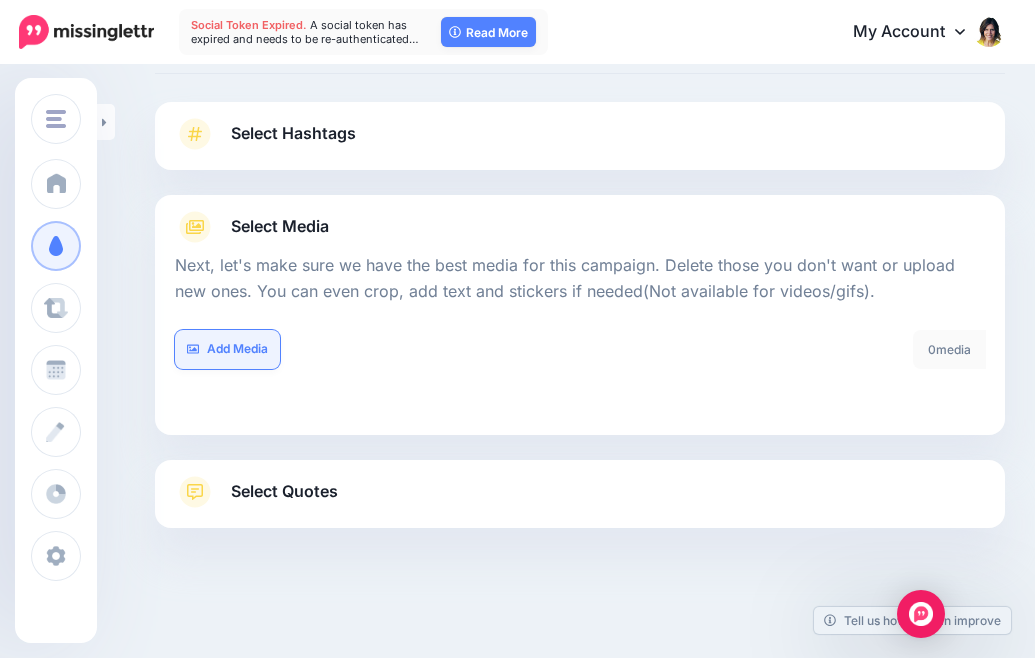 click on "Add Media" at bounding box center [227, 349] 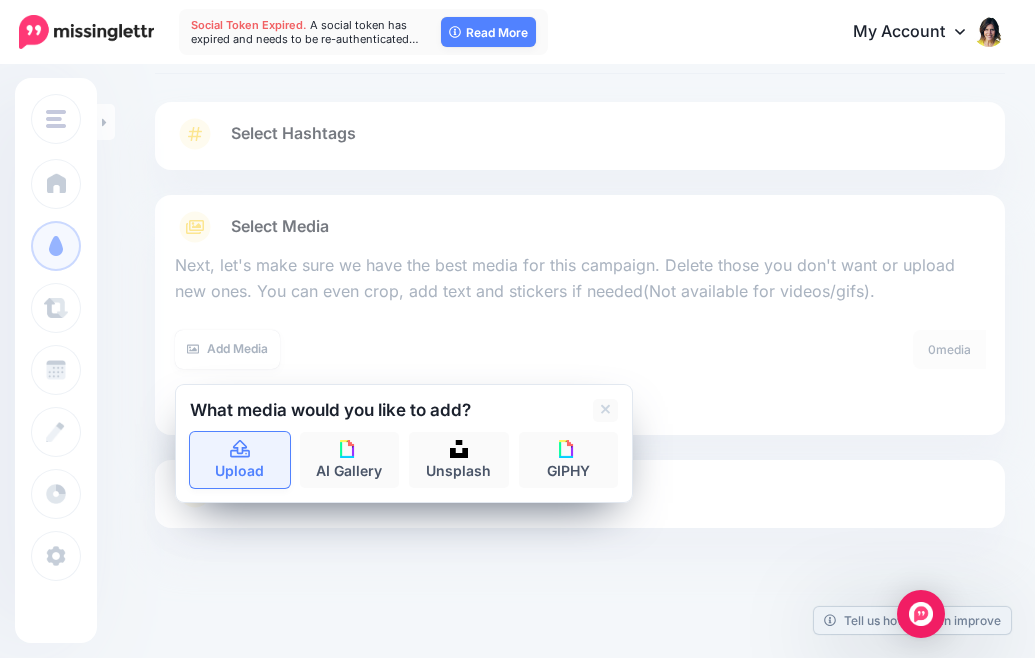 click 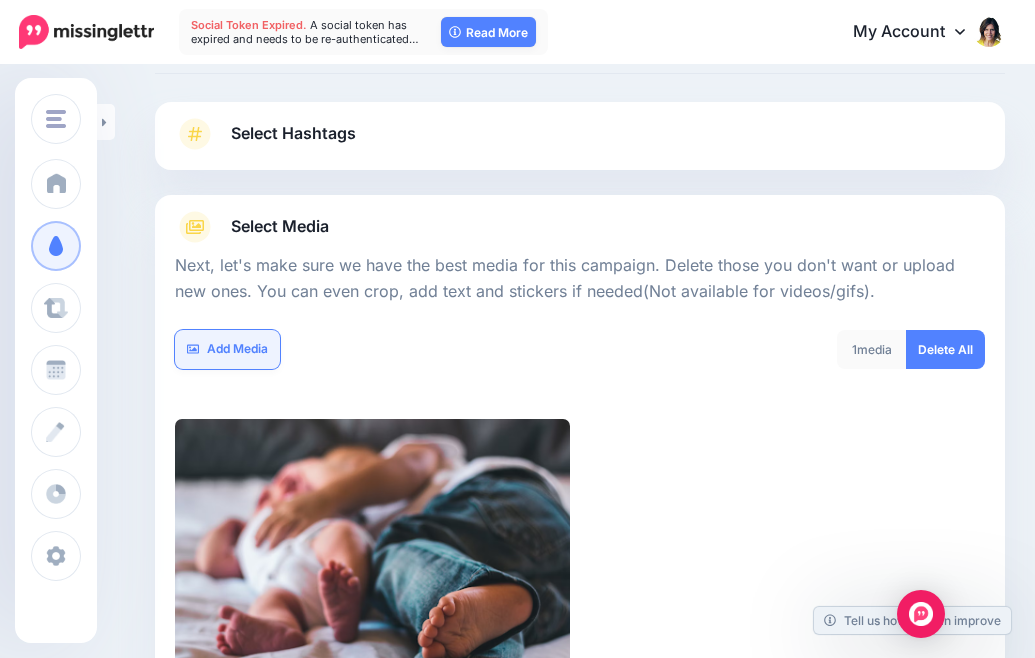 click on "Add Media" at bounding box center [227, 349] 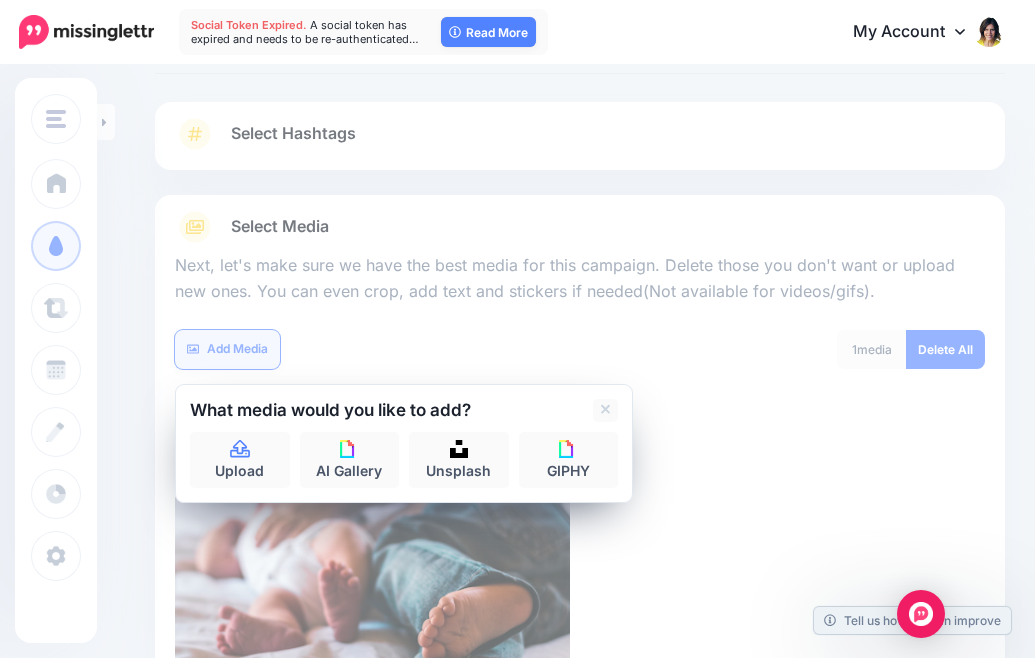 scroll, scrollTop: 422, scrollLeft: 0, axis: vertical 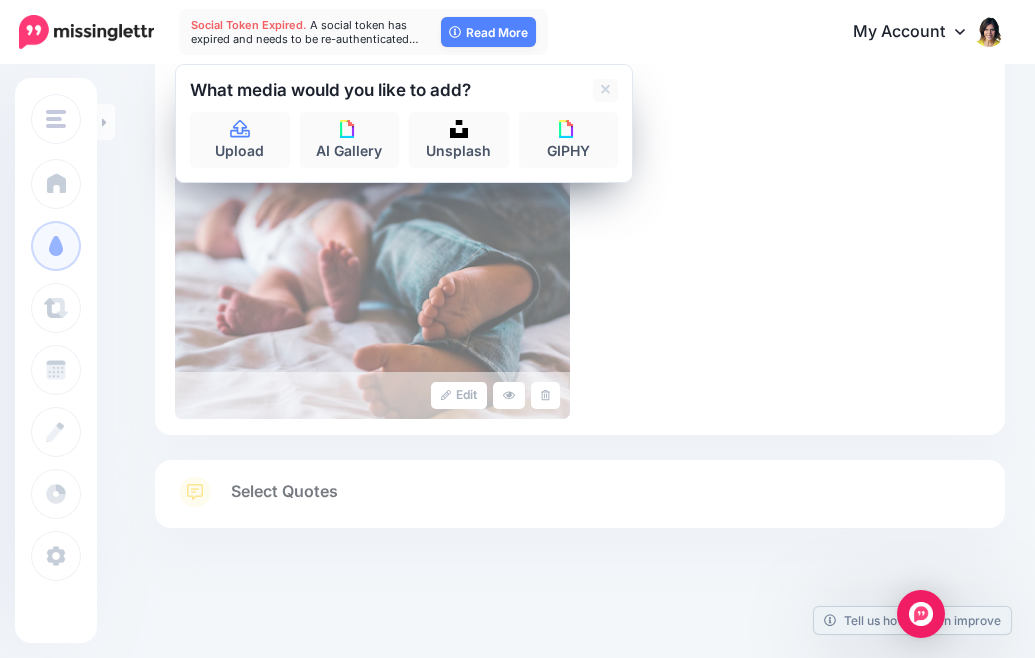 click on "Edit" at bounding box center [580, 259] 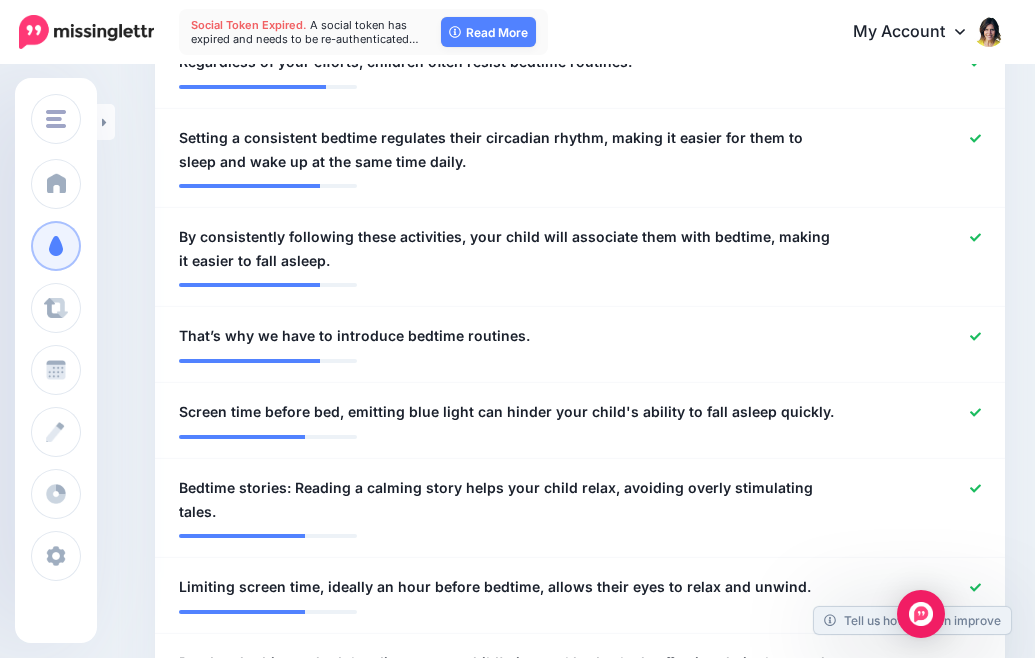 scroll, scrollTop: 1116, scrollLeft: 0, axis: vertical 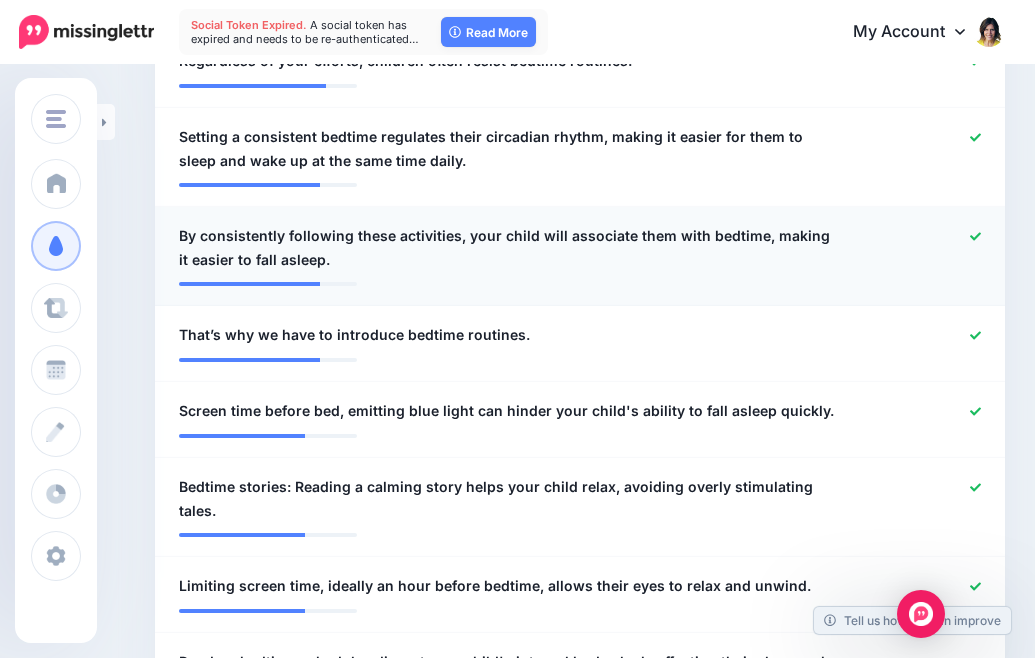 click 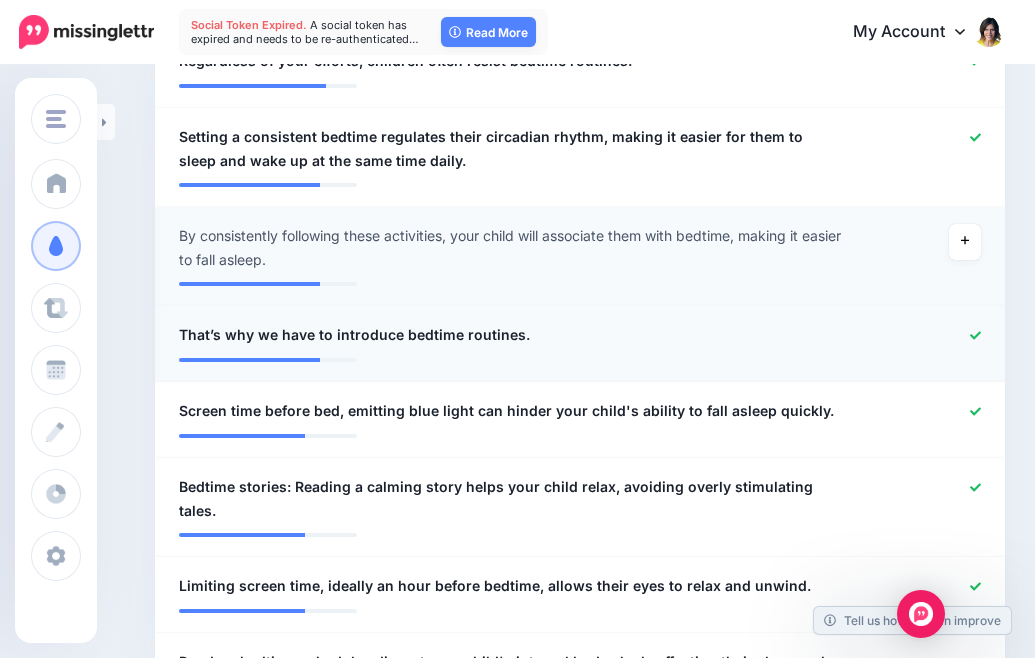 click 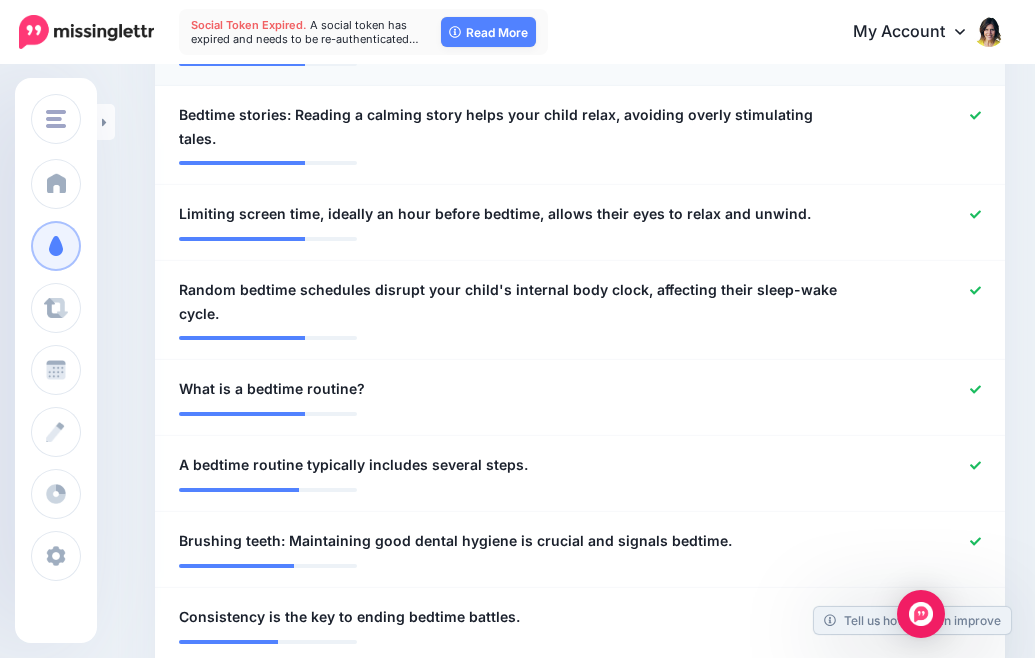 scroll, scrollTop: 1504, scrollLeft: 0, axis: vertical 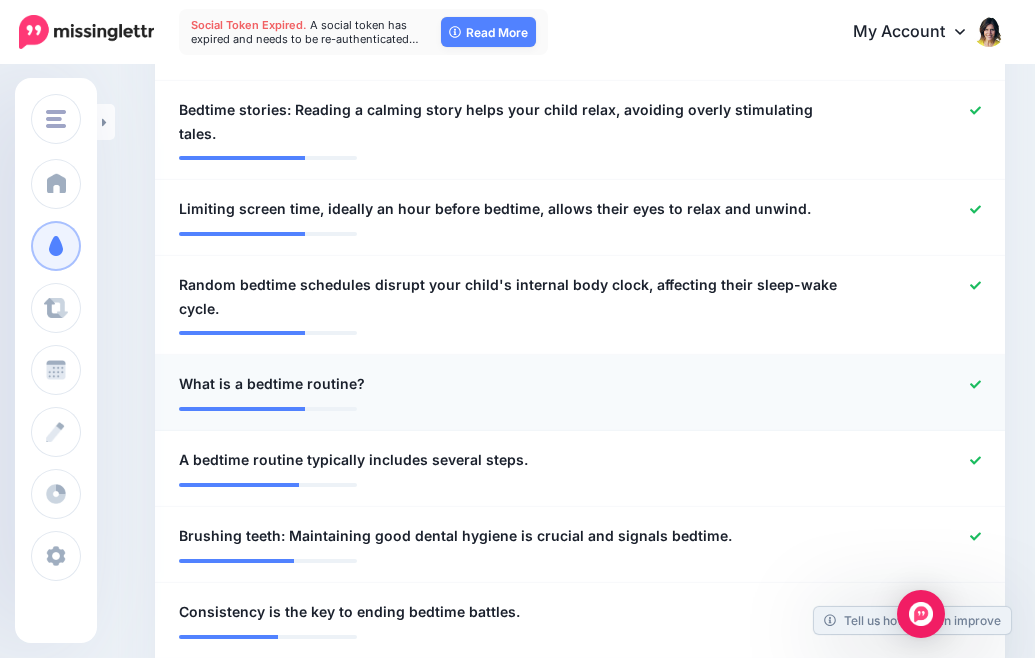 click 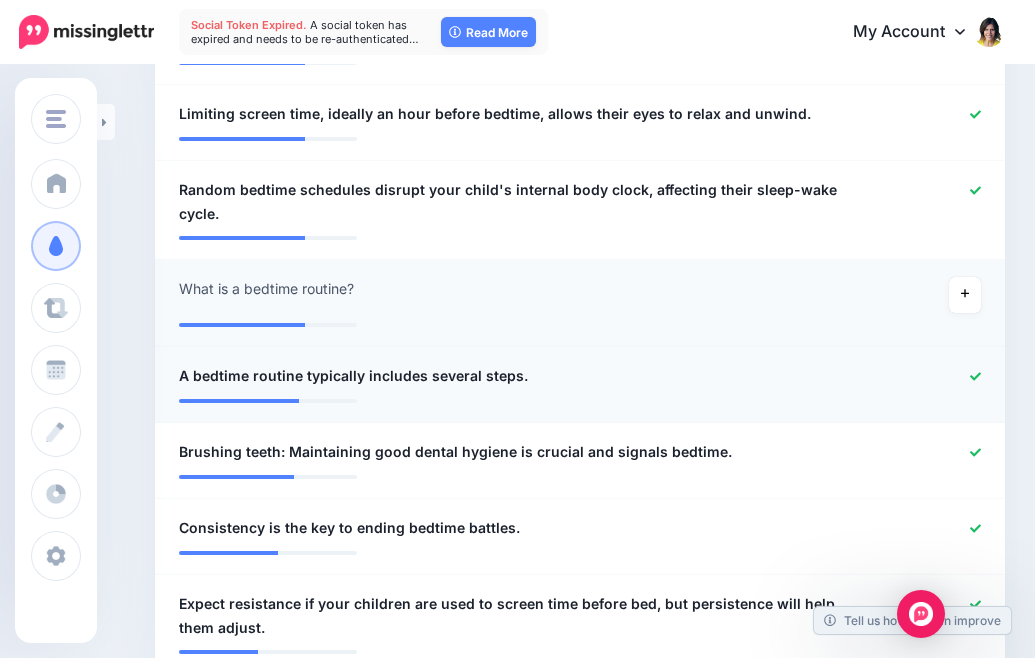 scroll, scrollTop: 1600, scrollLeft: 0, axis: vertical 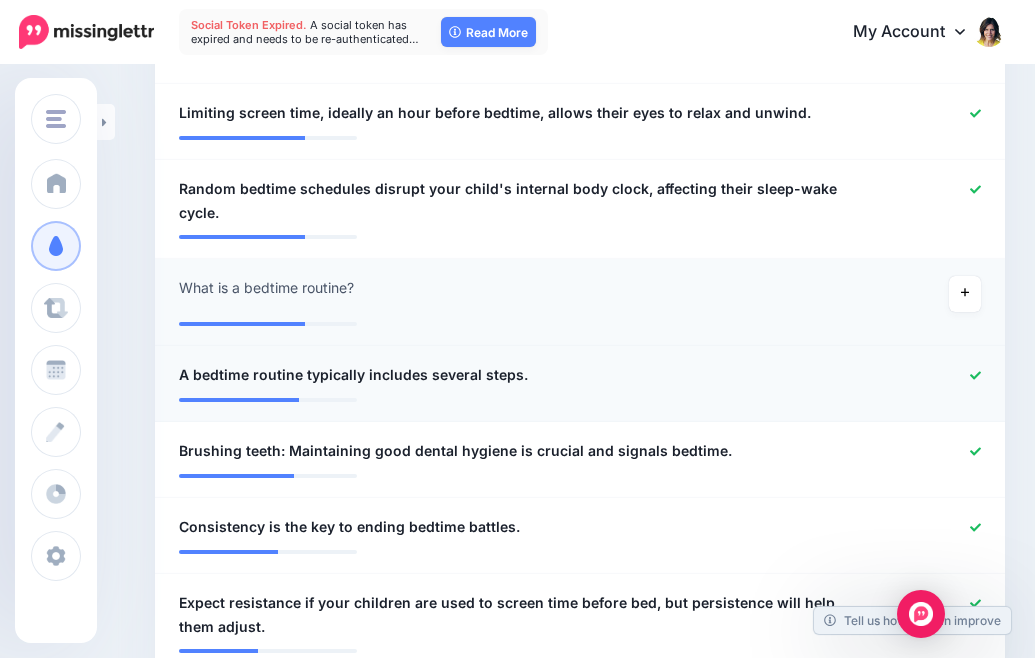 click 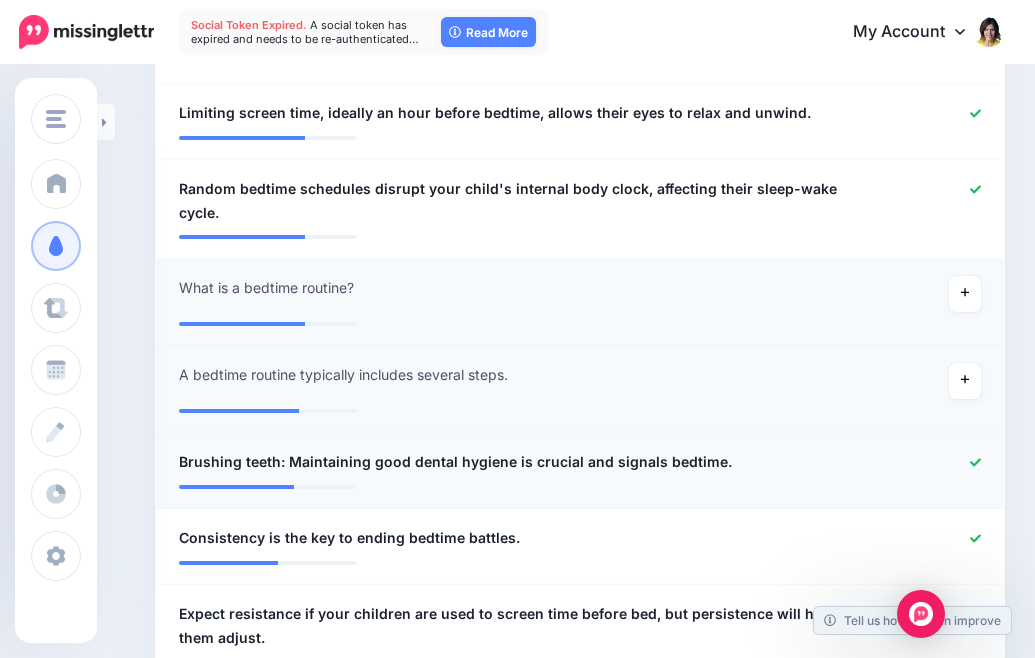 click 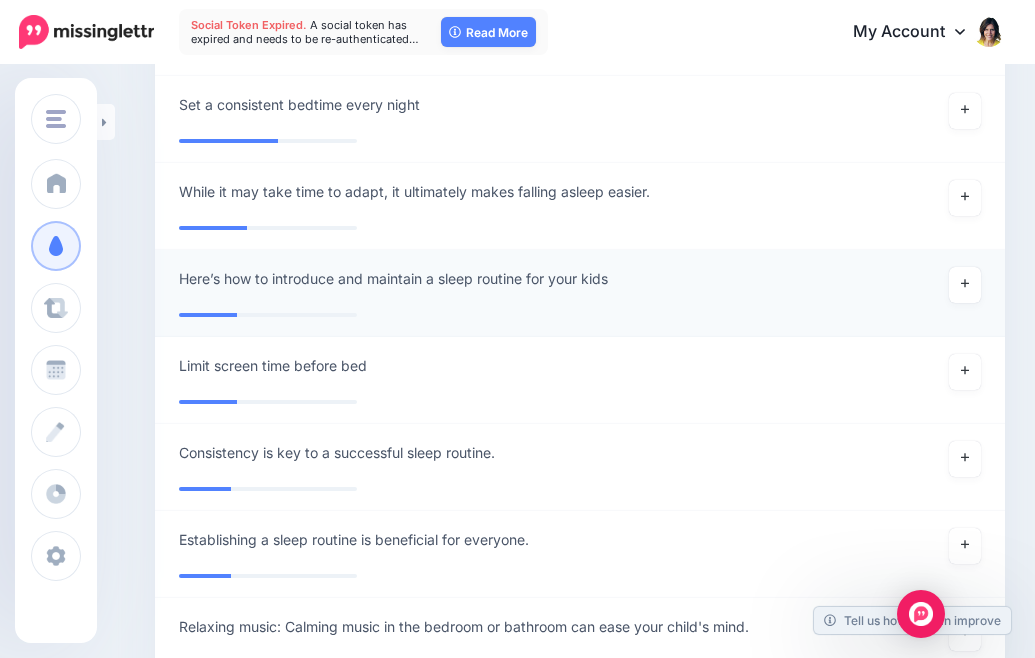 scroll, scrollTop: 2312, scrollLeft: 0, axis: vertical 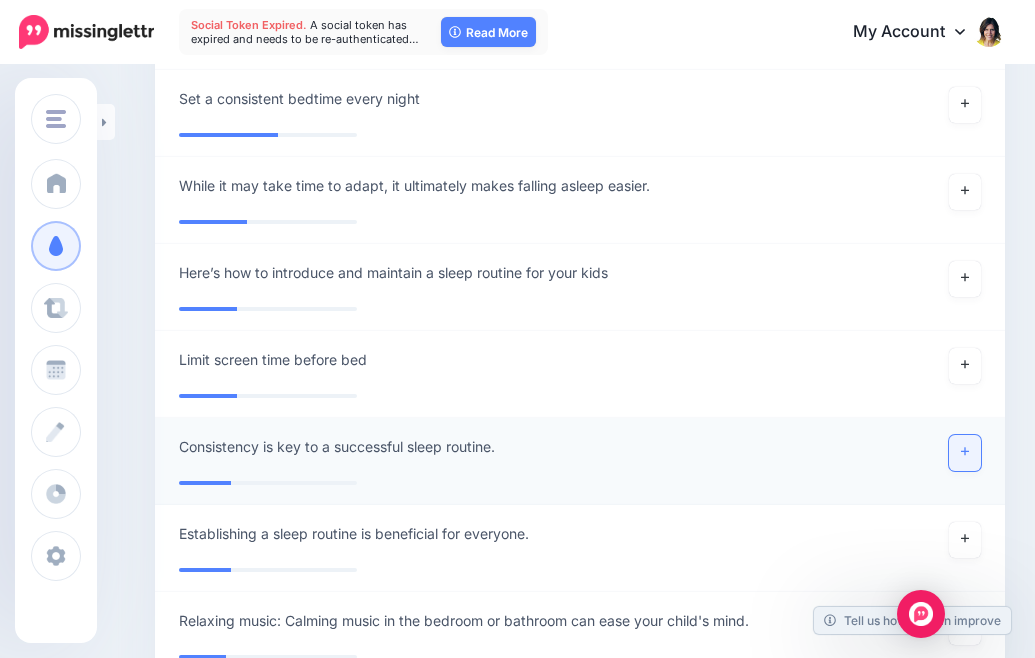 click 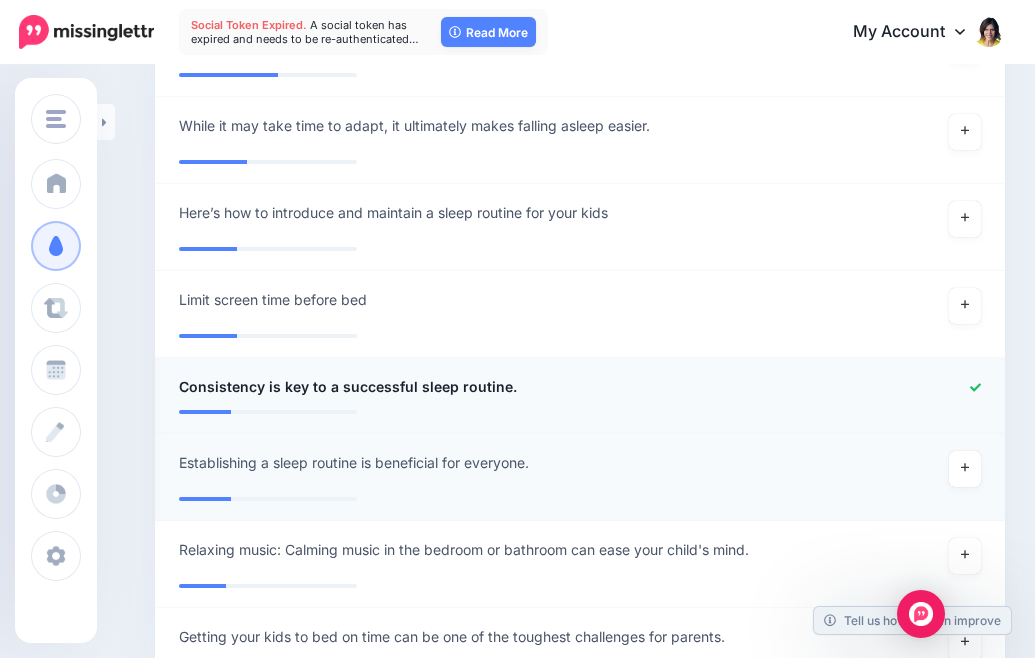 scroll, scrollTop: 2436, scrollLeft: 0, axis: vertical 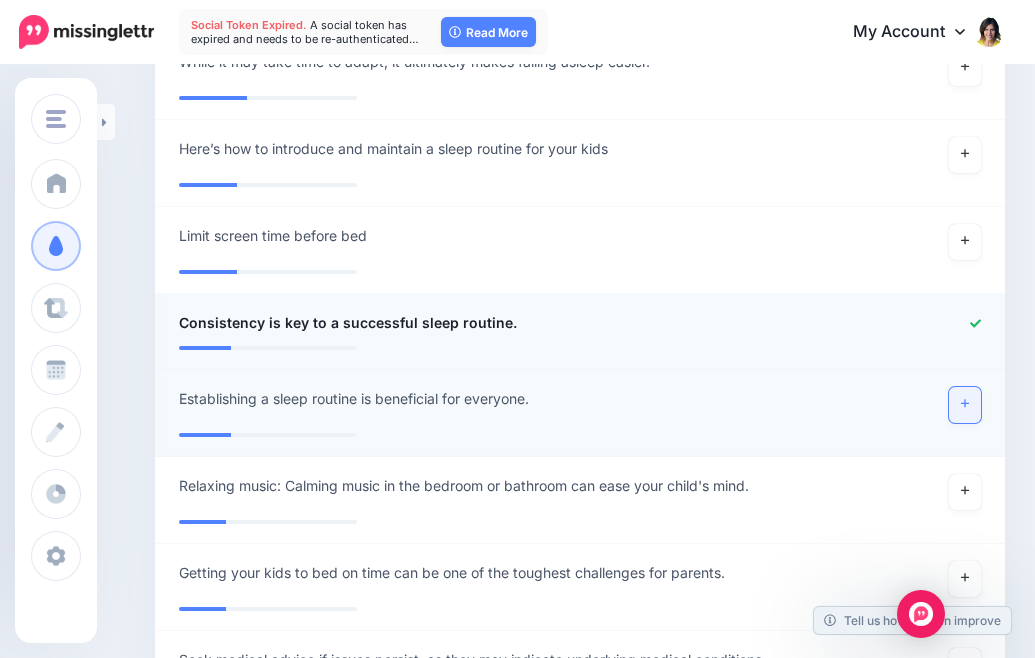 click at bounding box center [965, 405] 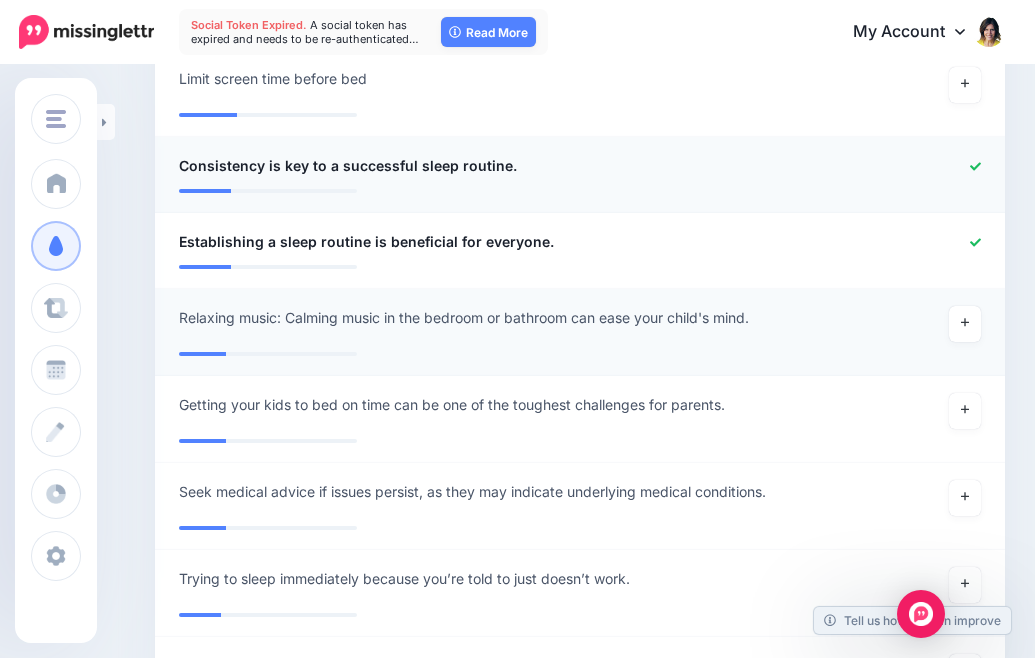 scroll, scrollTop: 2597, scrollLeft: 0, axis: vertical 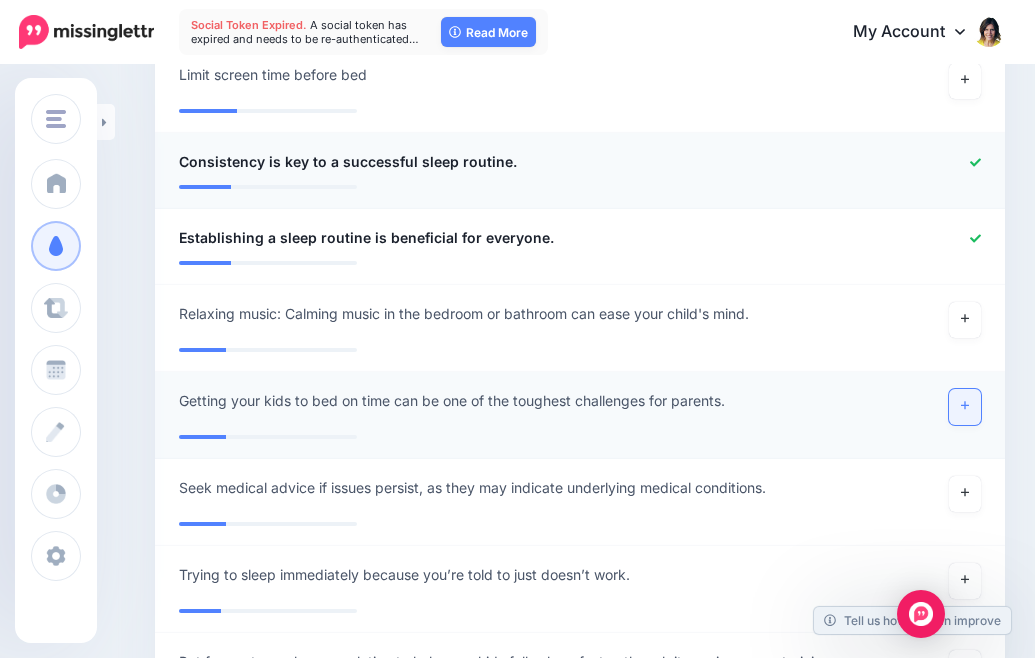 click at bounding box center [965, 407] 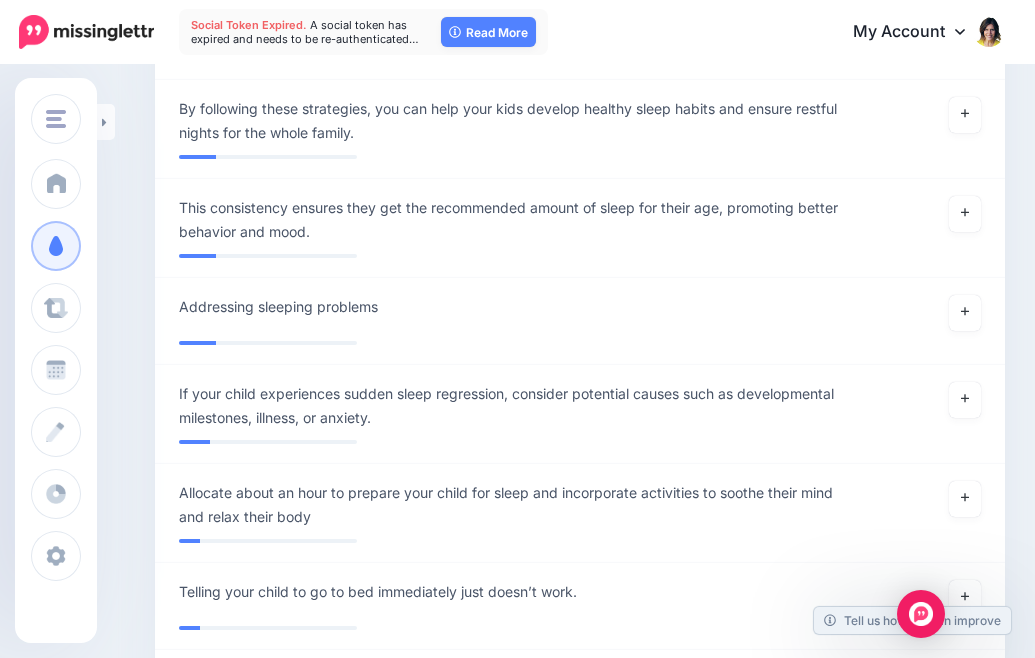 scroll, scrollTop: 3239, scrollLeft: 0, axis: vertical 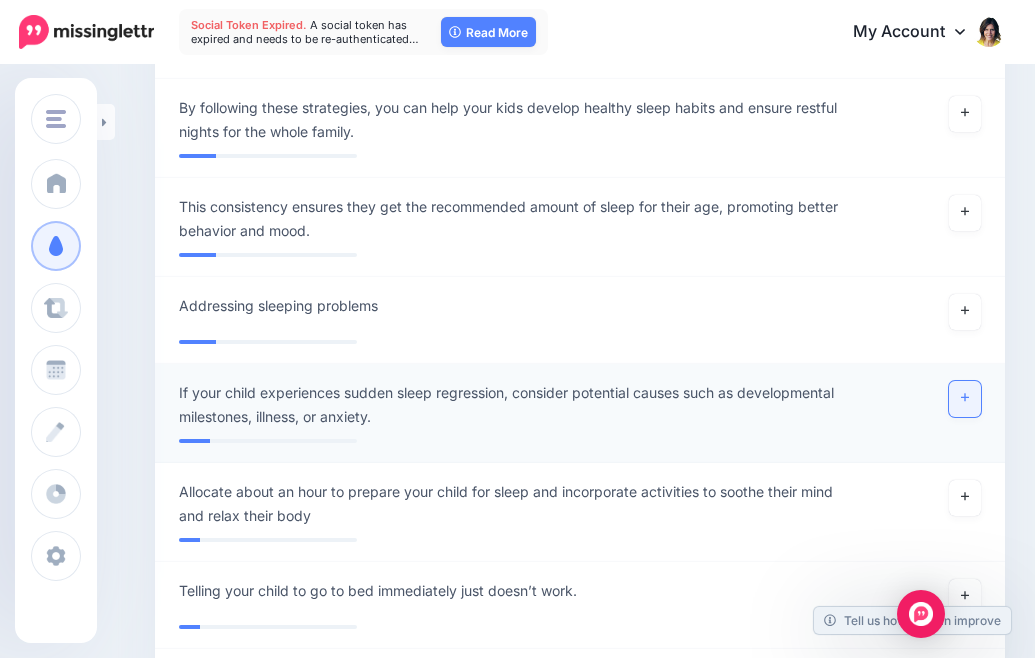 click 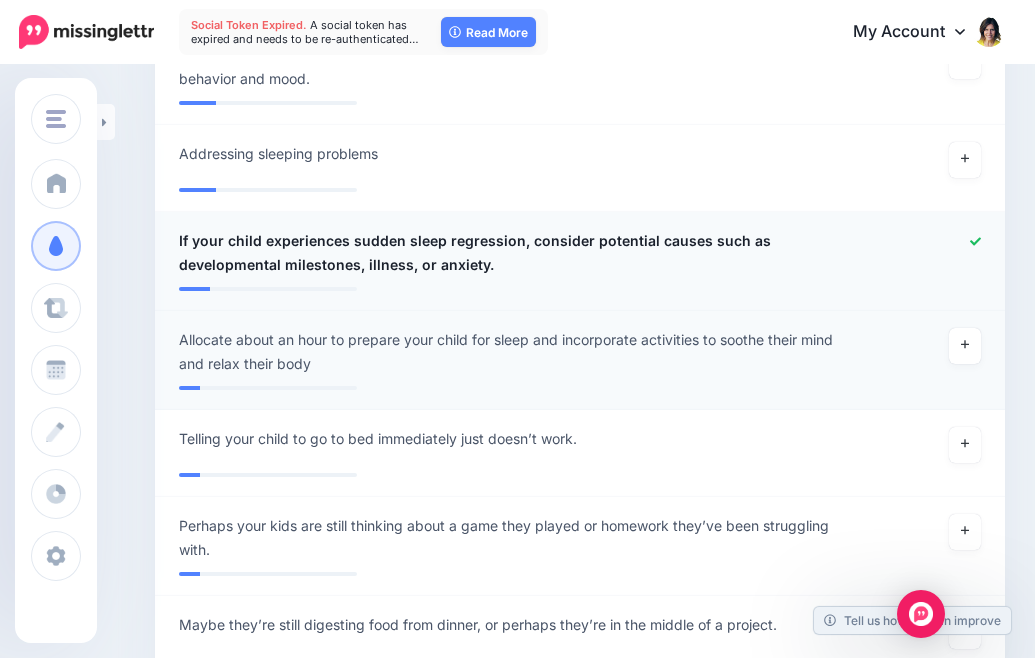 scroll, scrollTop: 3396, scrollLeft: 0, axis: vertical 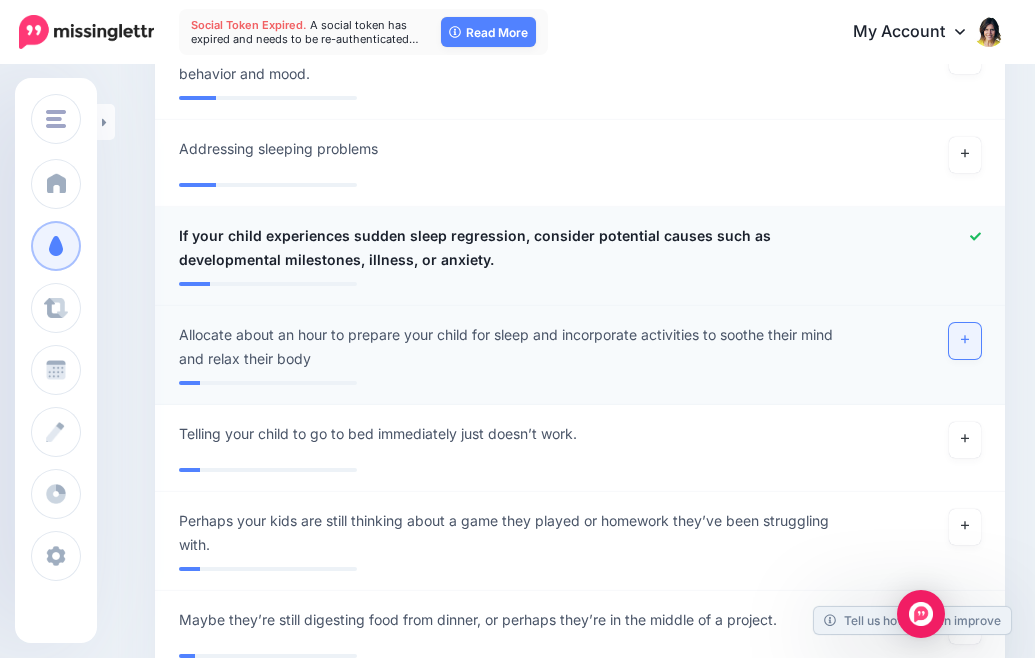 click at bounding box center (965, 341) 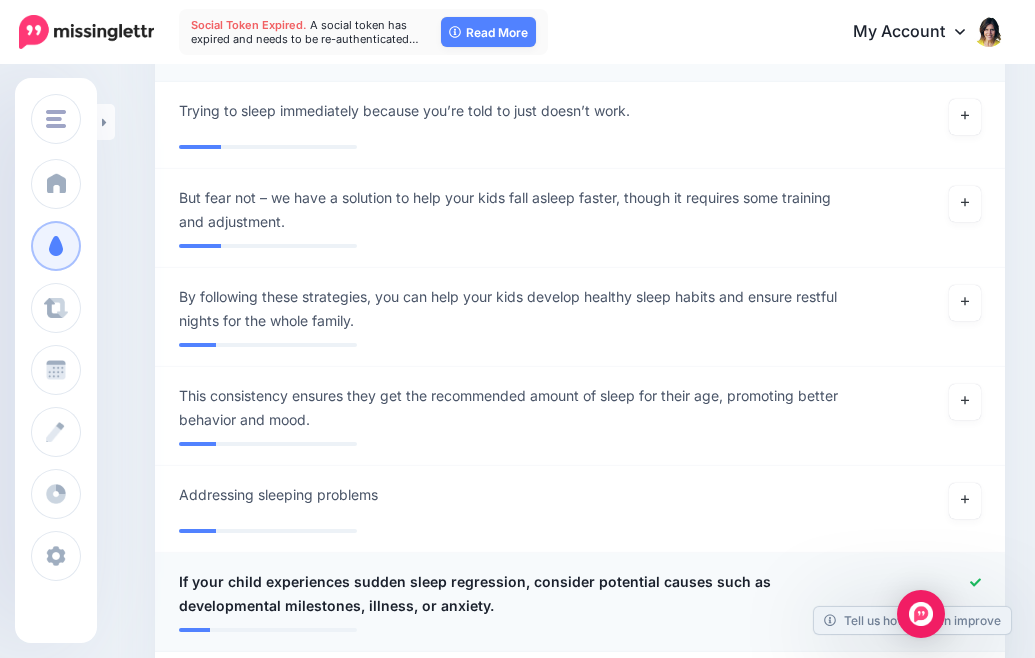 scroll, scrollTop: 3673, scrollLeft: 0, axis: vertical 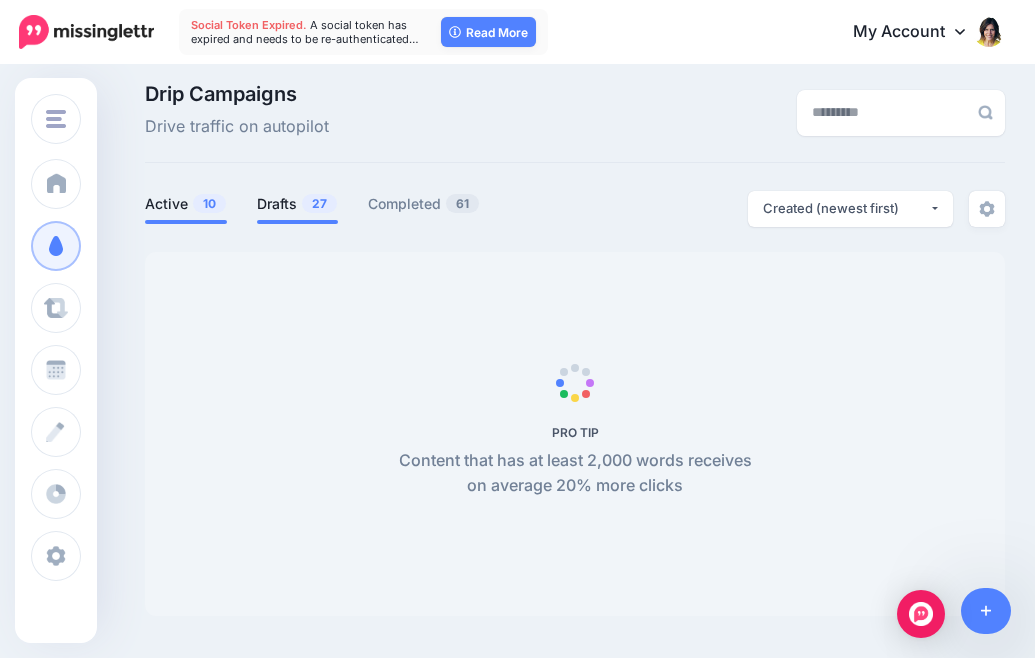 click on "Drafts  27" at bounding box center (297, 204) 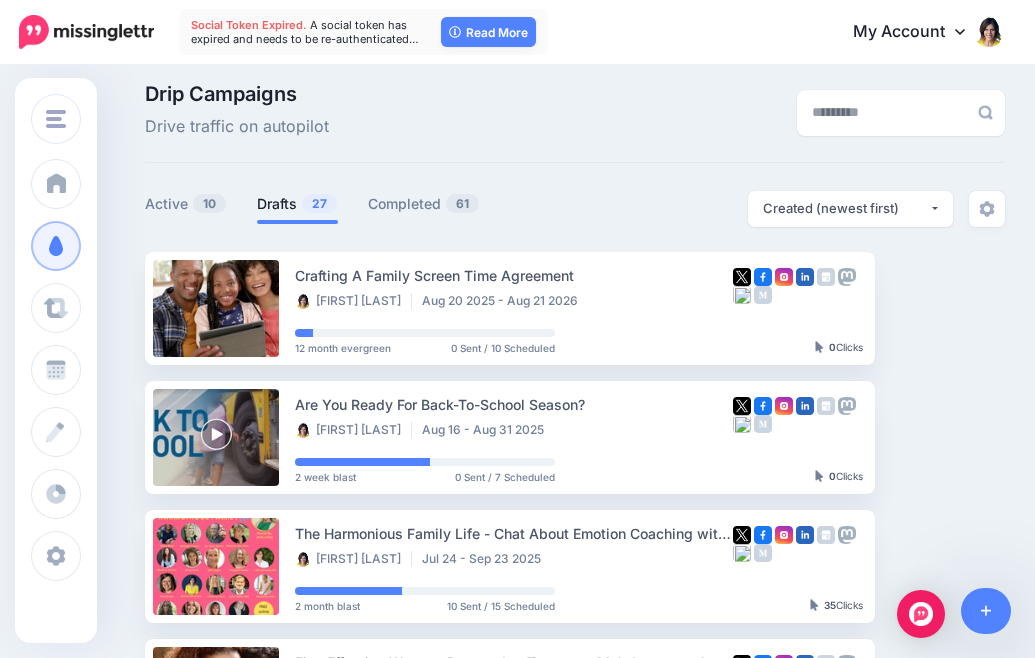 click on "Drafts  27" at bounding box center (297, 204) 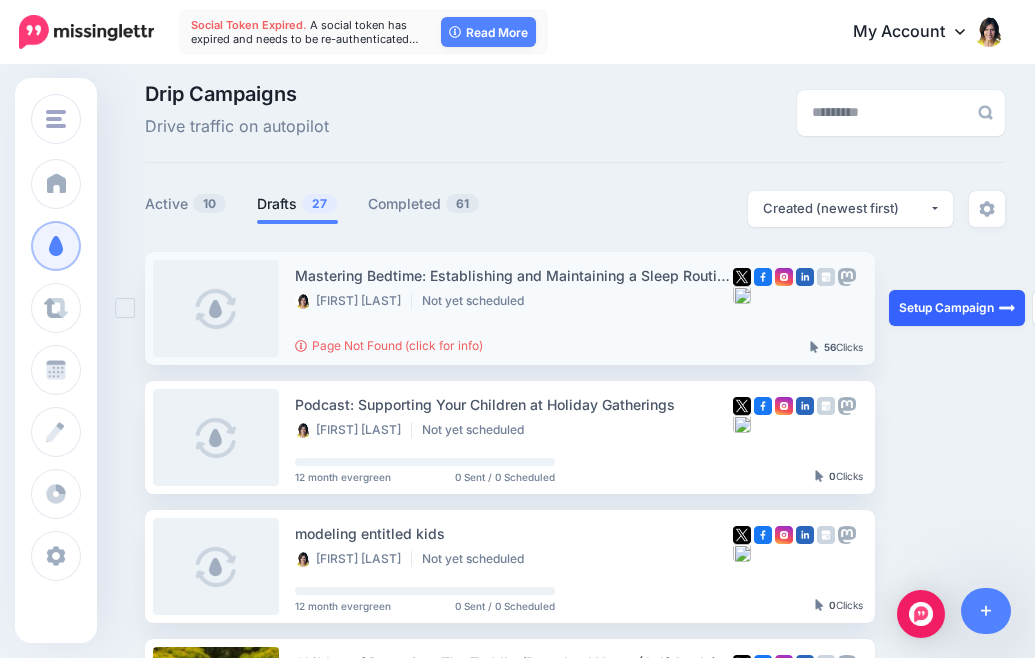 click at bounding box center (1007, 308) 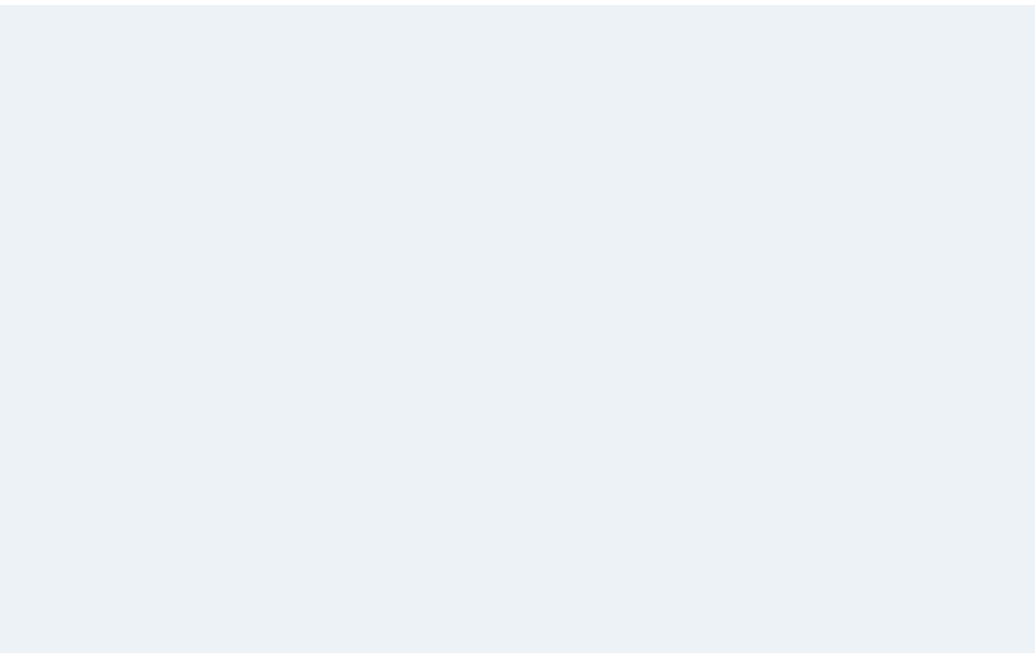 scroll, scrollTop: 0, scrollLeft: 0, axis: both 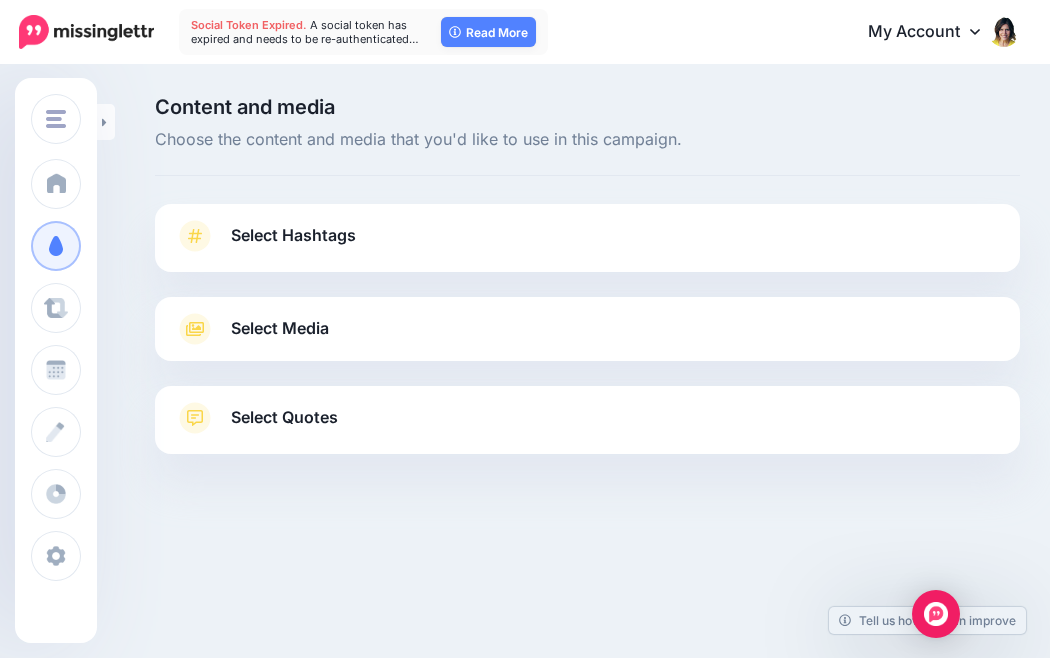click on "Select Hashtags" at bounding box center (293, 235) 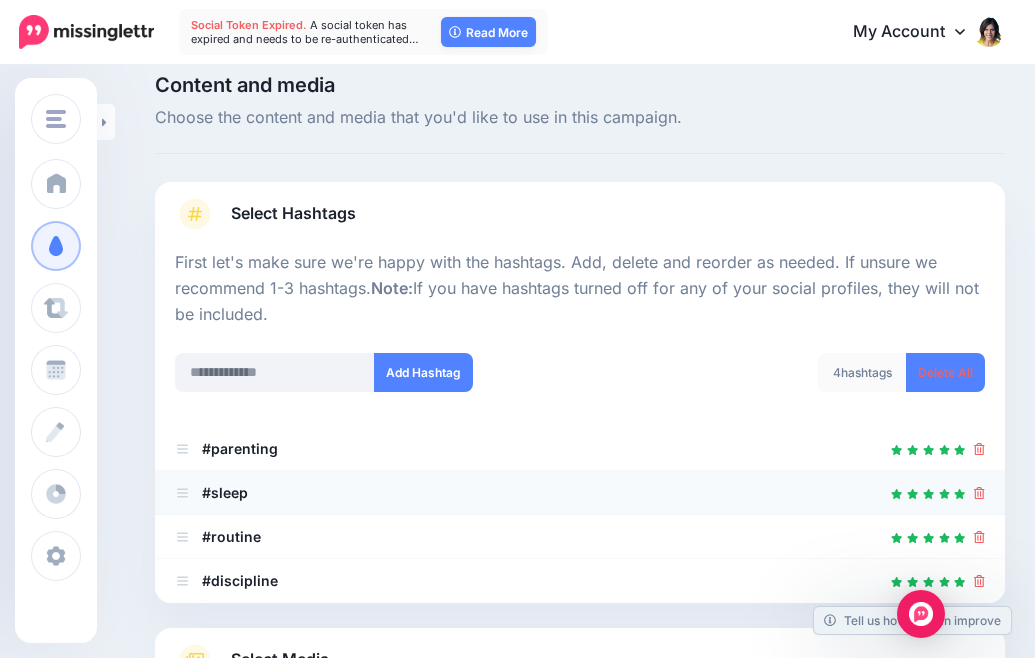 scroll, scrollTop: 278, scrollLeft: 0, axis: vertical 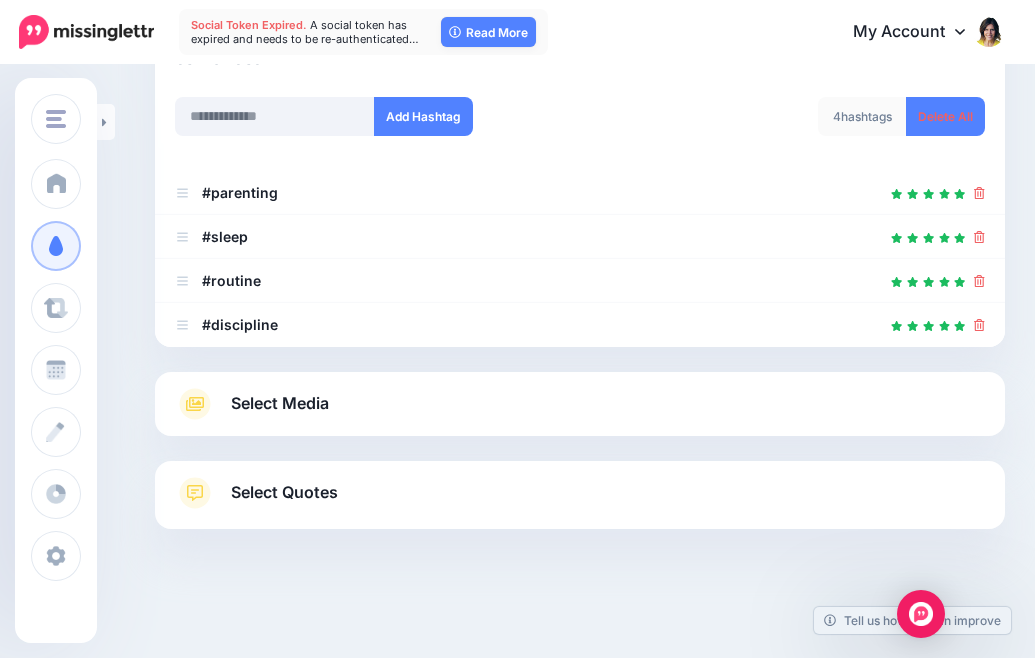 click on "Select Media" at bounding box center [280, 403] 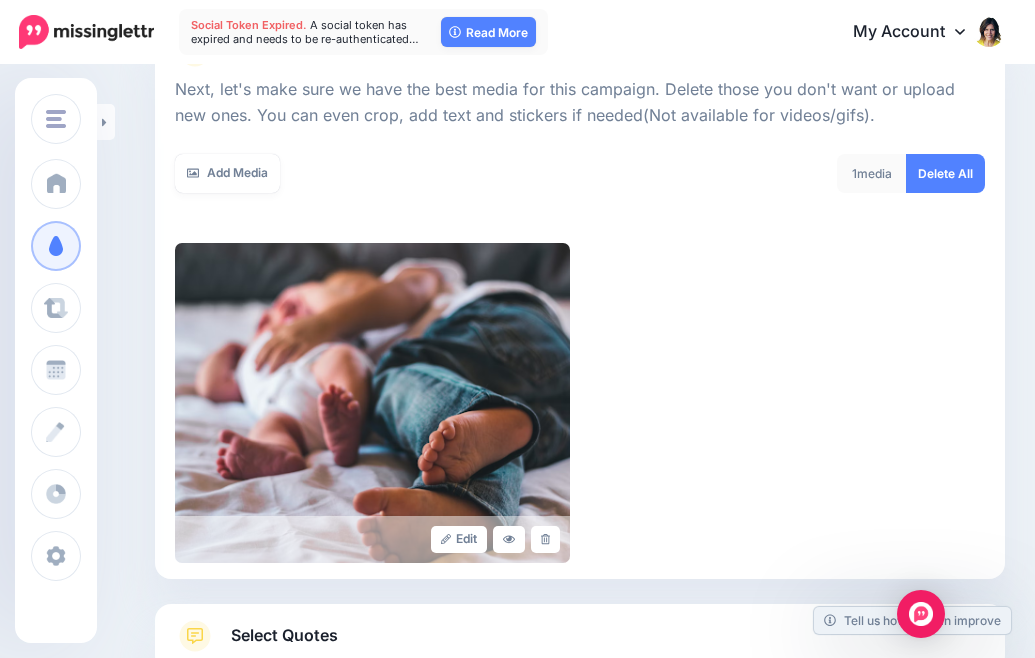 scroll, scrollTop: 422, scrollLeft: 0, axis: vertical 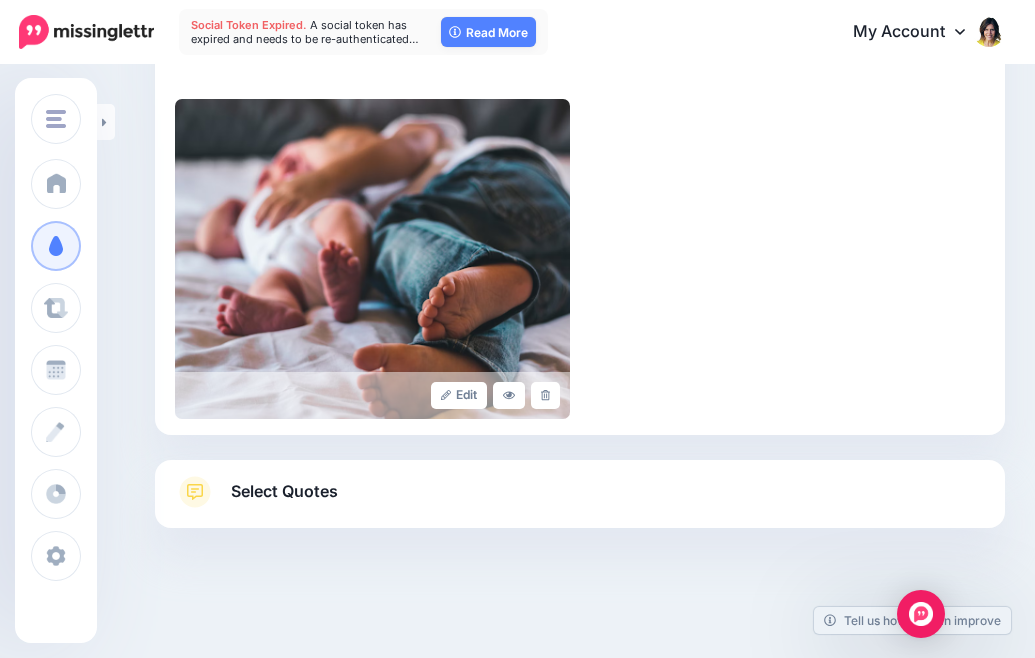 click on "Select Quotes" at bounding box center (284, 491) 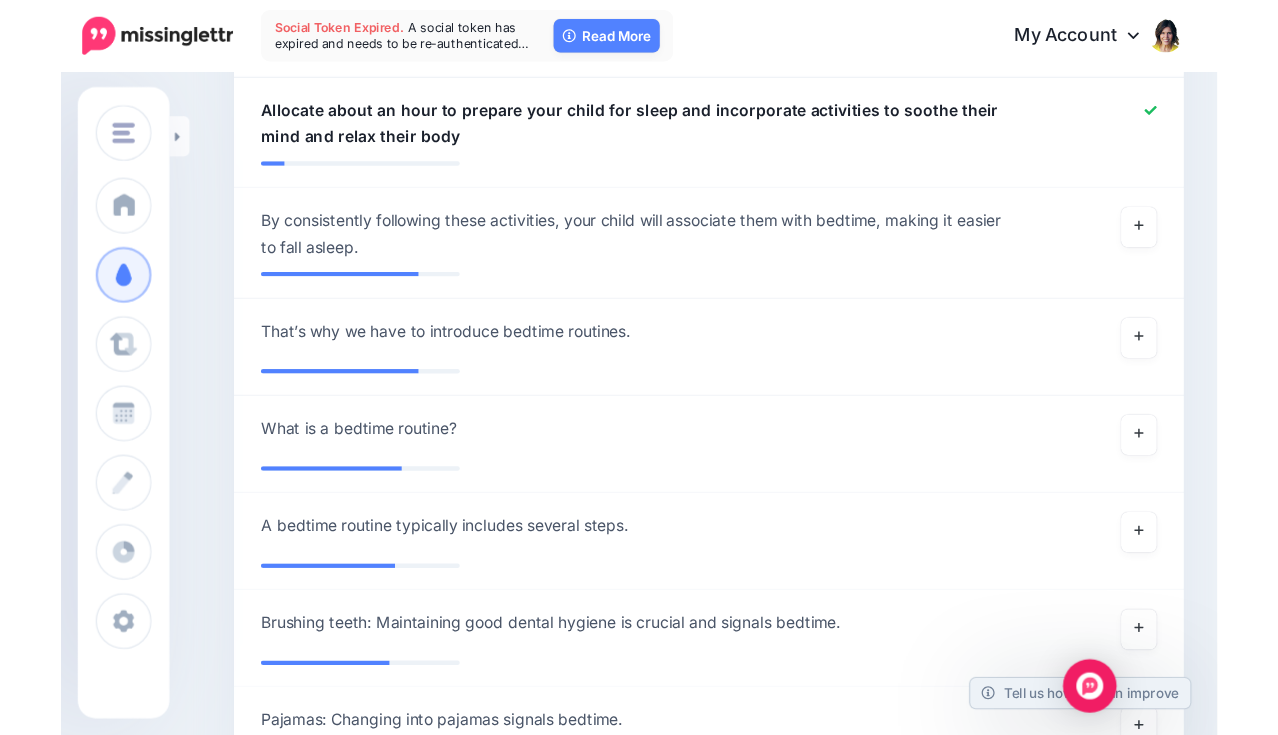 scroll, scrollTop: 2112, scrollLeft: 0, axis: vertical 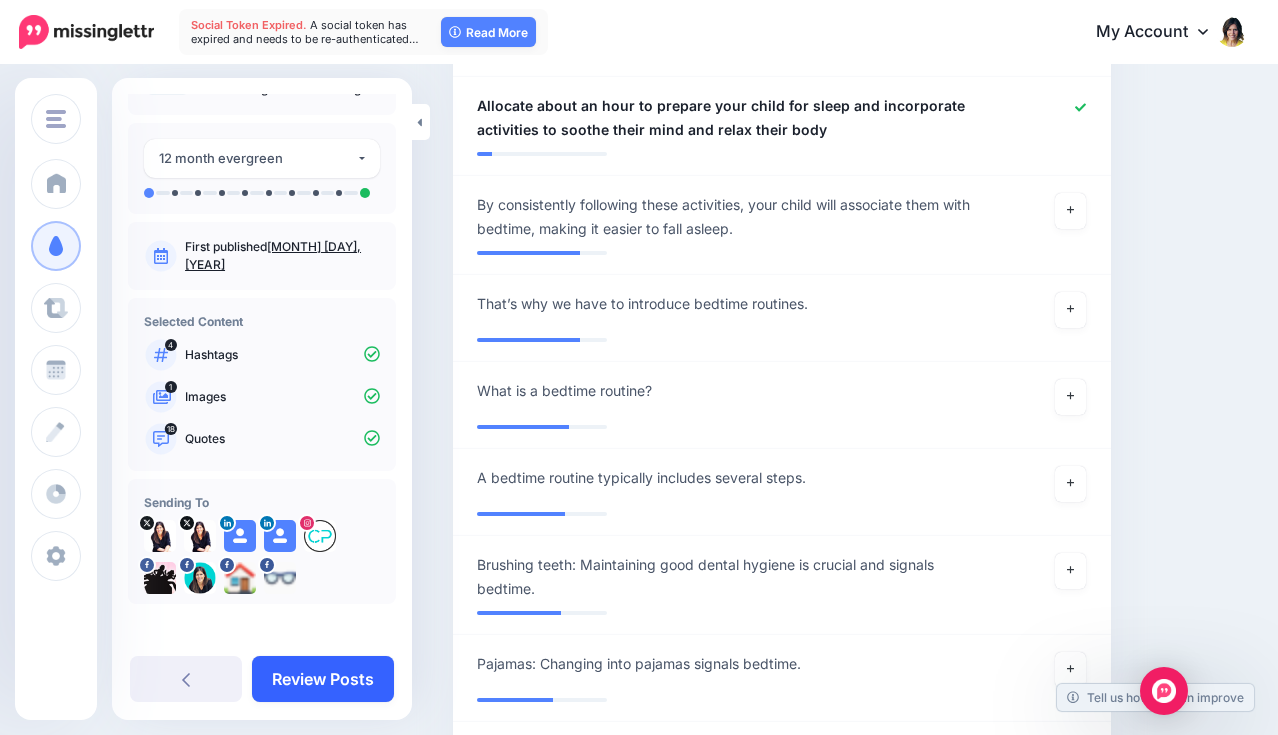 click on "Review Posts" at bounding box center (323, 679) 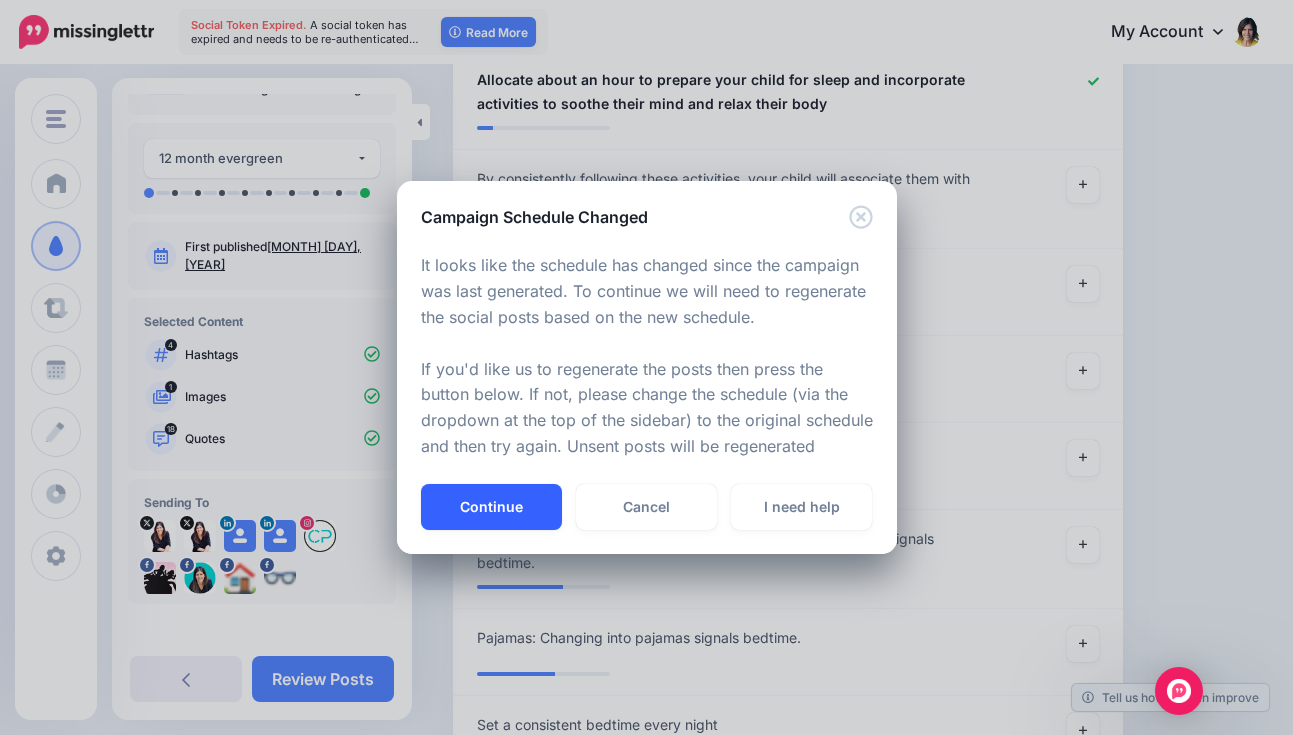 click on "Continue" at bounding box center [491, 507] 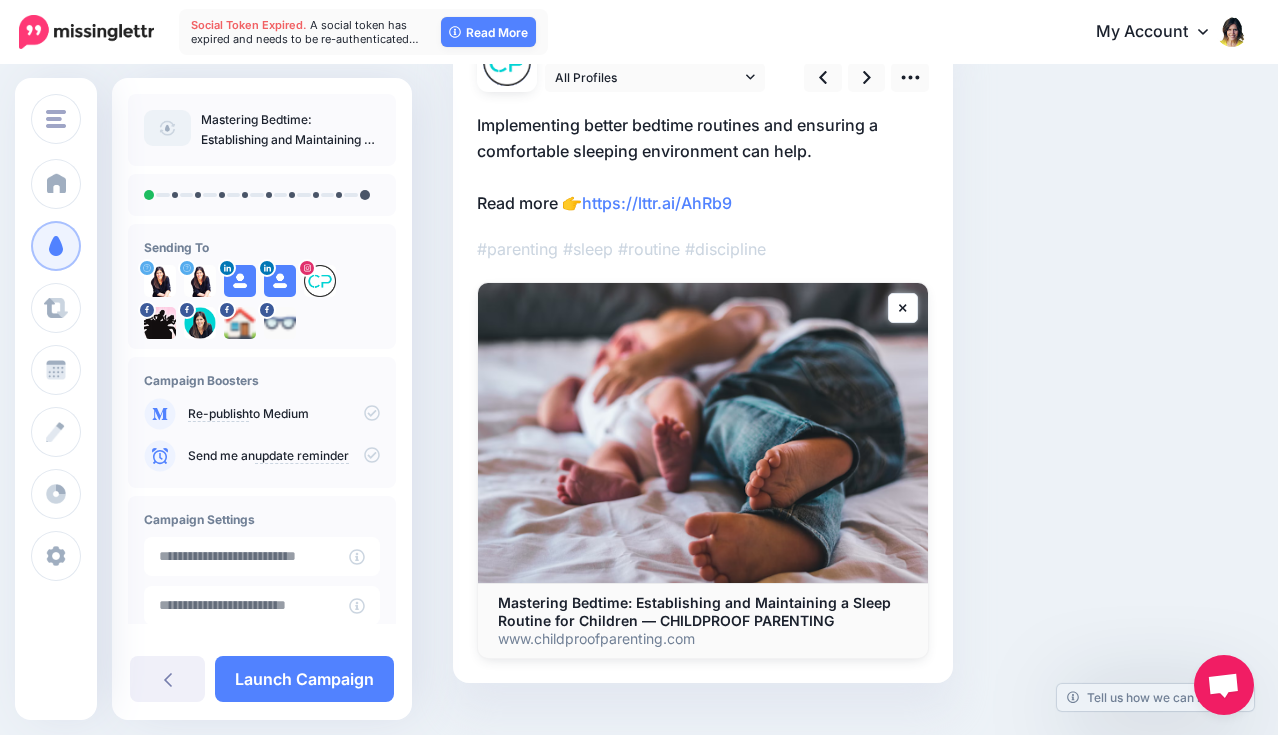 scroll, scrollTop: 200, scrollLeft: 0, axis: vertical 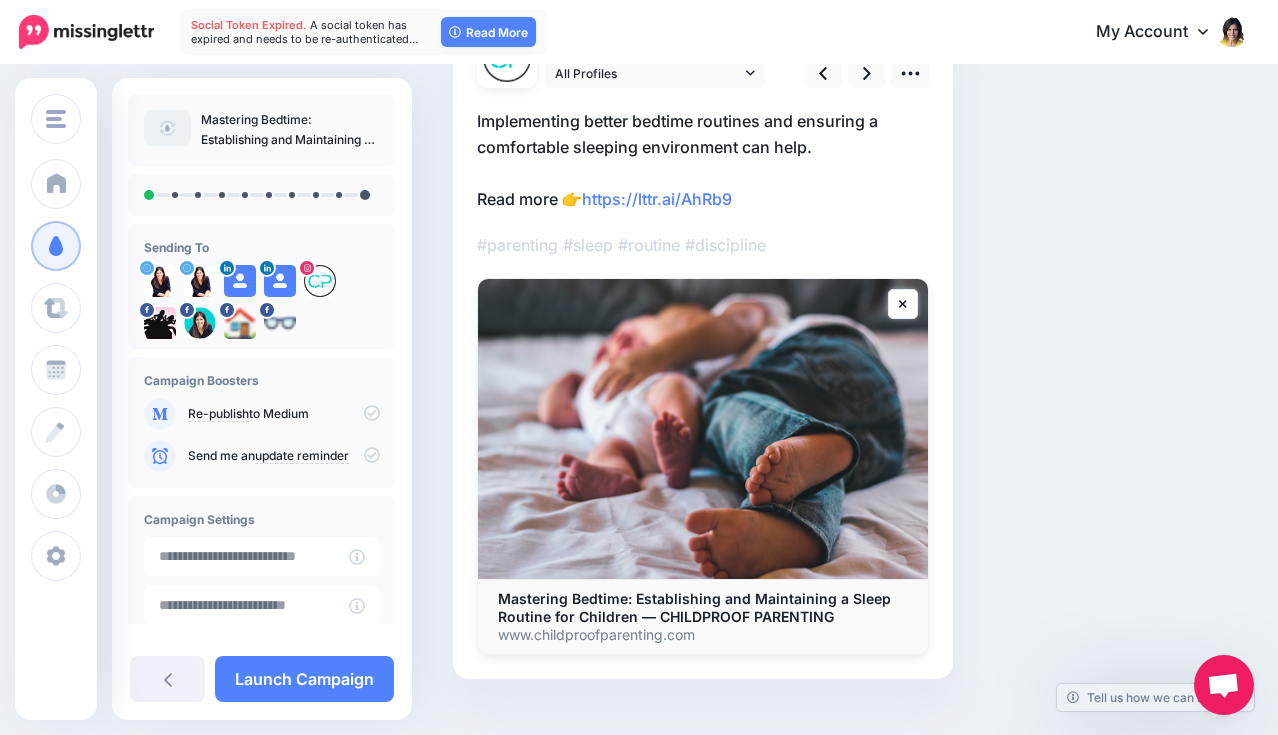 click on "Implementing better bedtime routines and ensuring a comfortable sleeping environment can help. Read more 👉  https://lttr.ai/AhRb9" at bounding box center (703, 160) 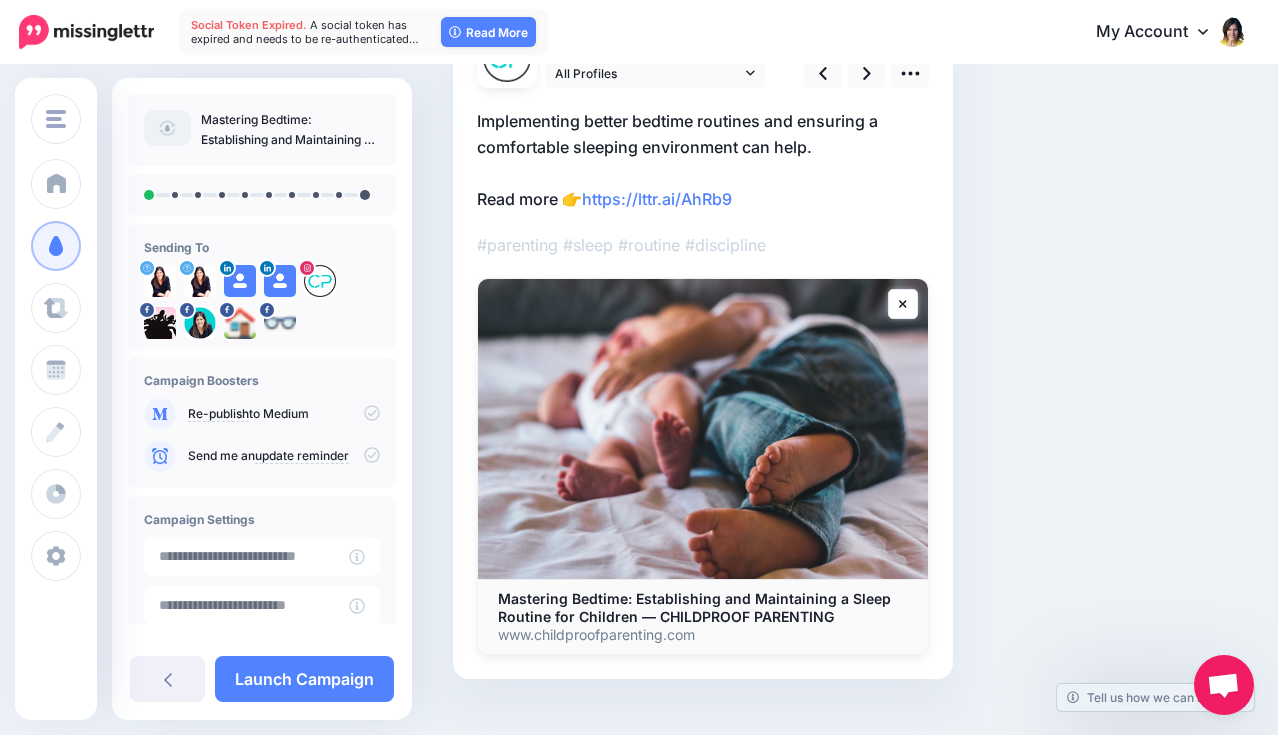 scroll, scrollTop: 0, scrollLeft: 0, axis: both 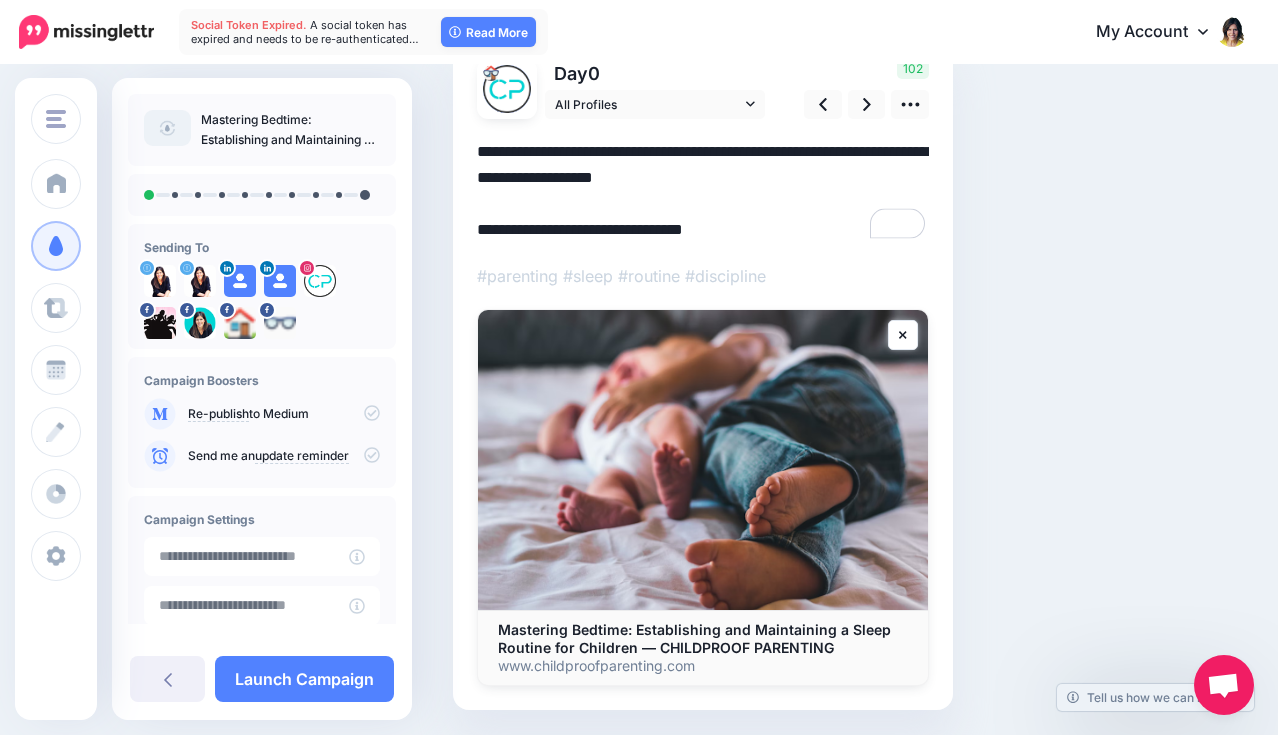 click on "**********" at bounding box center [703, 191] 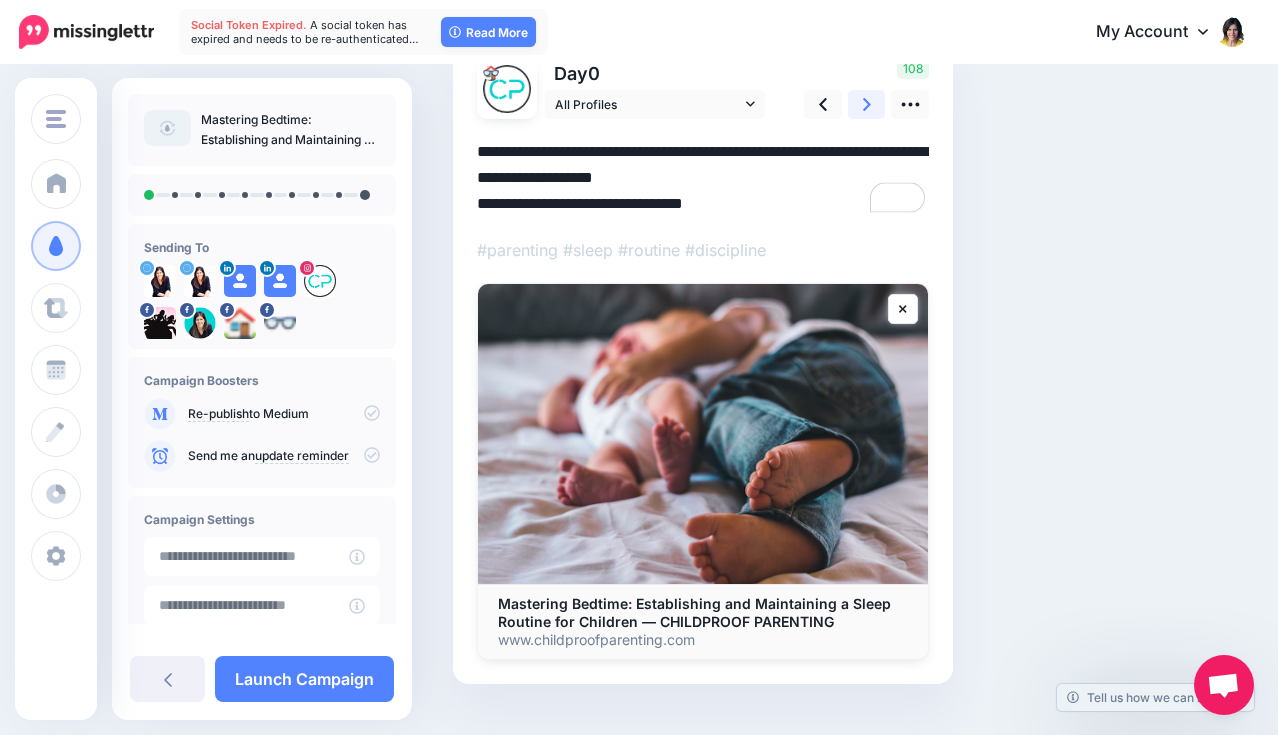 click at bounding box center [867, 104] 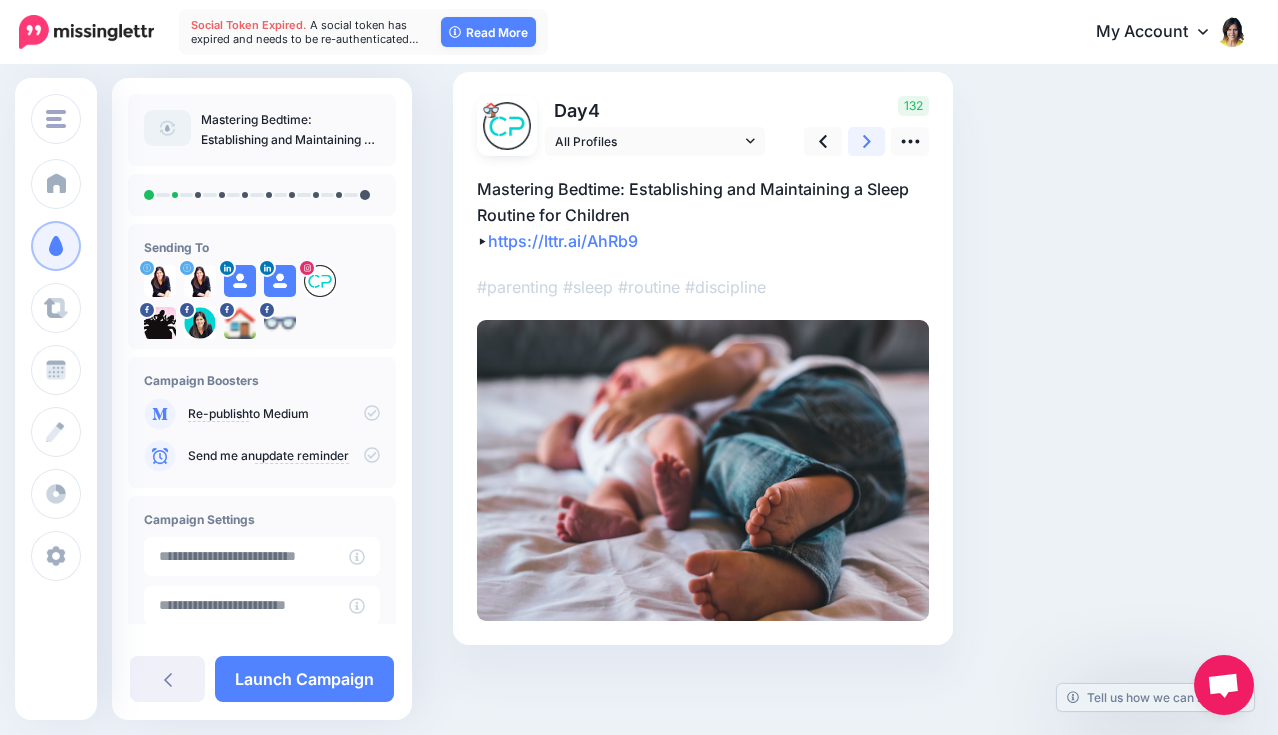 scroll, scrollTop: 0, scrollLeft: 0, axis: both 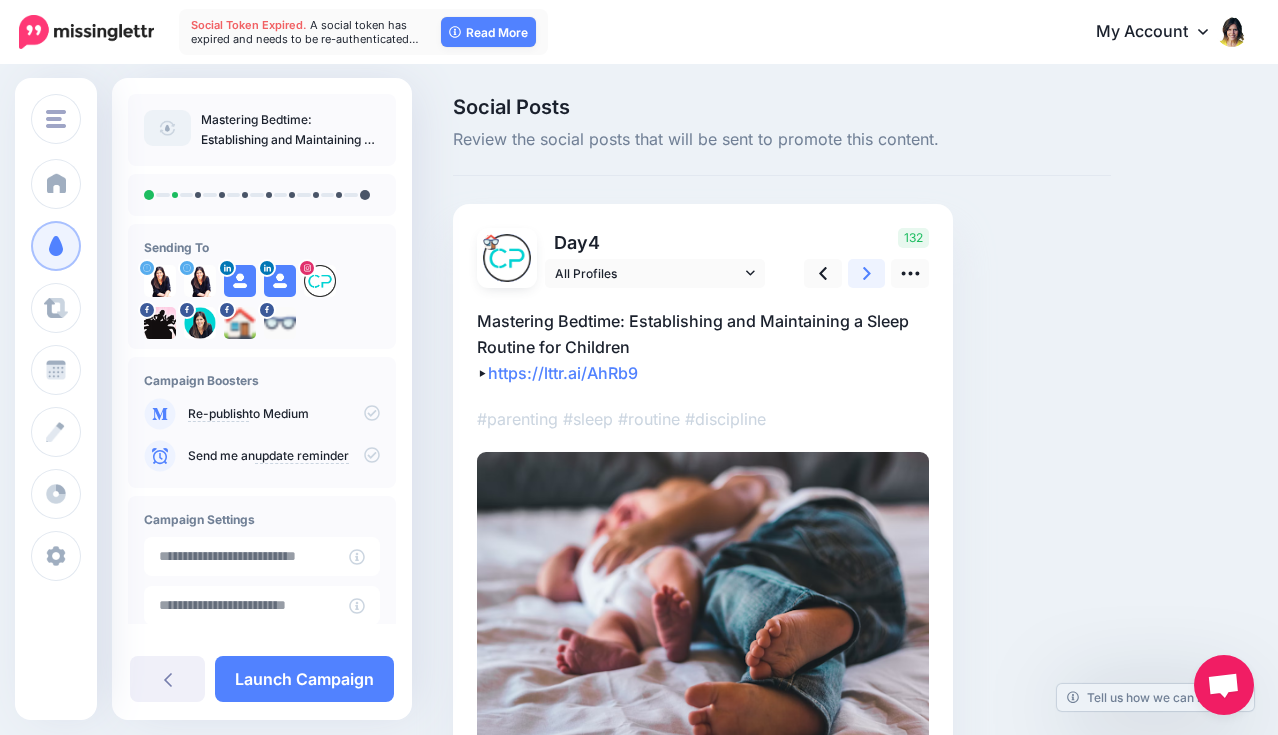 click 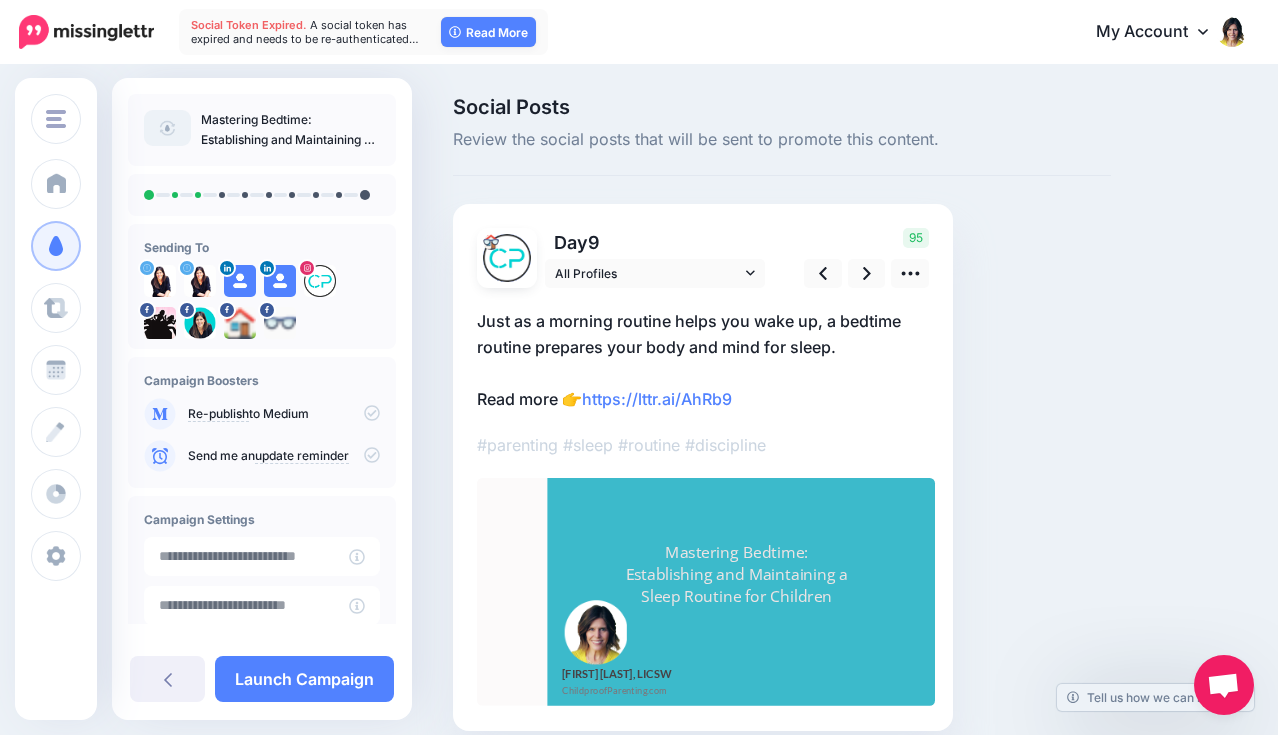 click on "Just as a morning routine helps you wake up, a bedtime routine prepares your body and mind for sleep. Read more 👉  https://lttr.ai/AhRb9" at bounding box center (703, 360) 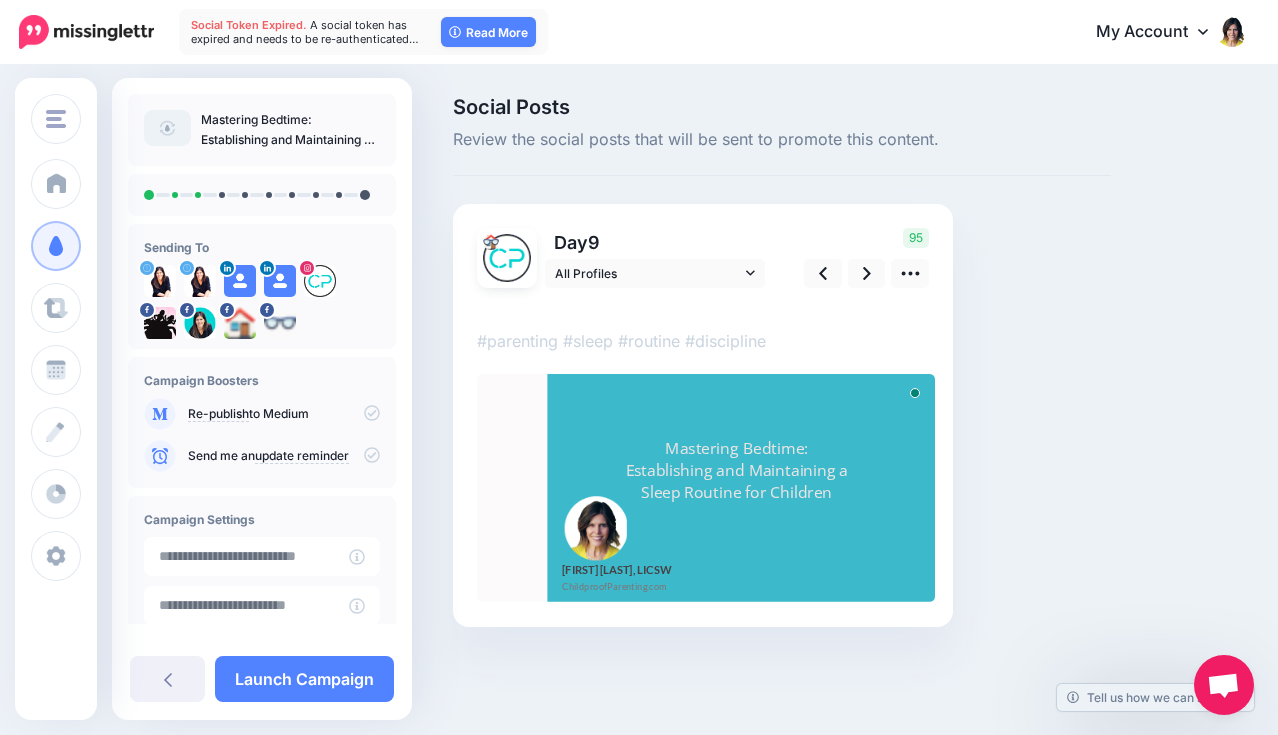 scroll, scrollTop: 0, scrollLeft: 0, axis: both 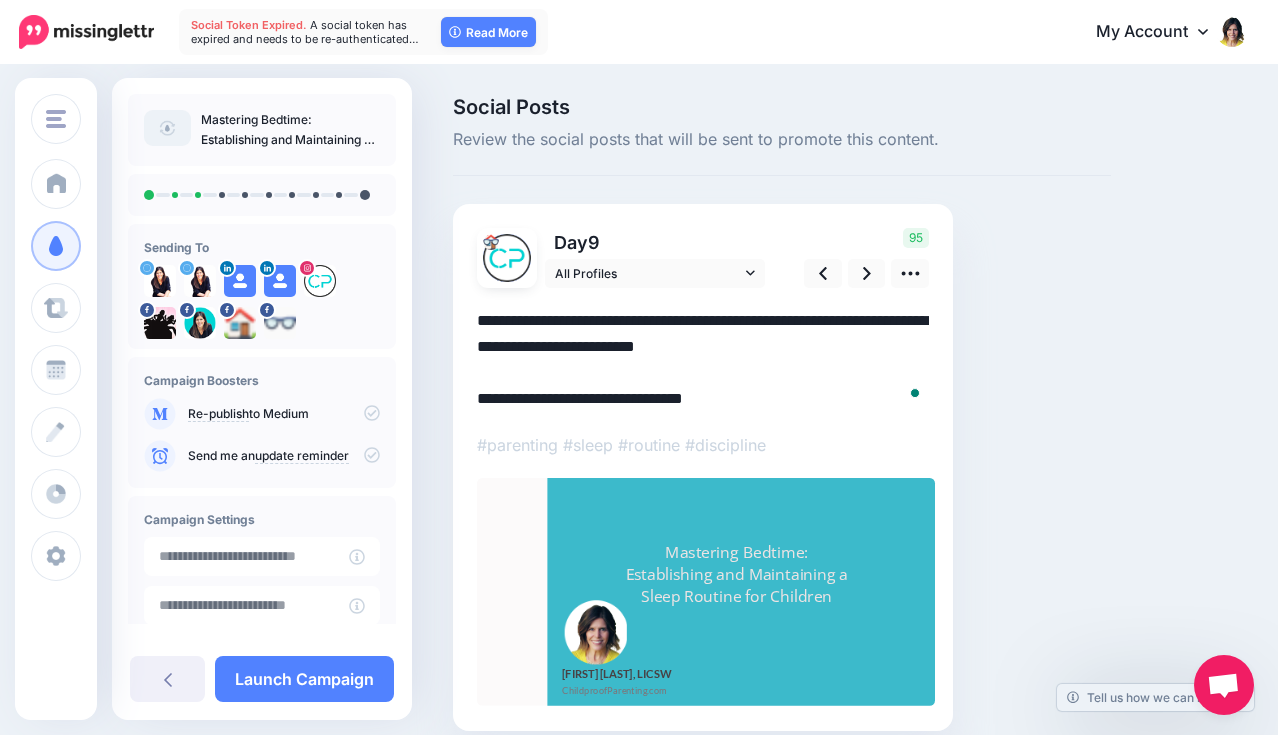 click on "**********" at bounding box center [703, 360] 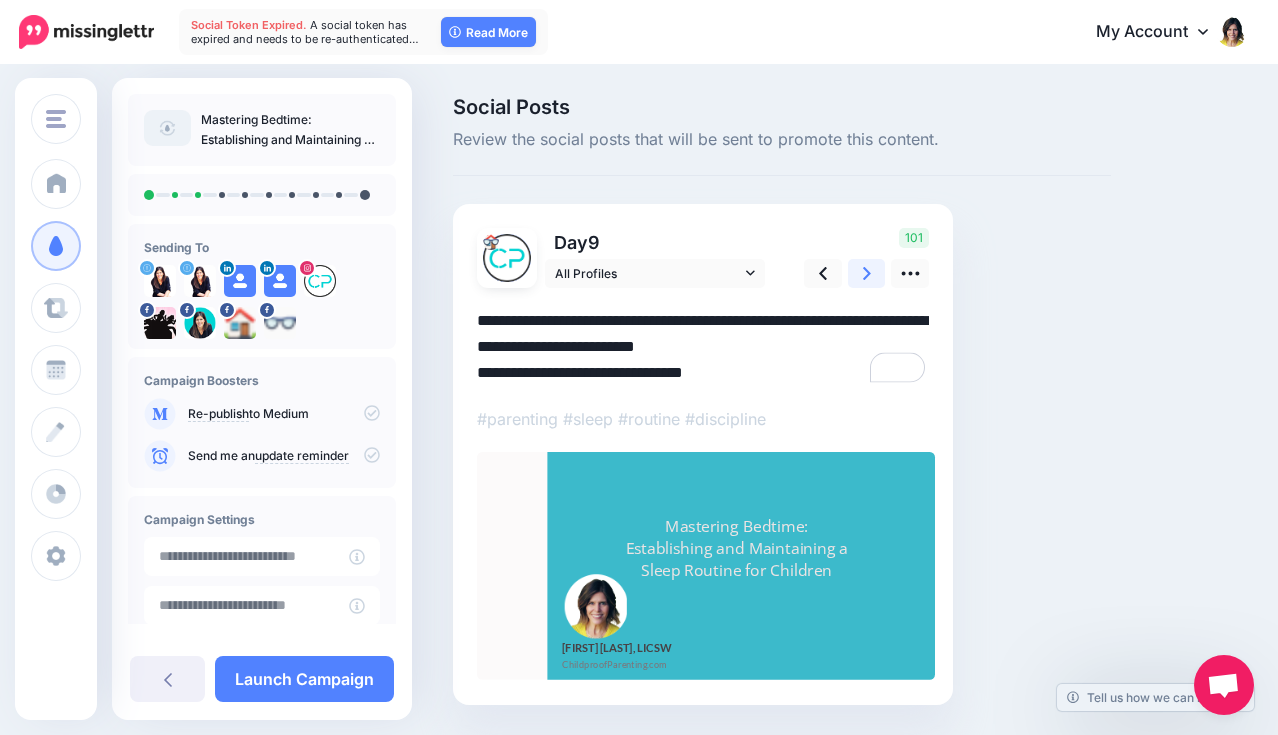 click 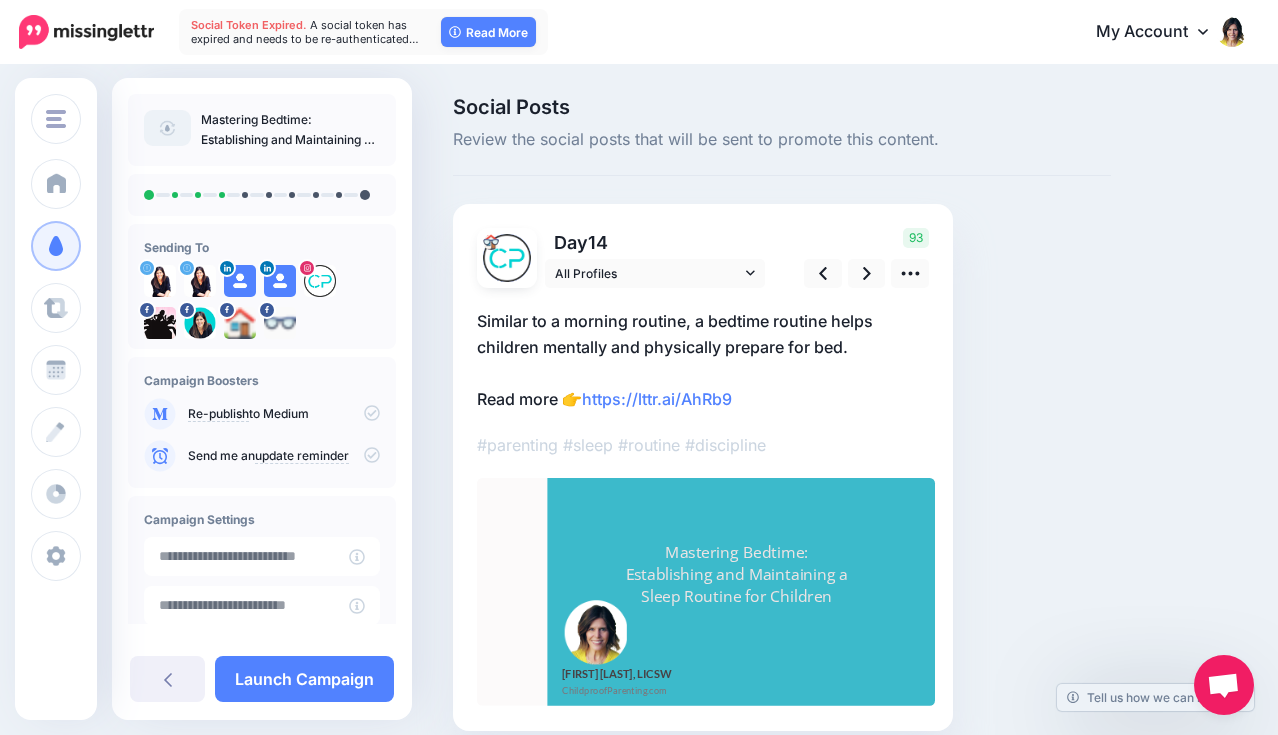 click on "Similar to a morning routine, a bedtime routine helps children mentally and physically prepare for bed. Read more 👉  https://lttr.ai/AhRb9" at bounding box center (703, 360) 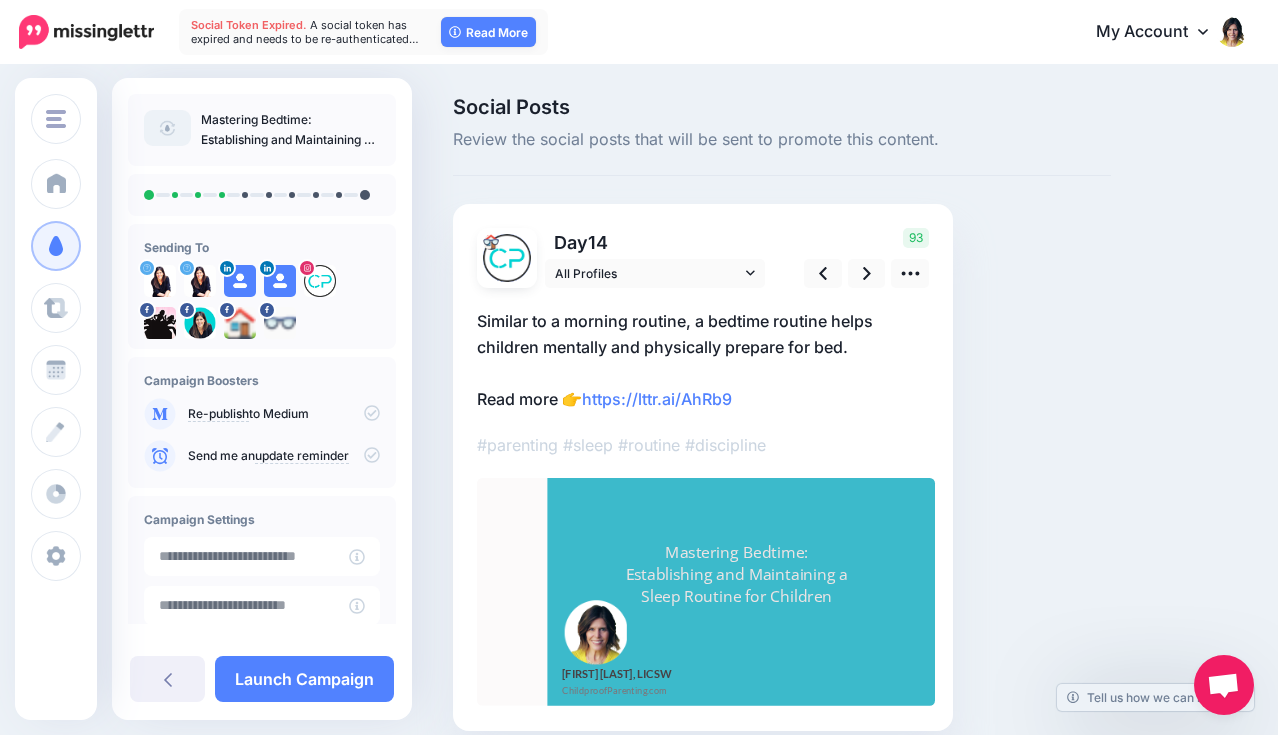 scroll, scrollTop: 0, scrollLeft: 0, axis: both 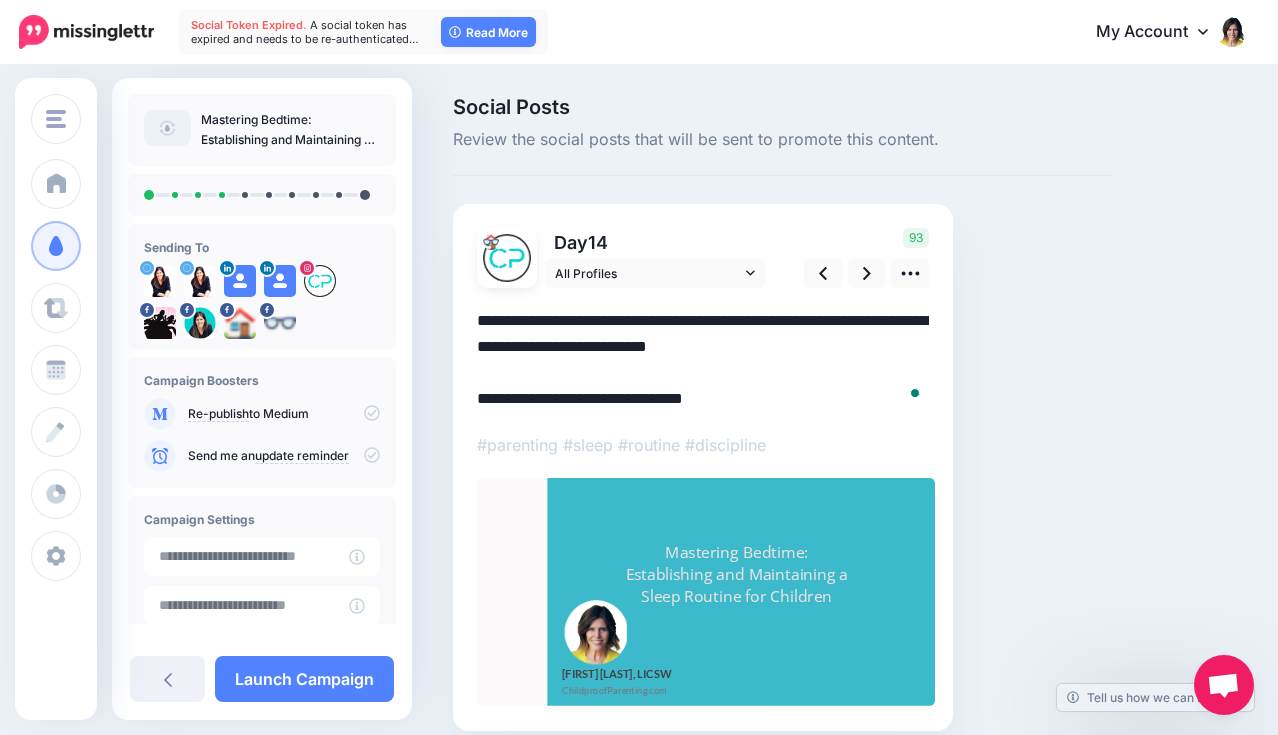 click on "**********" at bounding box center [703, 360] 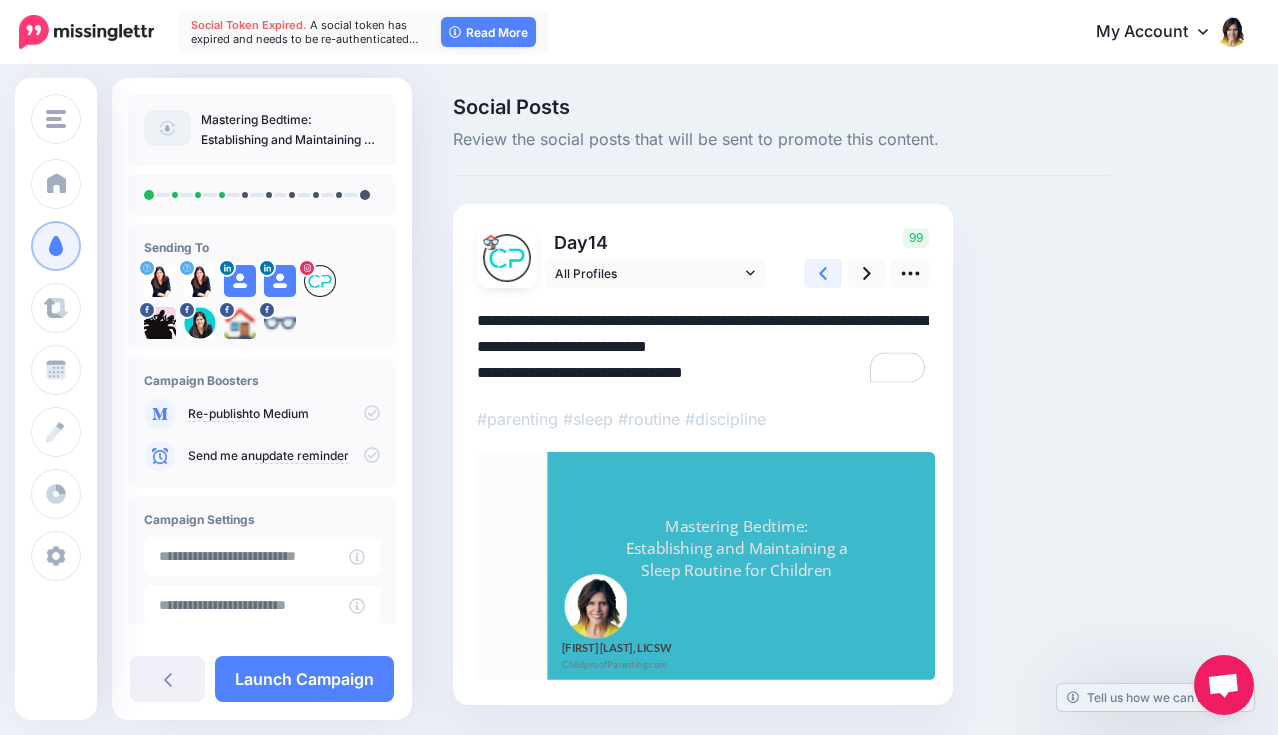 click at bounding box center [823, 273] 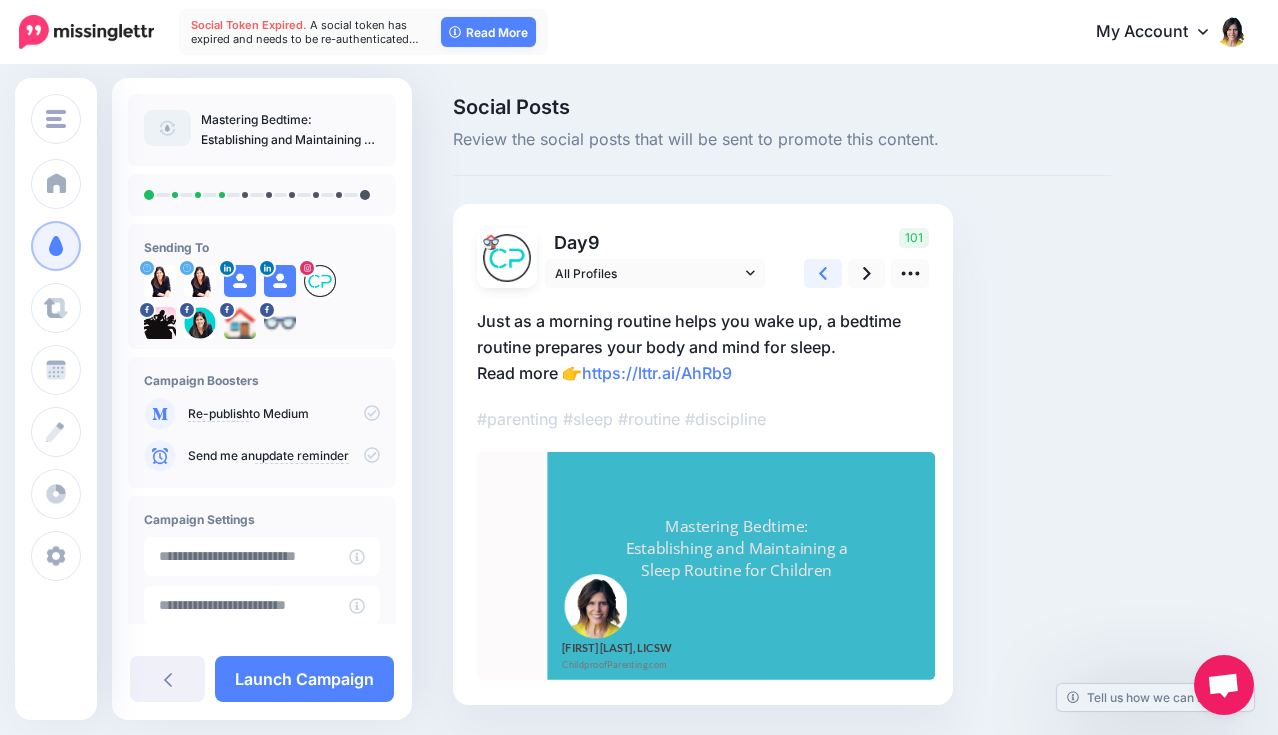 click at bounding box center [823, 273] 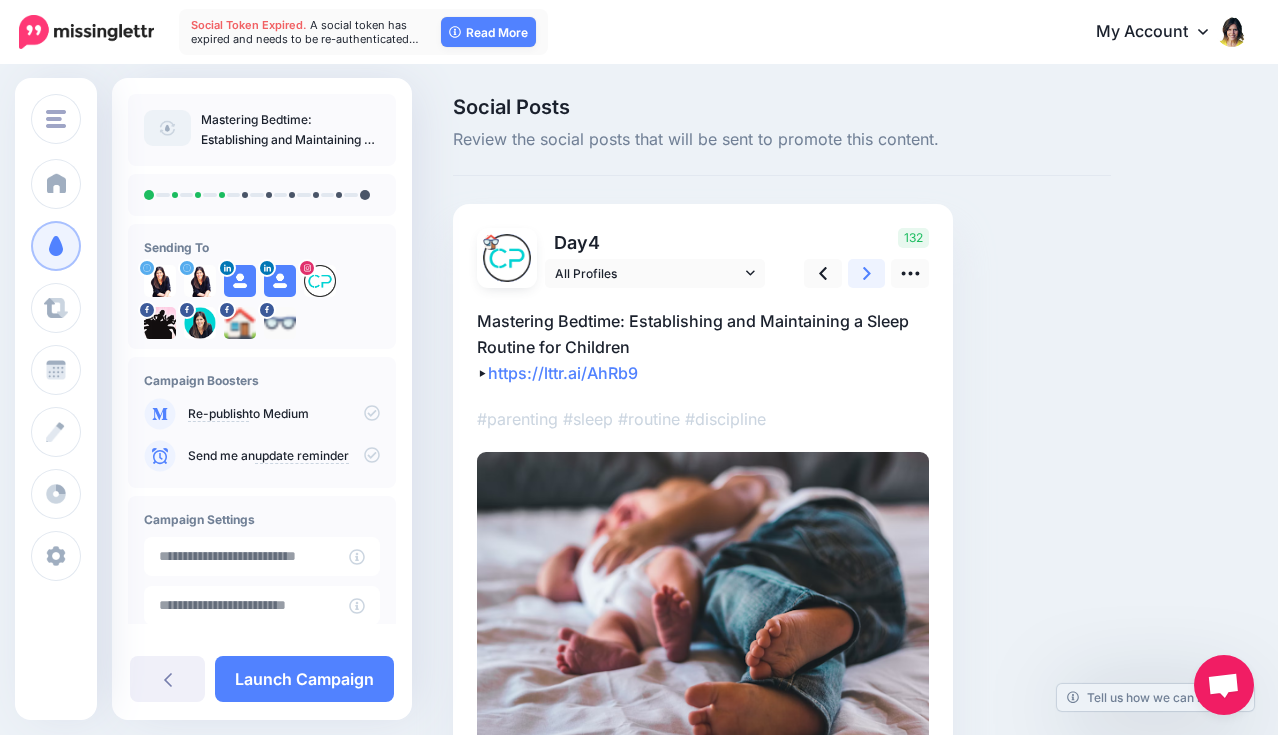 click 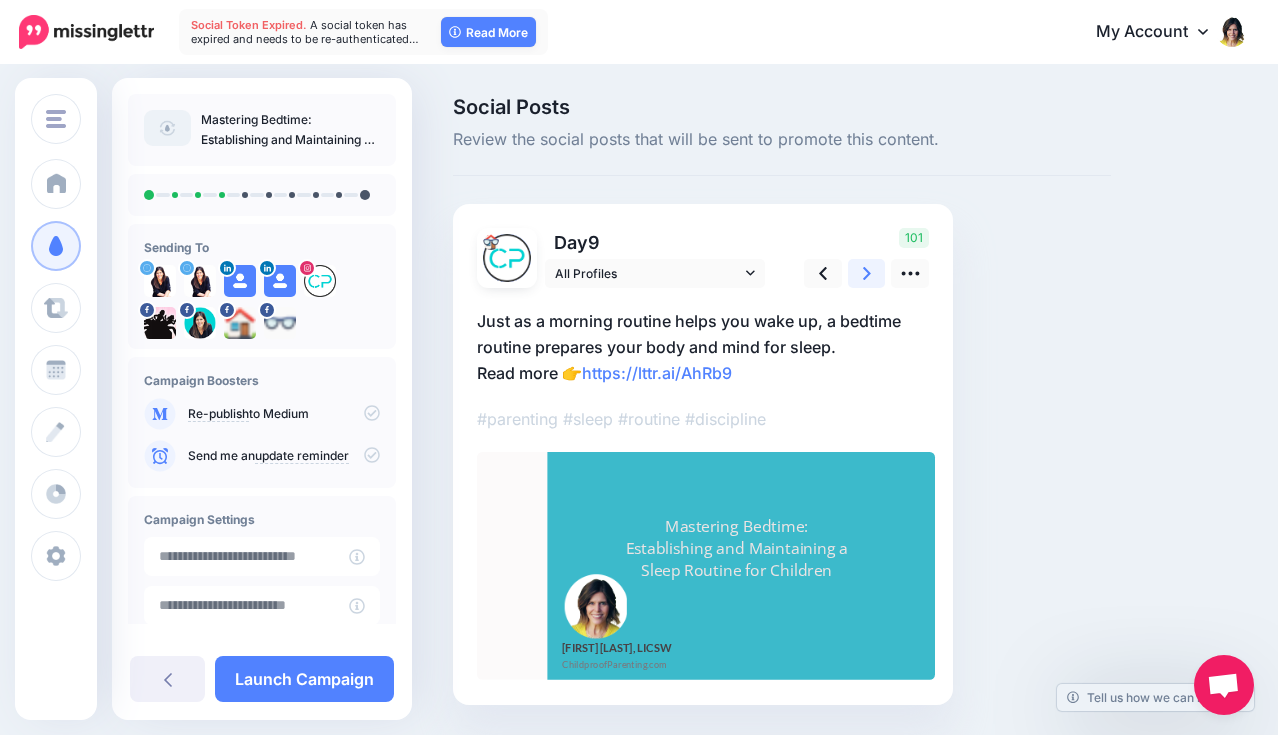 click 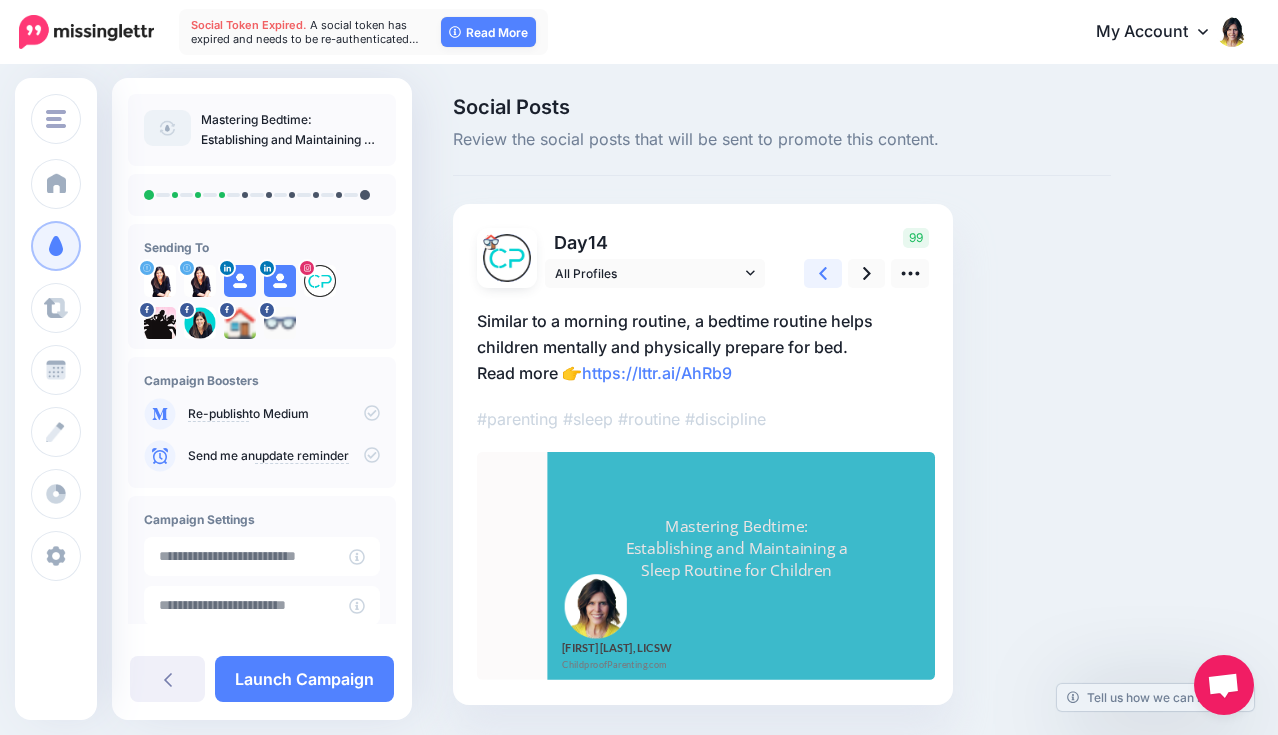 click 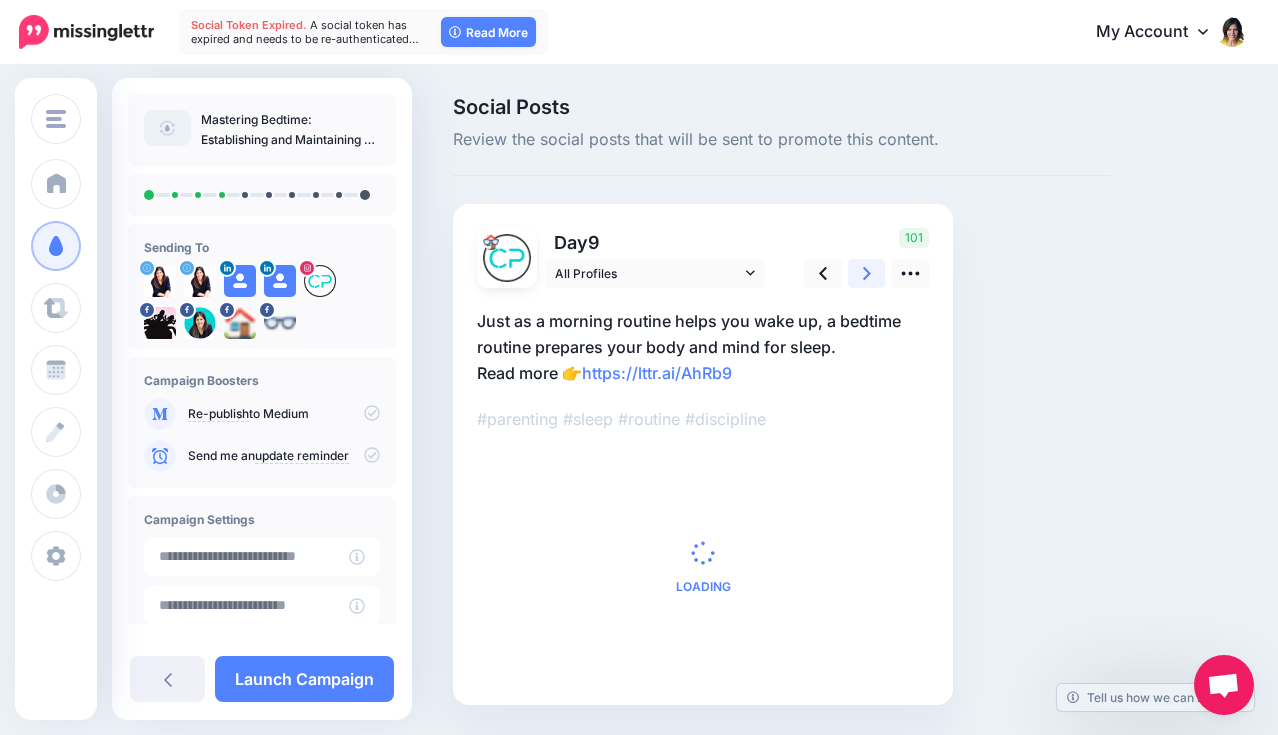 click 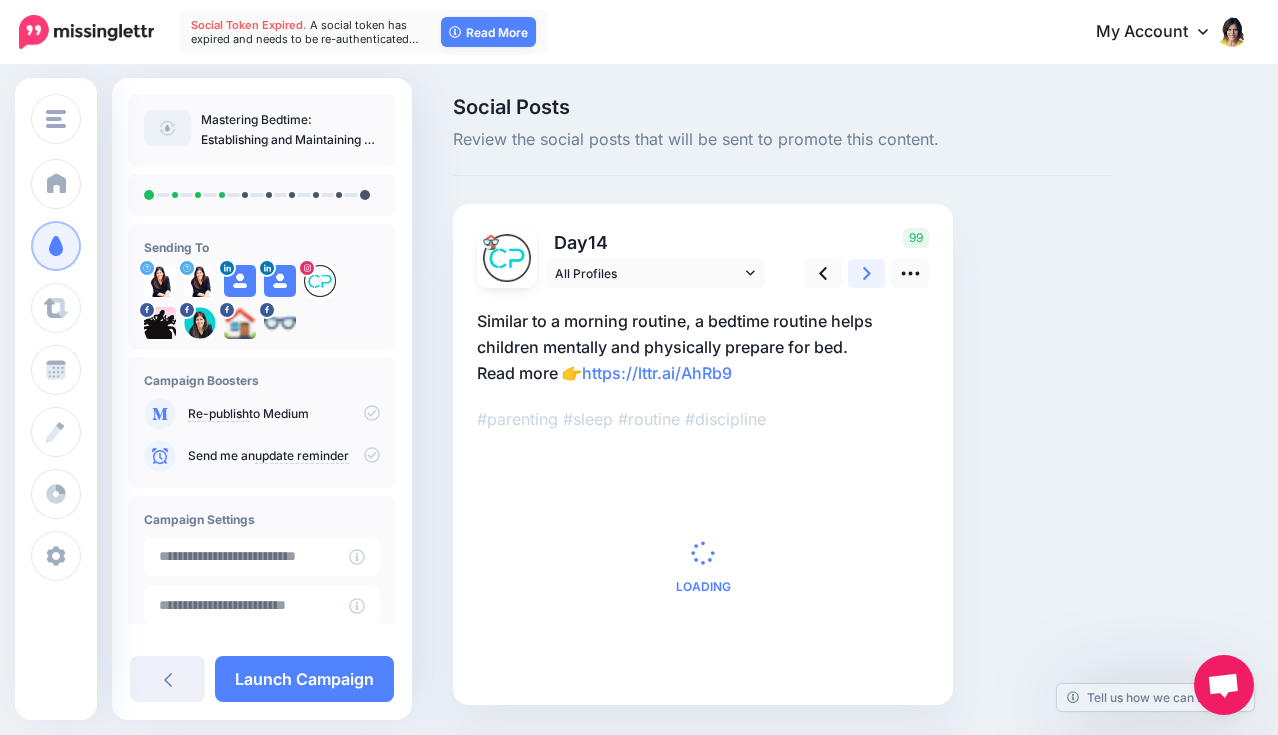 click 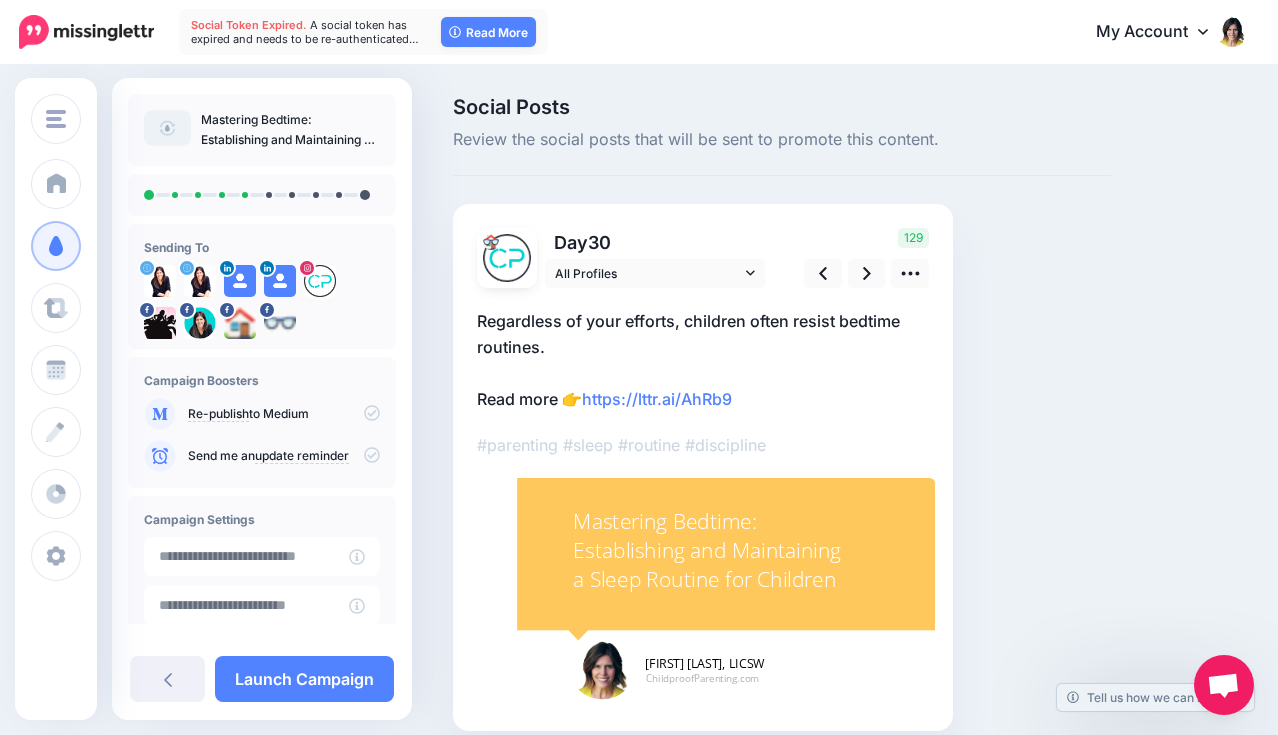 click on "Regardless of your efforts, children often resist bedtime routines. Read more 👉  https://lttr.ai/AhRb9" at bounding box center (703, 360) 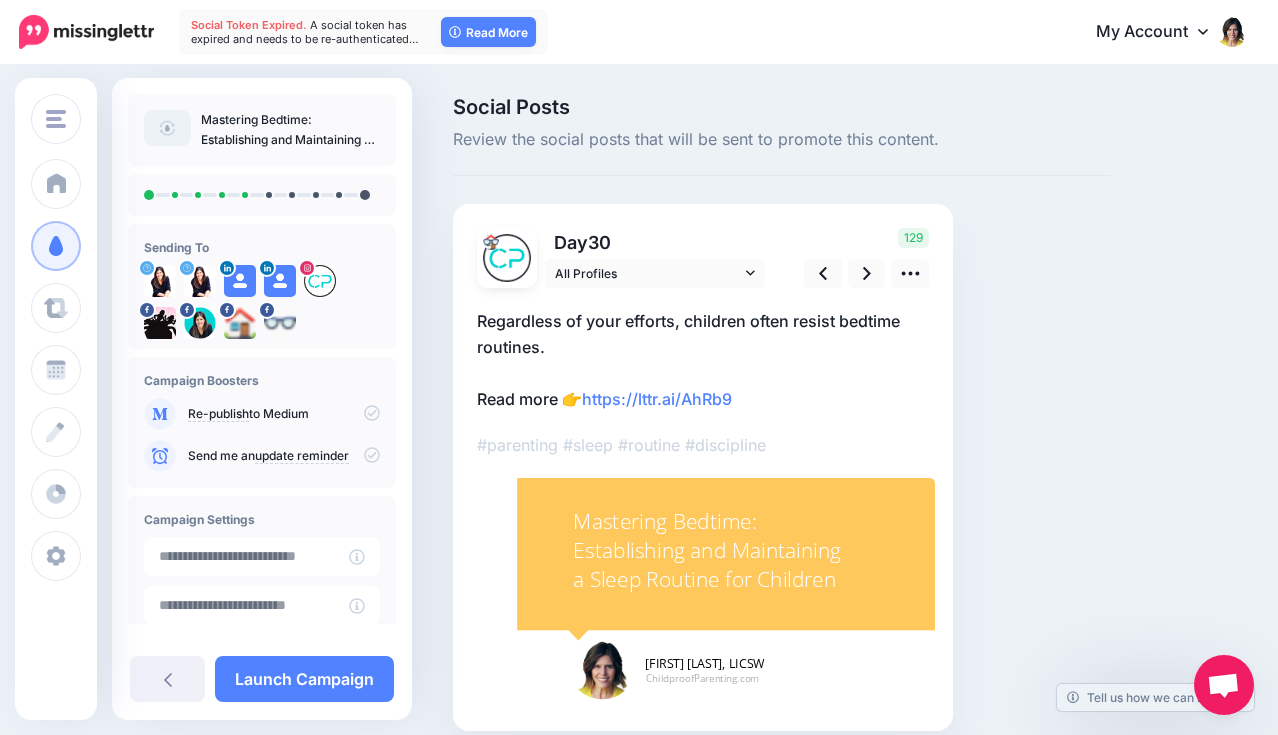 scroll, scrollTop: 0, scrollLeft: 0, axis: both 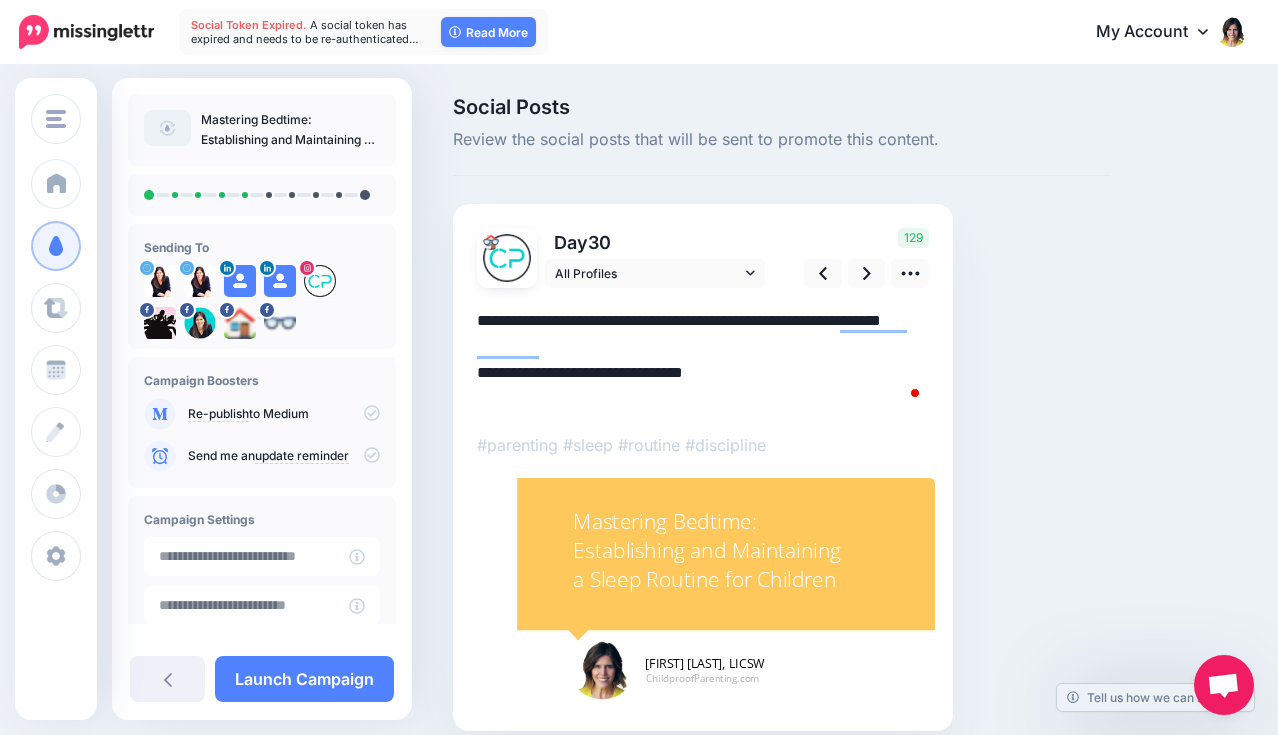 click on "**********" at bounding box center (703, 360) 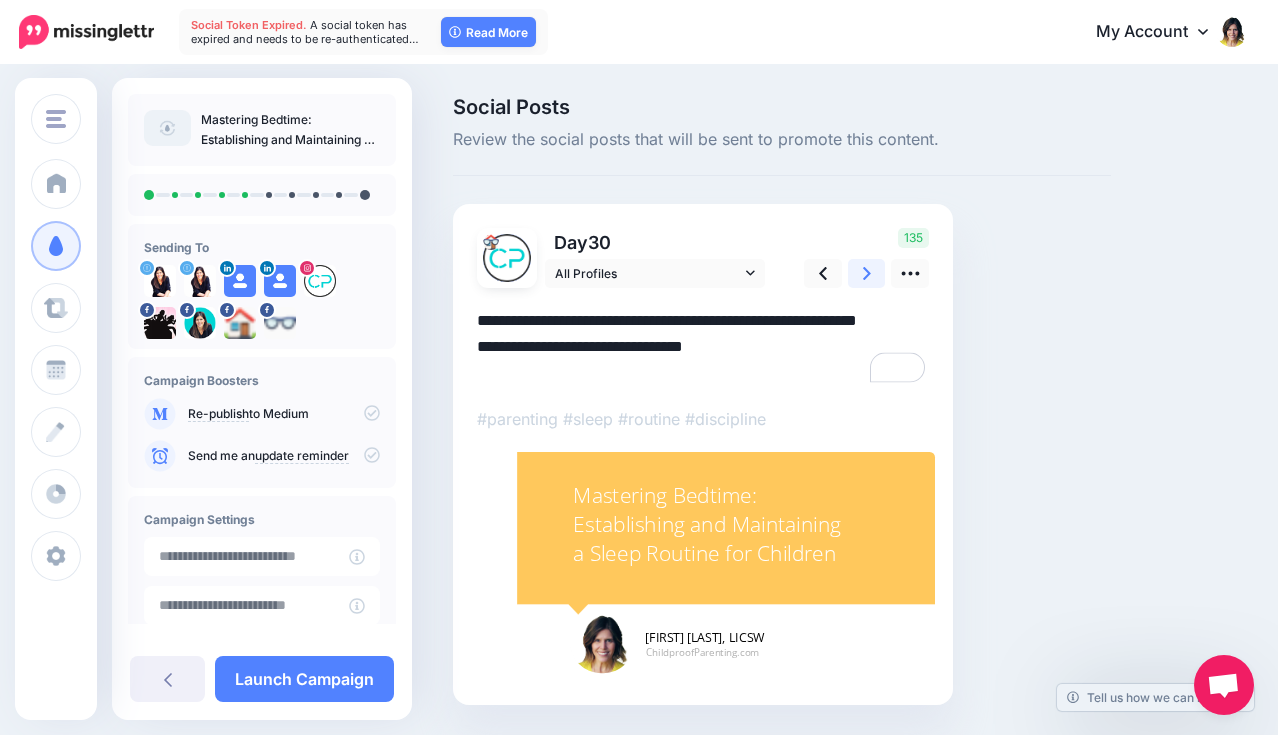 click 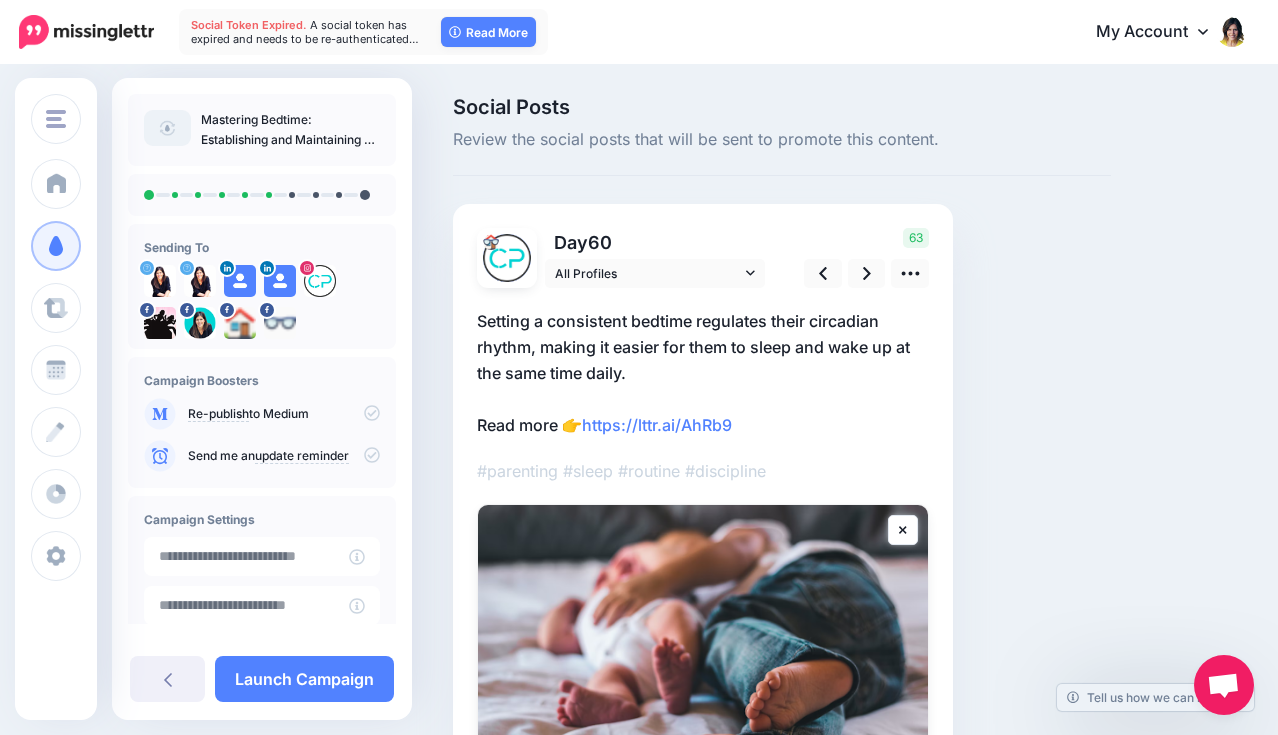 click on "Setting a consistent bedtime regulates their circadian rhythm, making it easier for them to sleep and wake up at the same time daily. Read more 👉  https://lttr.ai/AhRb9" at bounding box center (703, 373) 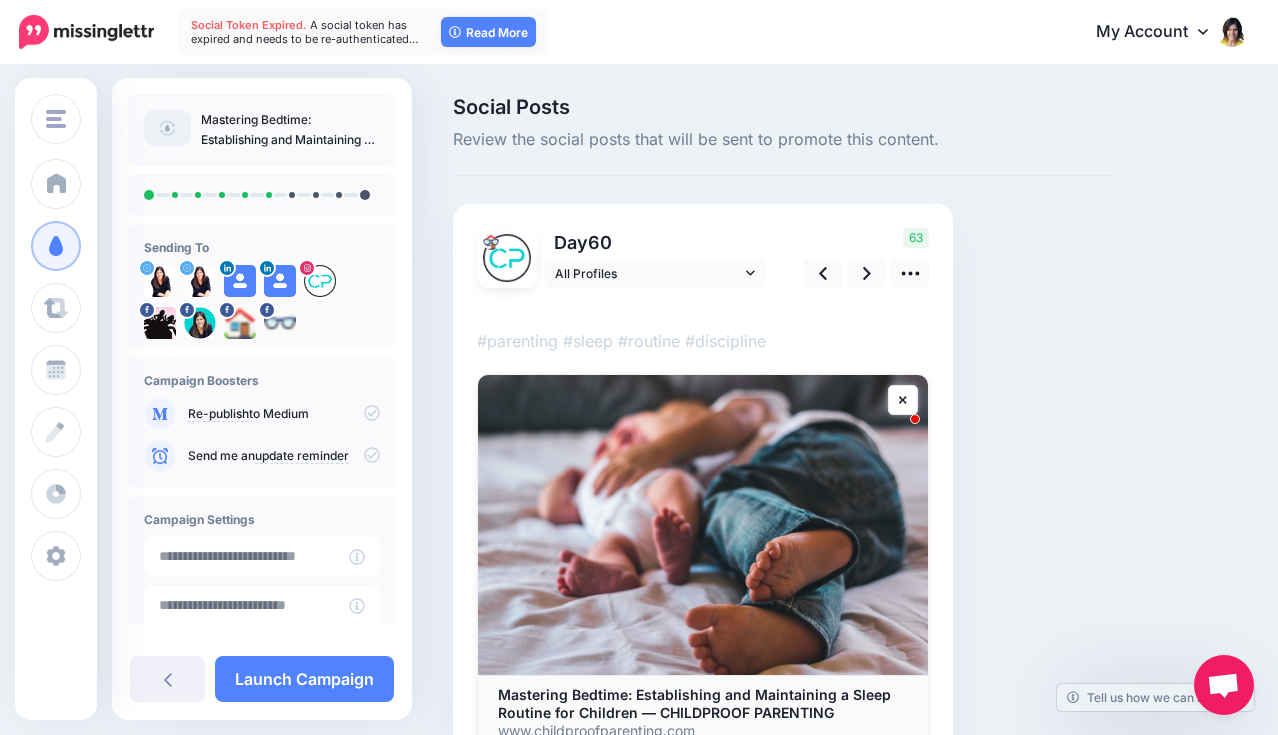 scroll, scrollTop: 0, scrollLeft: 0, axis: both 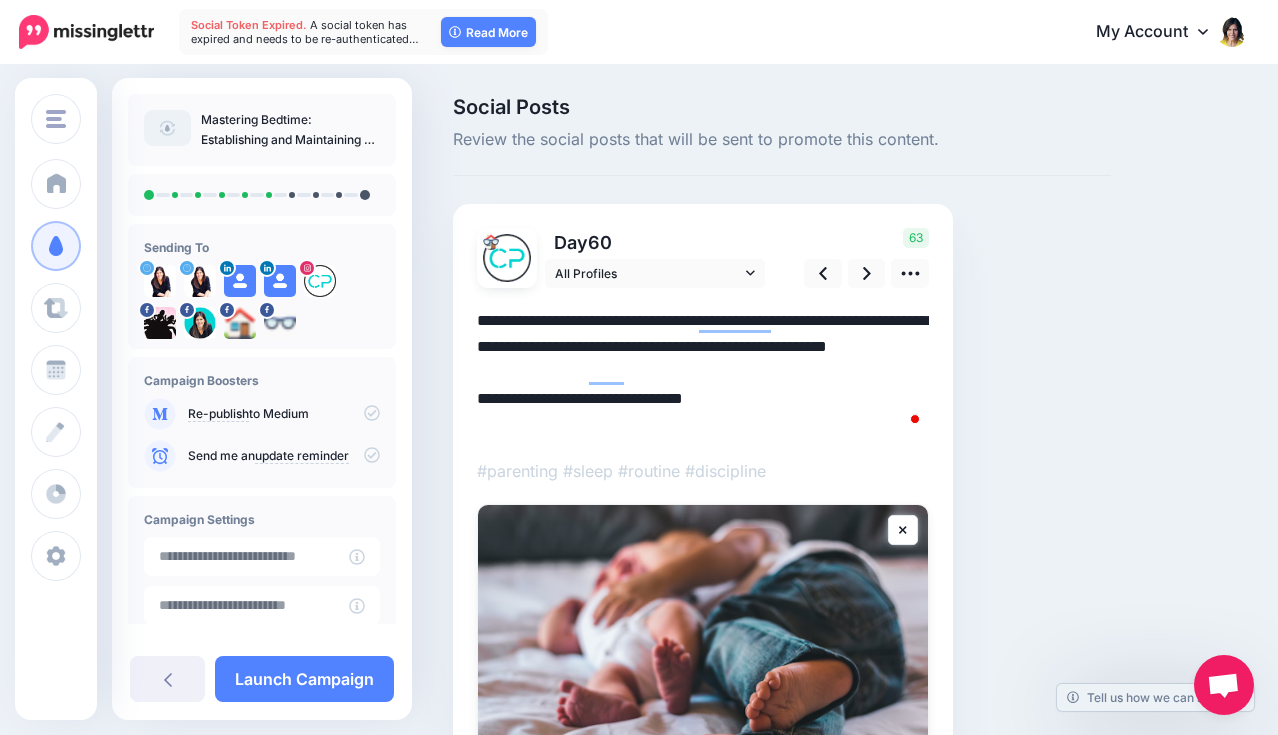 click on "**********" at bounding box center [703, 373] 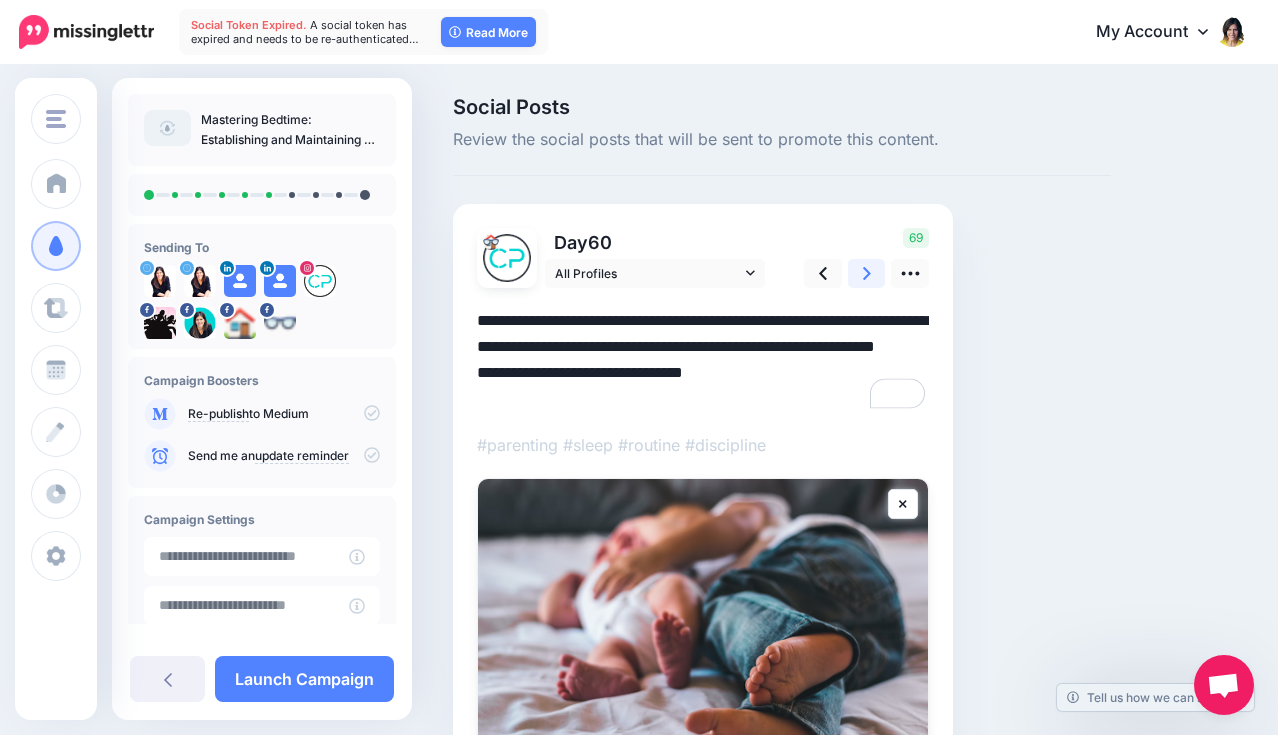 click 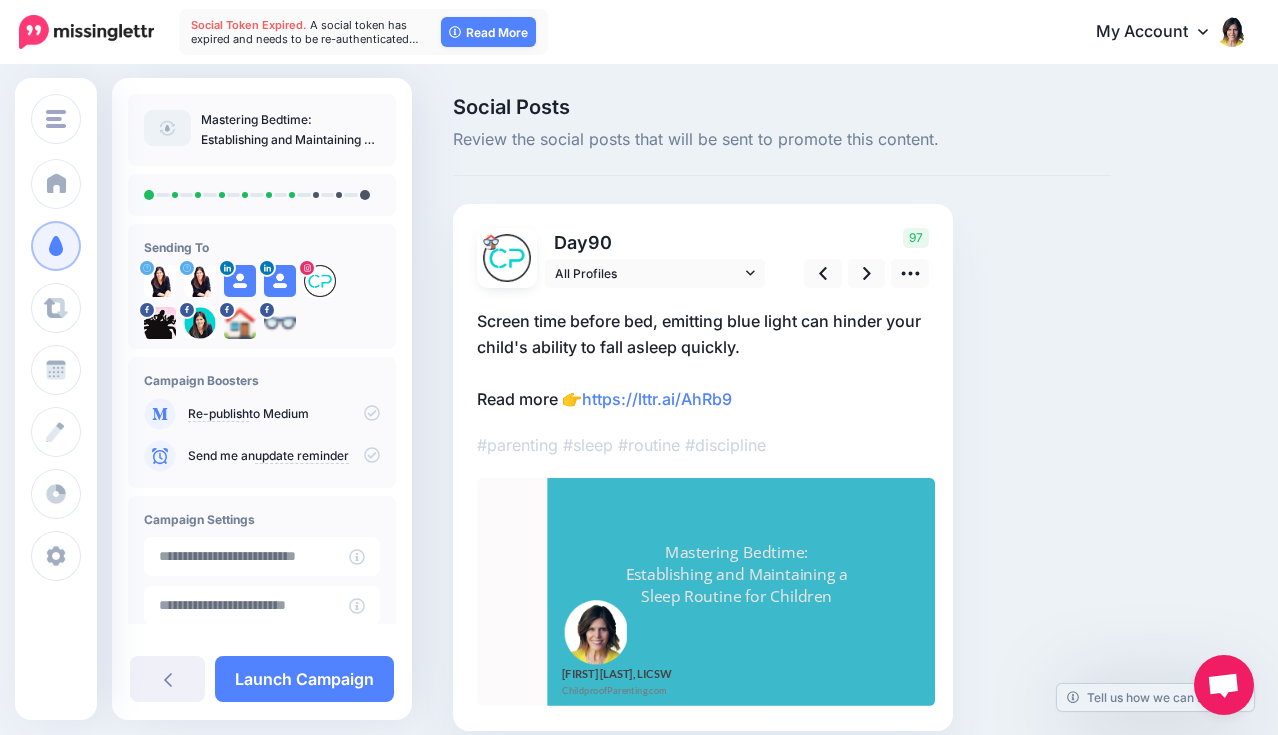 click on "Screen time before bed, emitting blue light can hinder your child's ability to fall asleep quickly. Read more 👉  https://lttr.ai/AhRb9" at bounding box center (703, 360) 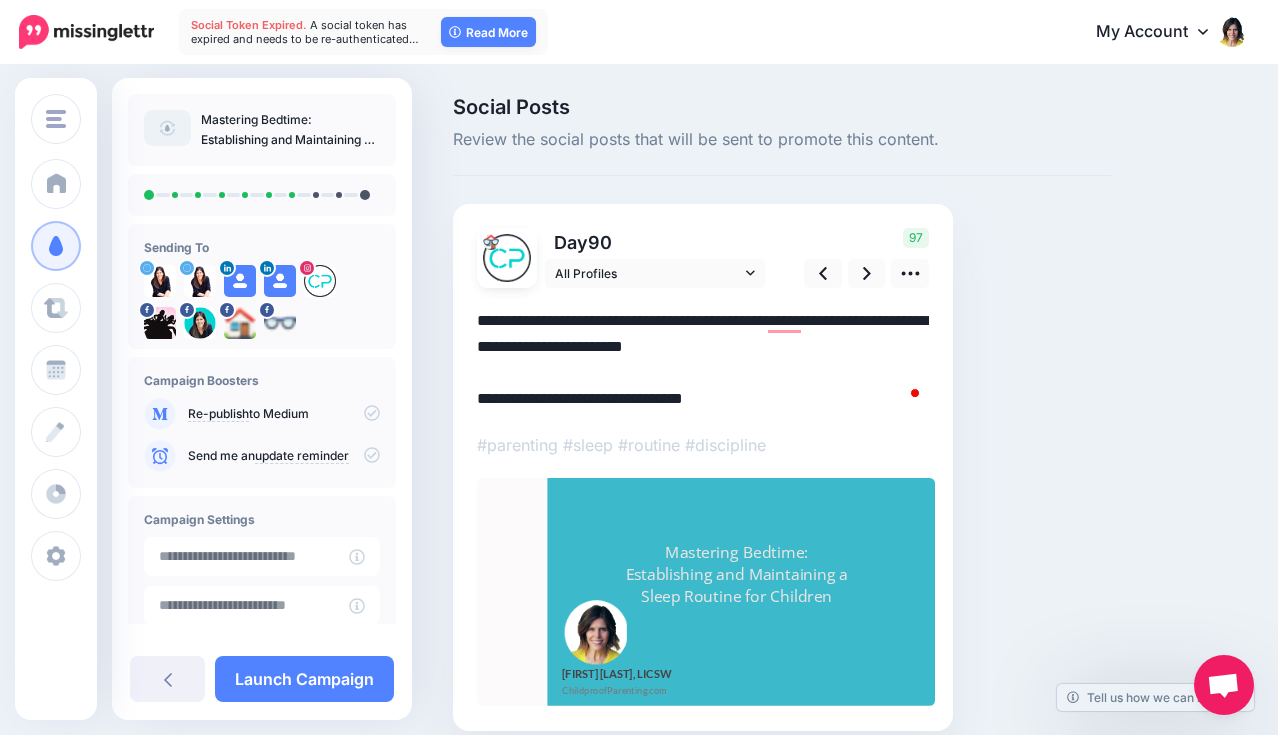 click on "**********" at bounding box center [703, 360] 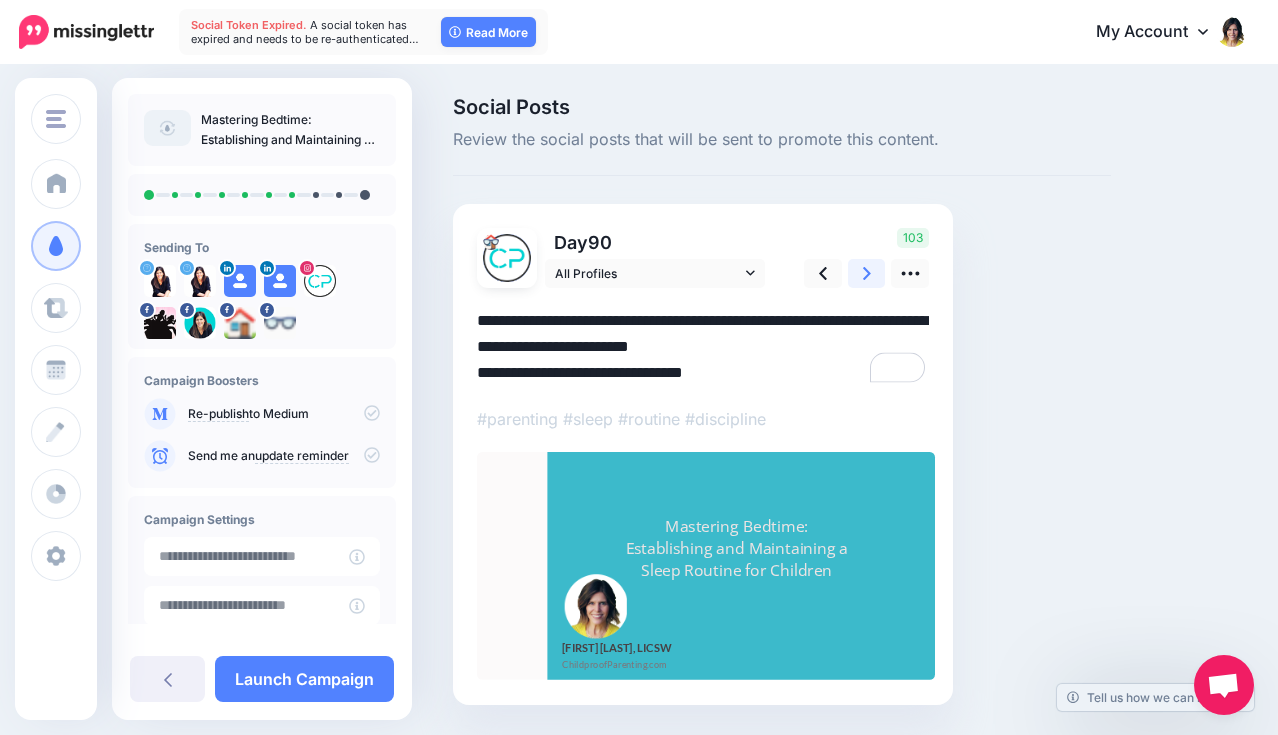 click 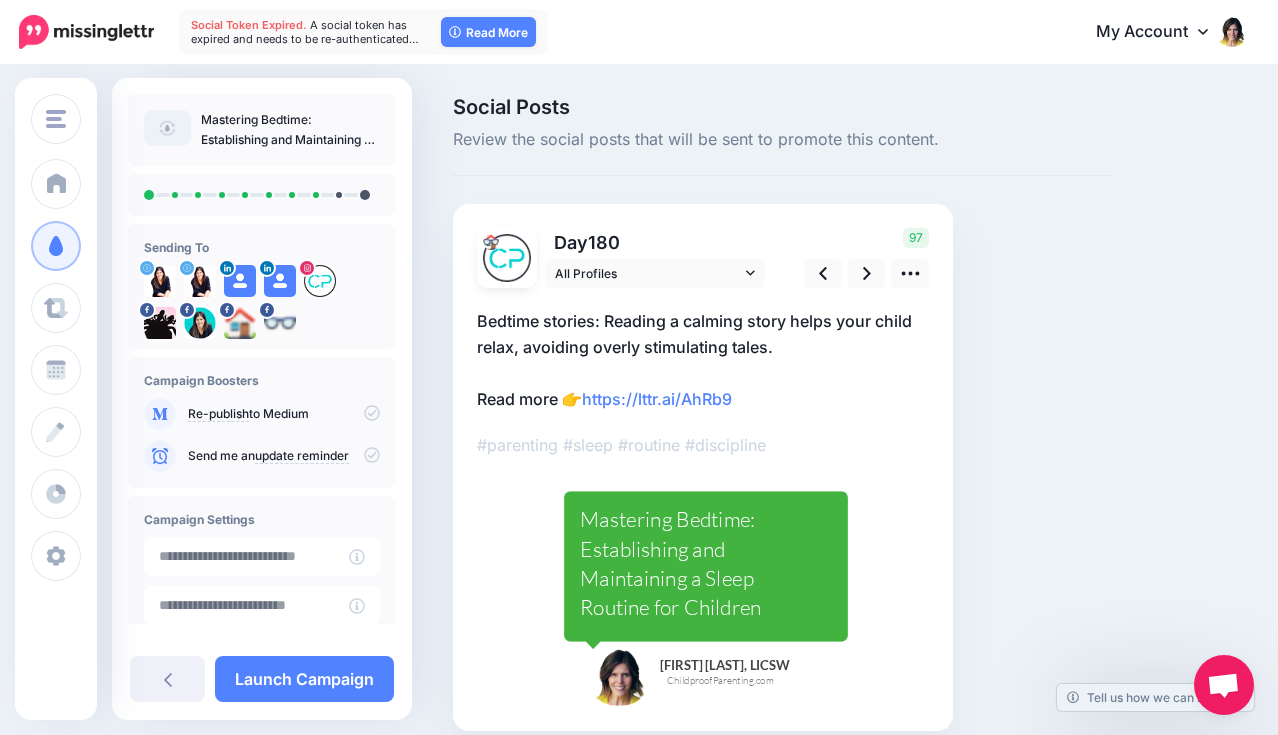 click on "Bedtime stories: Reading a calming story helps your child relax, avoiding overly stimulating tales. Read more 👉  https://lttr.ai/AhRb9" at bounding box center [703, 360] 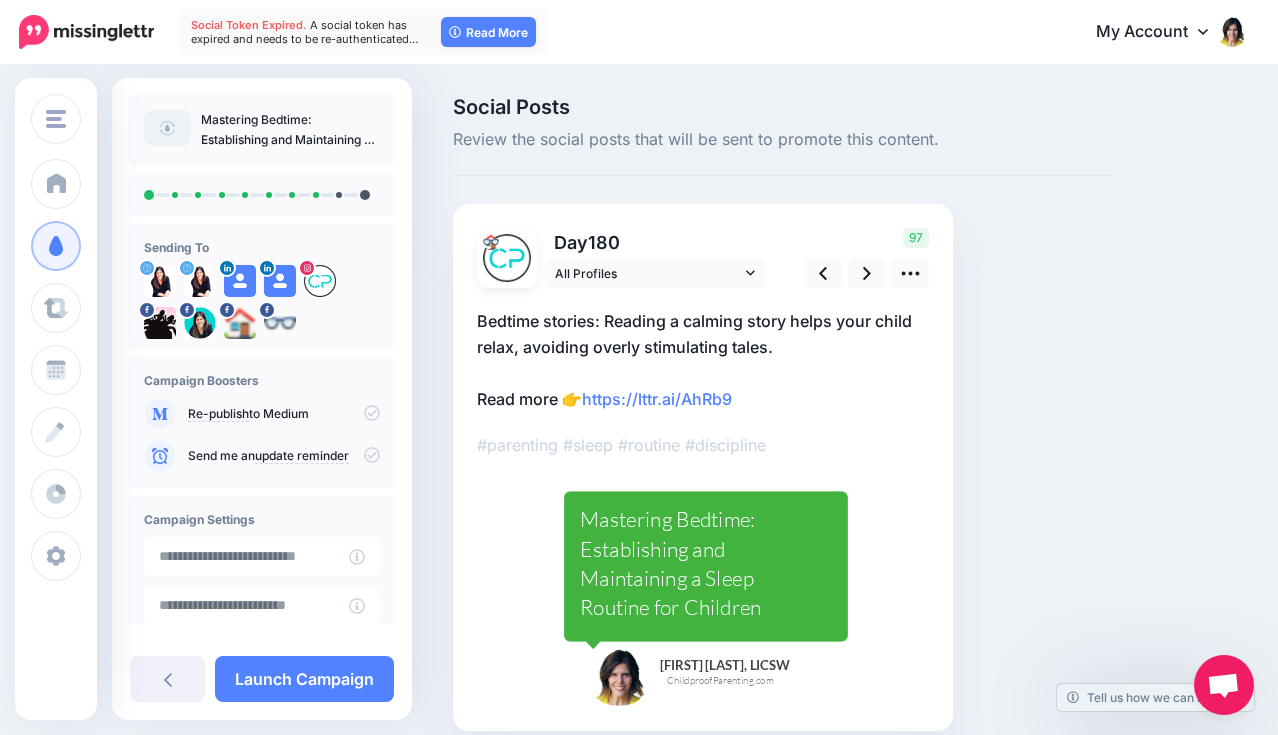scroll, scrollTop: 0, scrollLeft: 0, axis: both 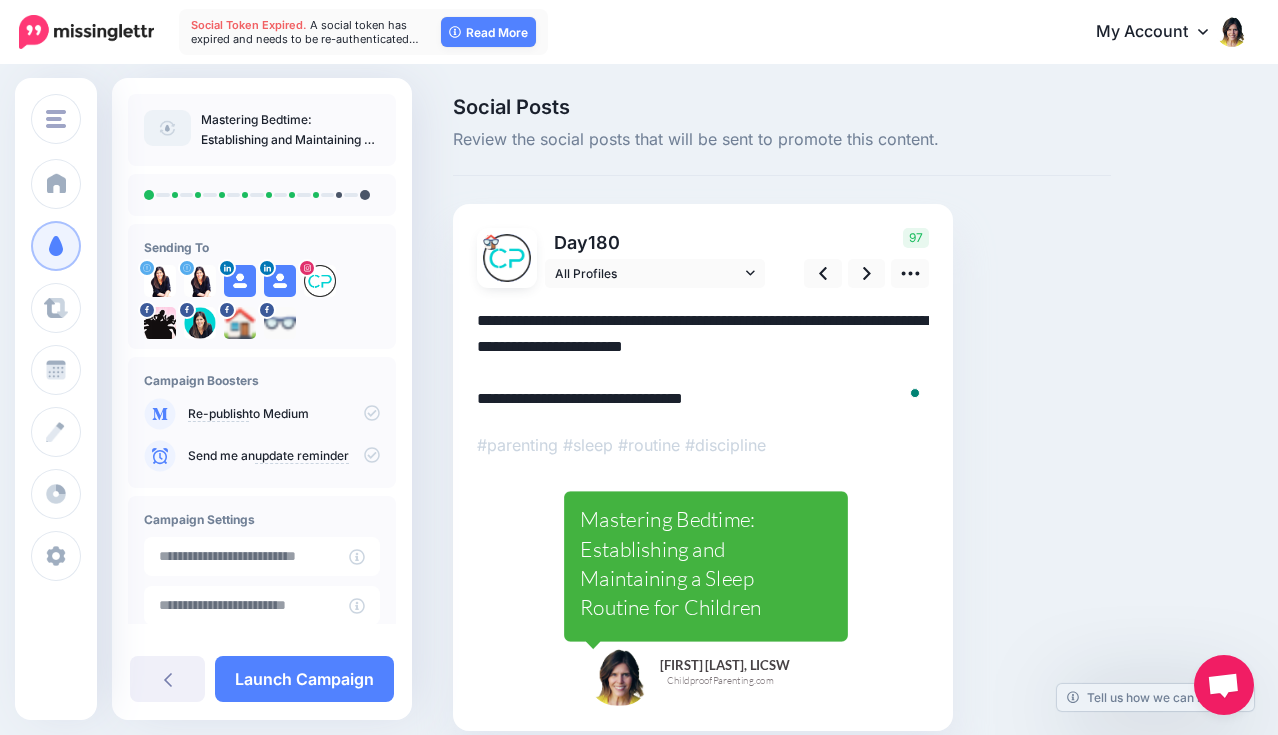 click on "**********" at bounding box center [703, 360] 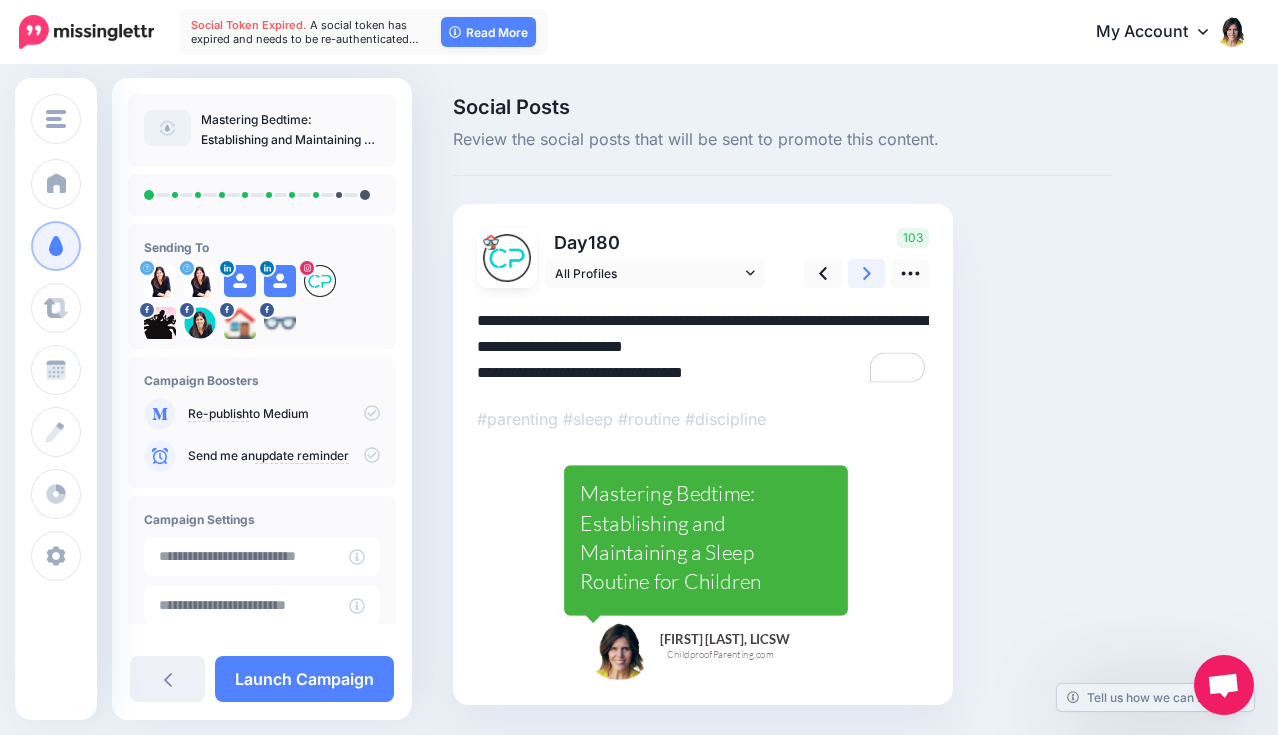 click 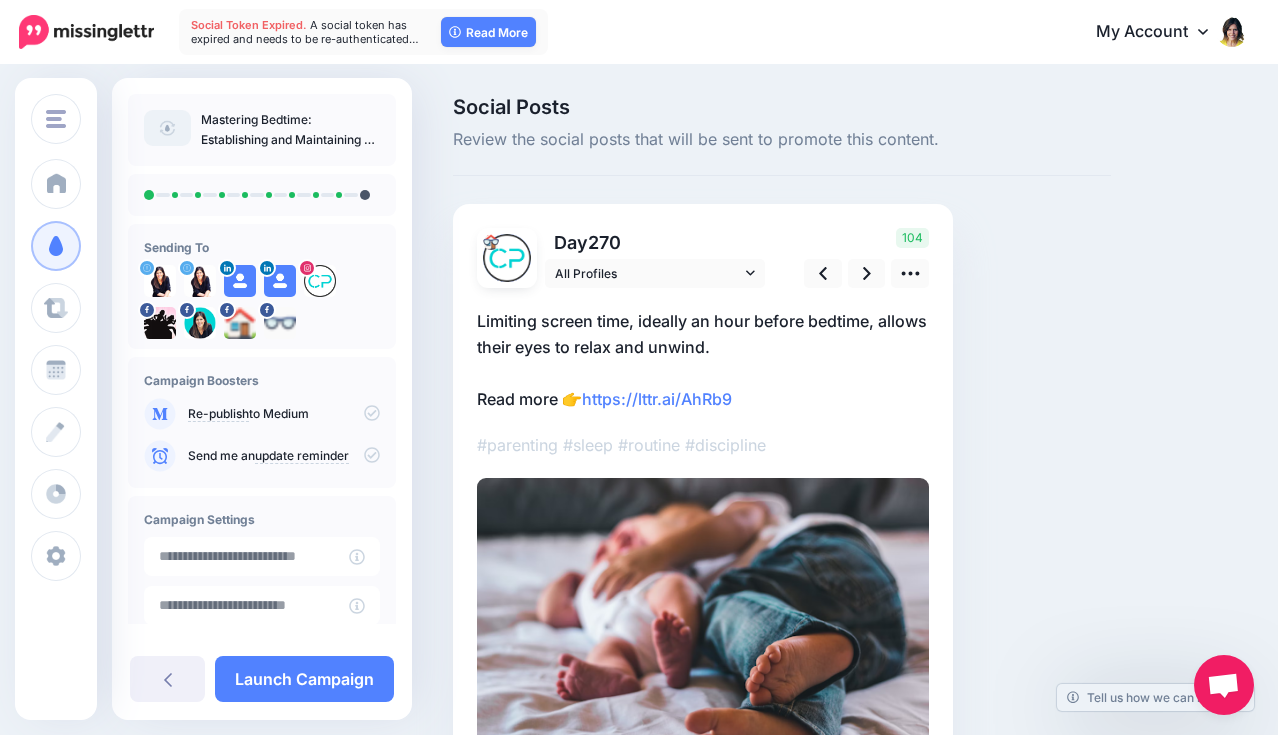 click on "Limiting screen time, ideally an hour before bedtime, allows their eyes to relax and unwind. Read more 👉  https://lttr.ai/AhRb9" at bounding box center [703, 360] 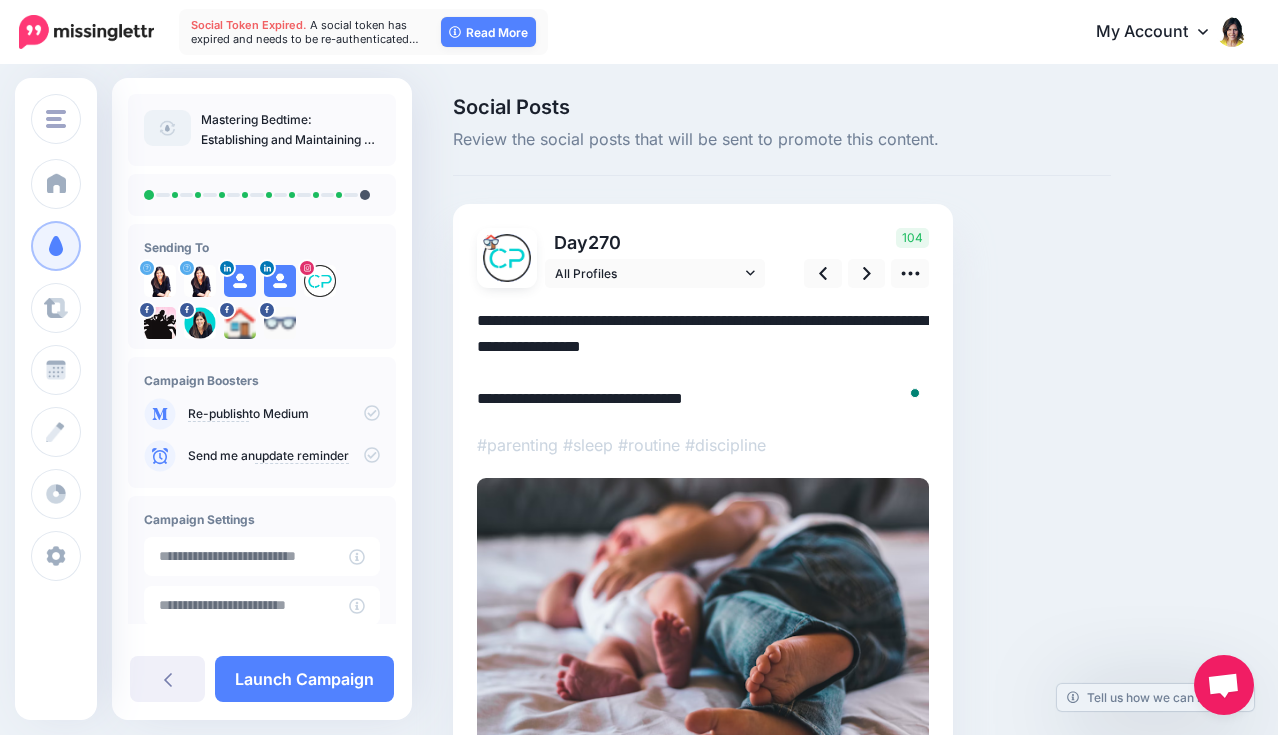 scroll, scrollTop: 0, scrollLeft: 0, axis: both 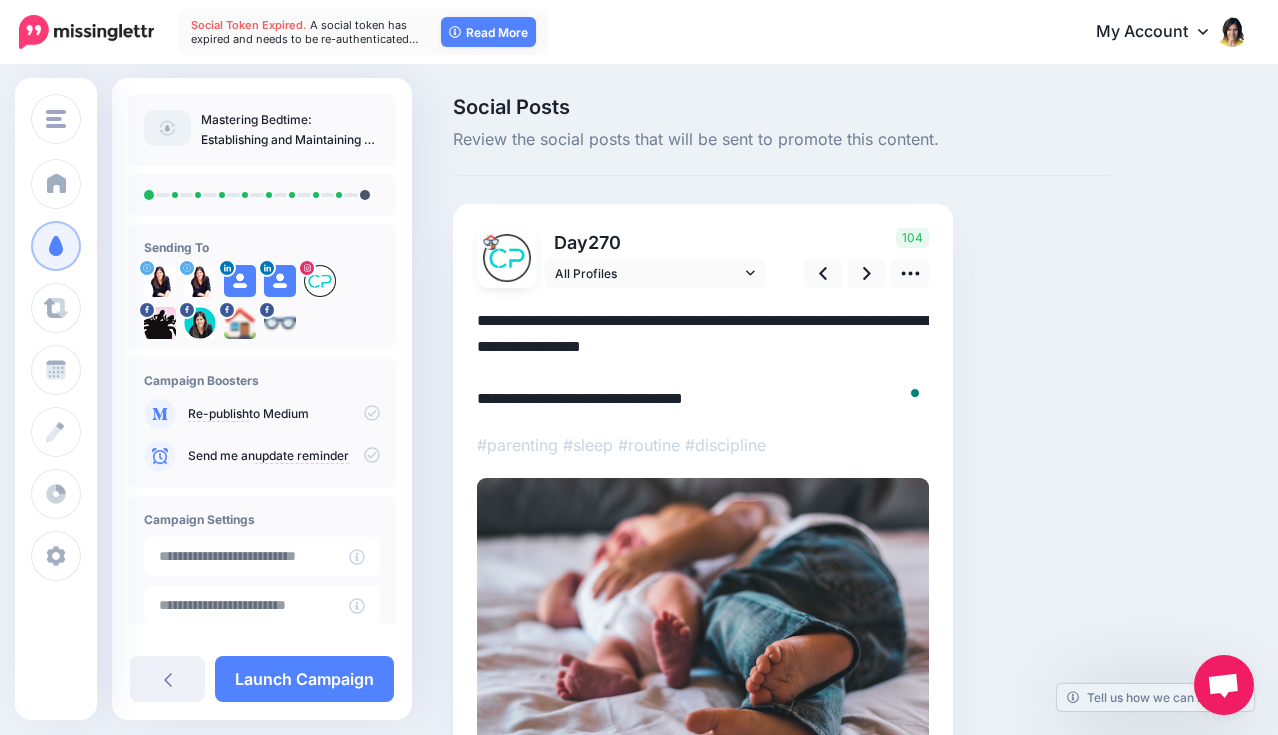 click on "**********" at bounding box center (703, 360) 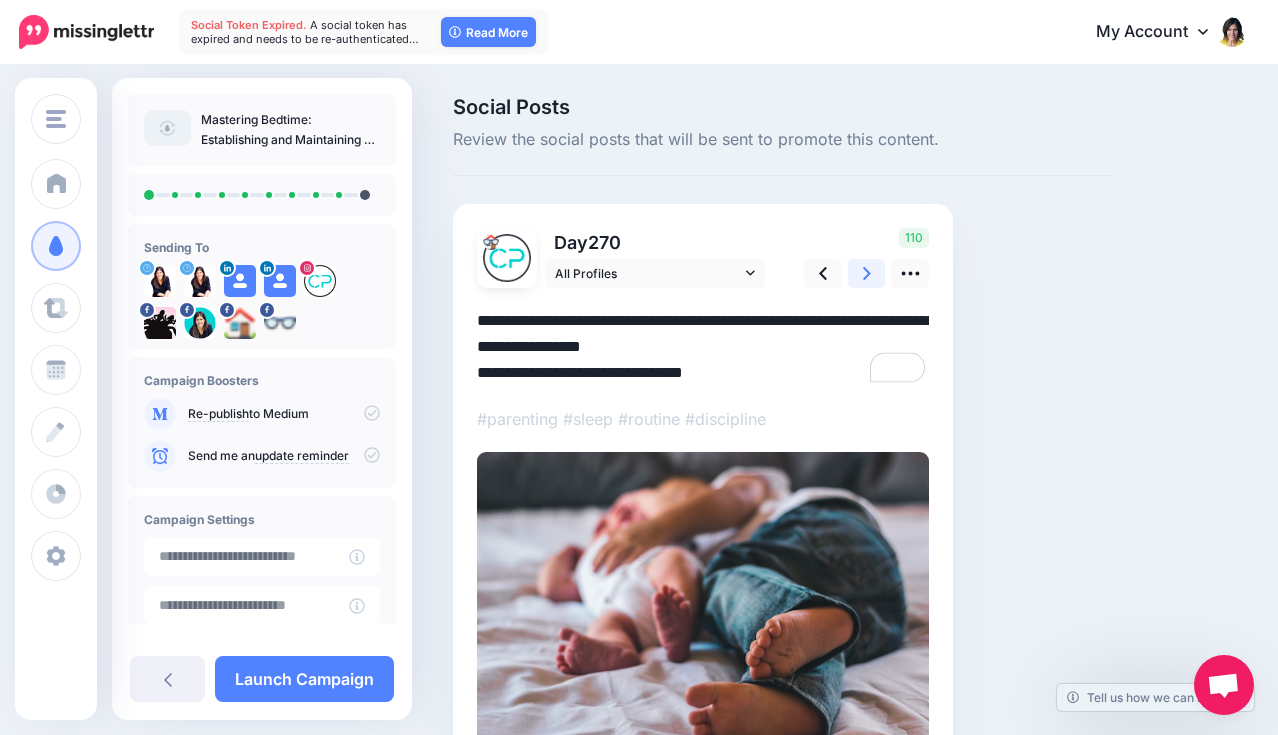 click 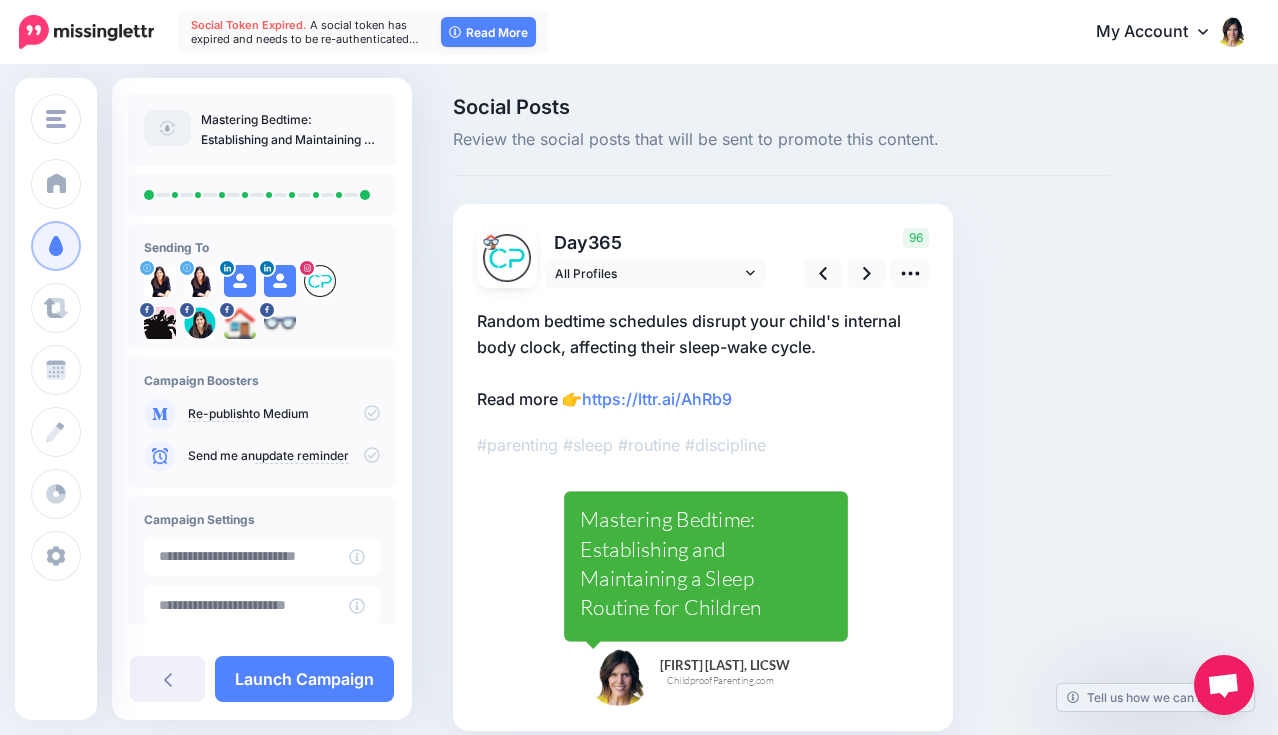 click on "Random bedtime schedules disrupt your child's internal body clock, affecting their sleep-wake cycle. Read more 👉  https://lttr.ai/AhRb9" at bounding box center [703, 360] 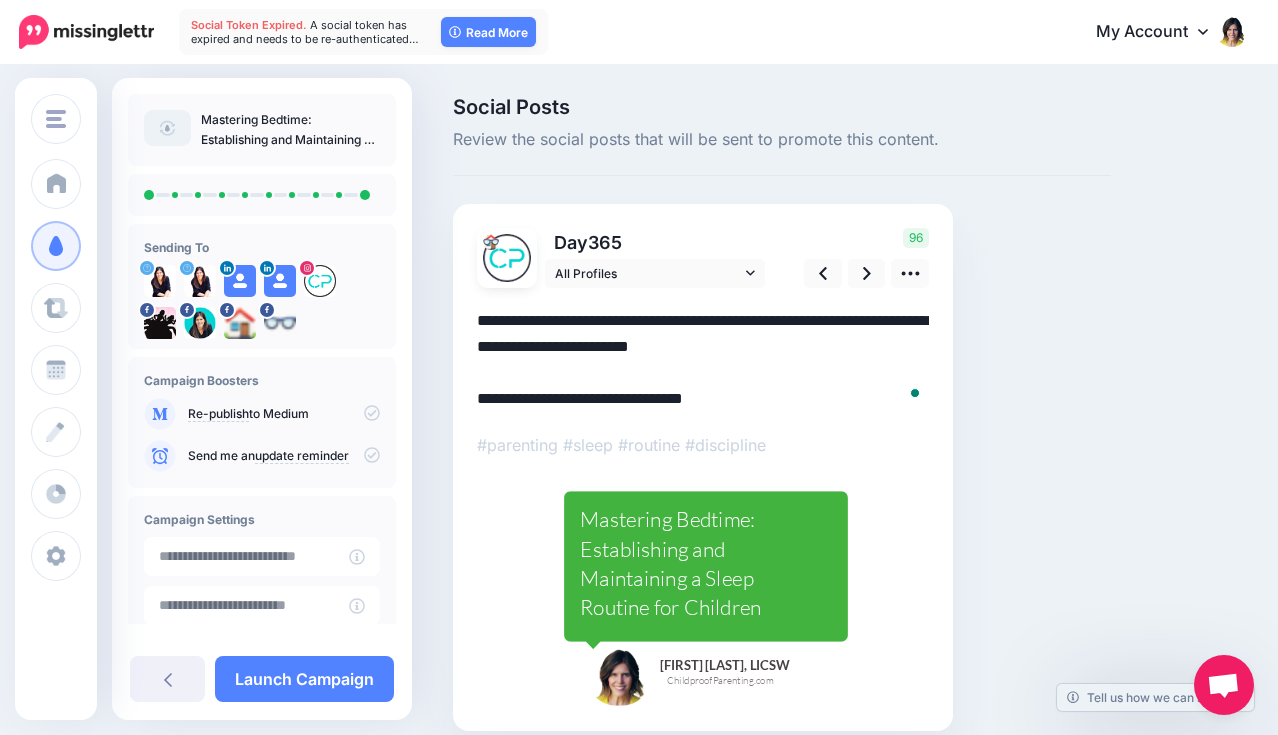 scroll, scrollTop: 0, scrollLeft: 0, axis: both 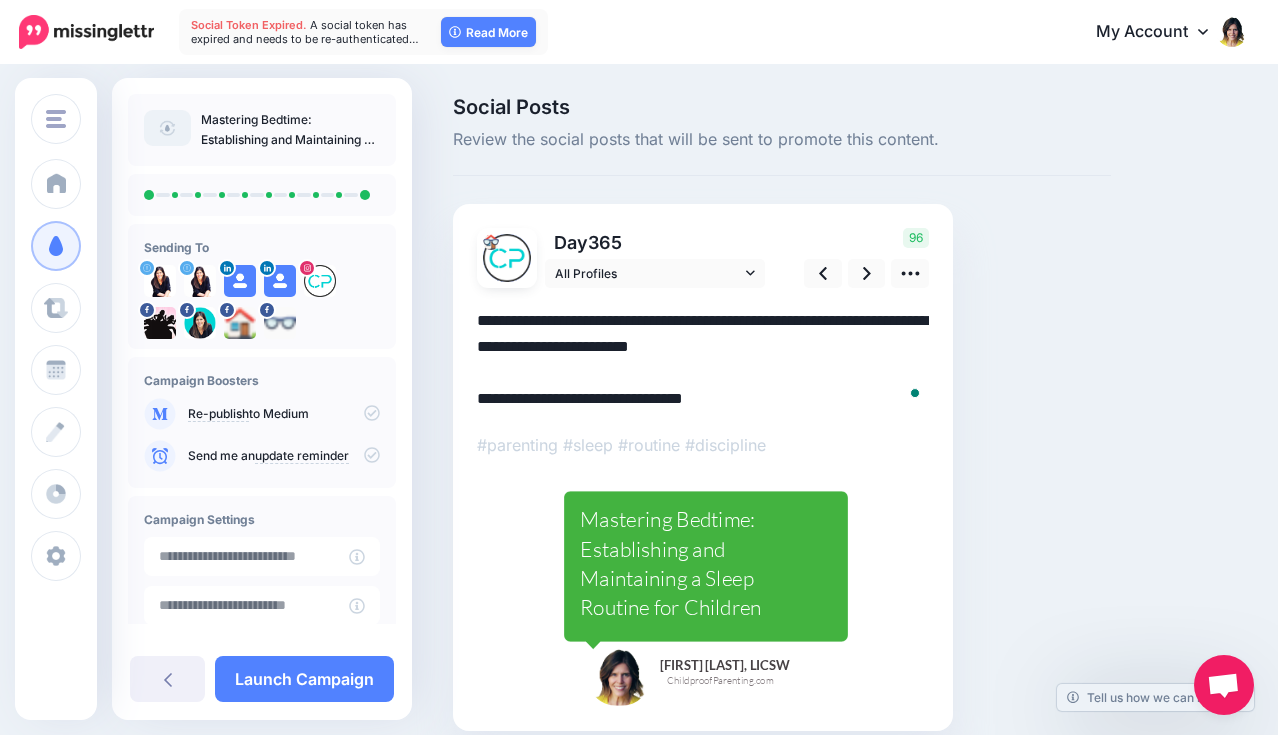 click on "**********" at bounding box center [703, 360] 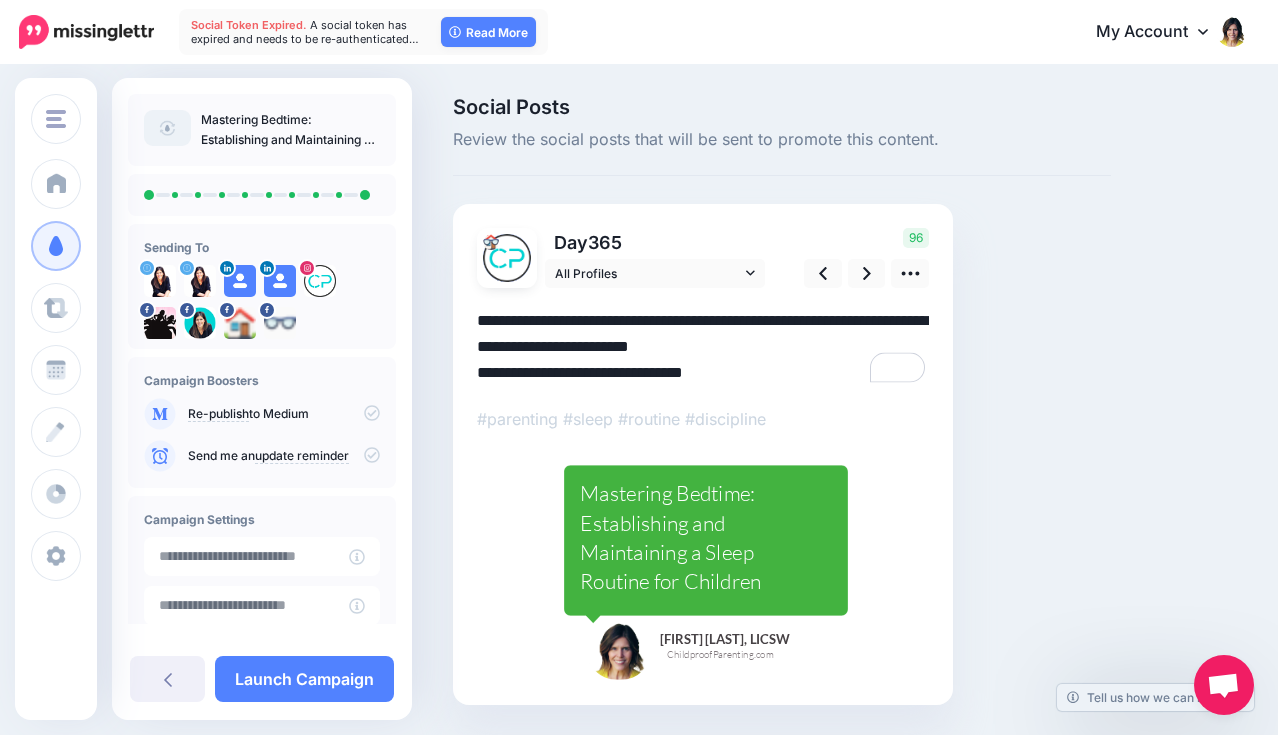 scroll, scrollTop: 60, scrollLeft: 0, axis: vertical 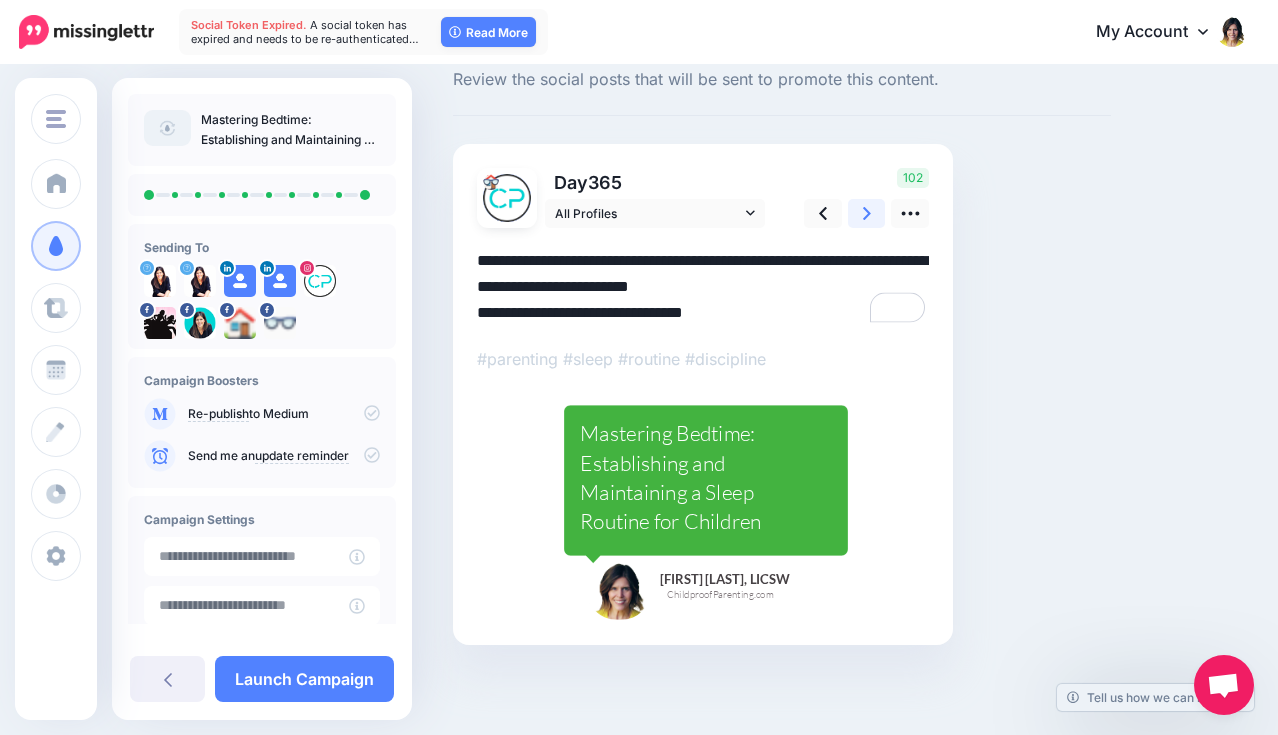 type on "**********" 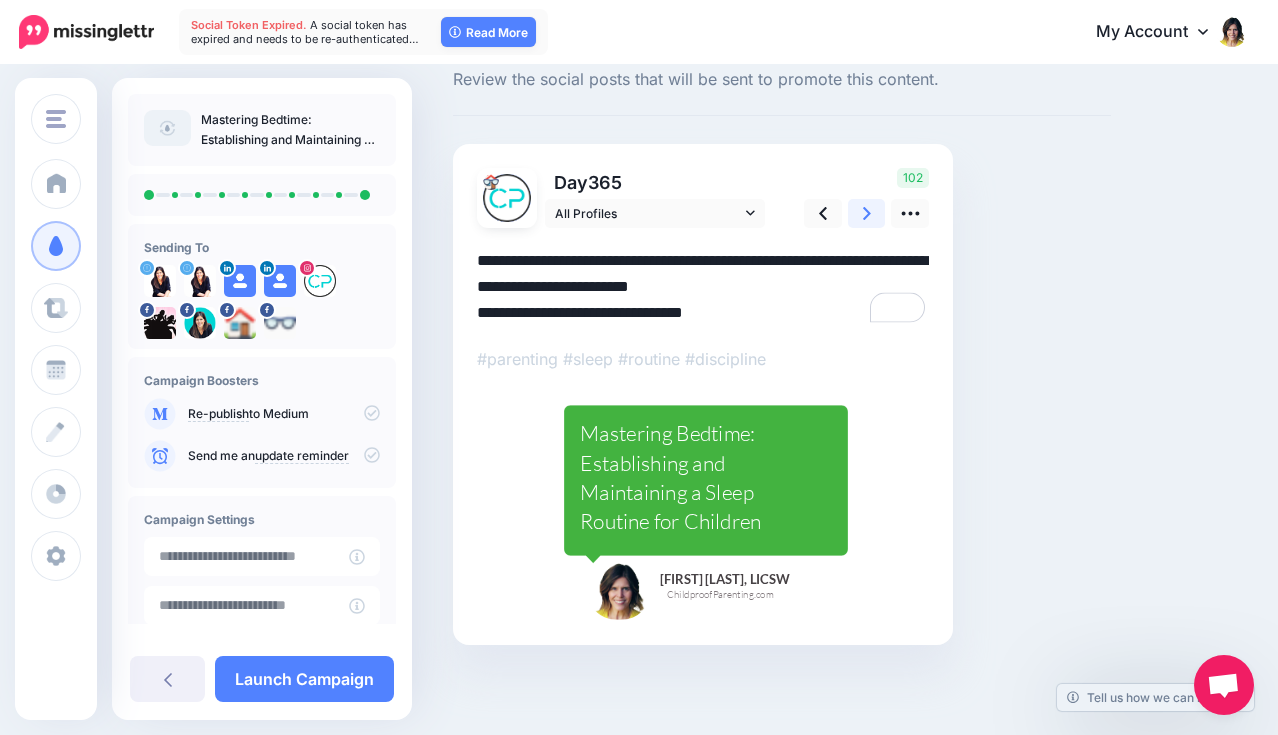 click at bounding box center (867, 213) 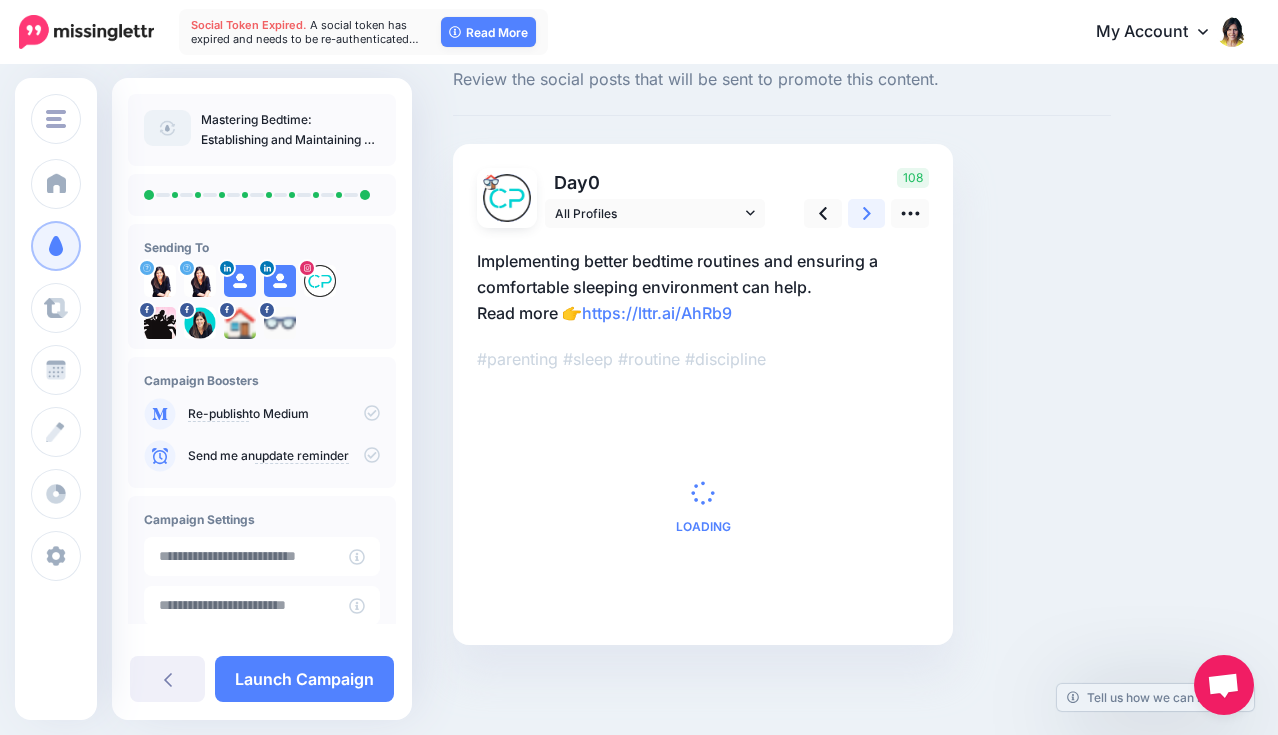 click 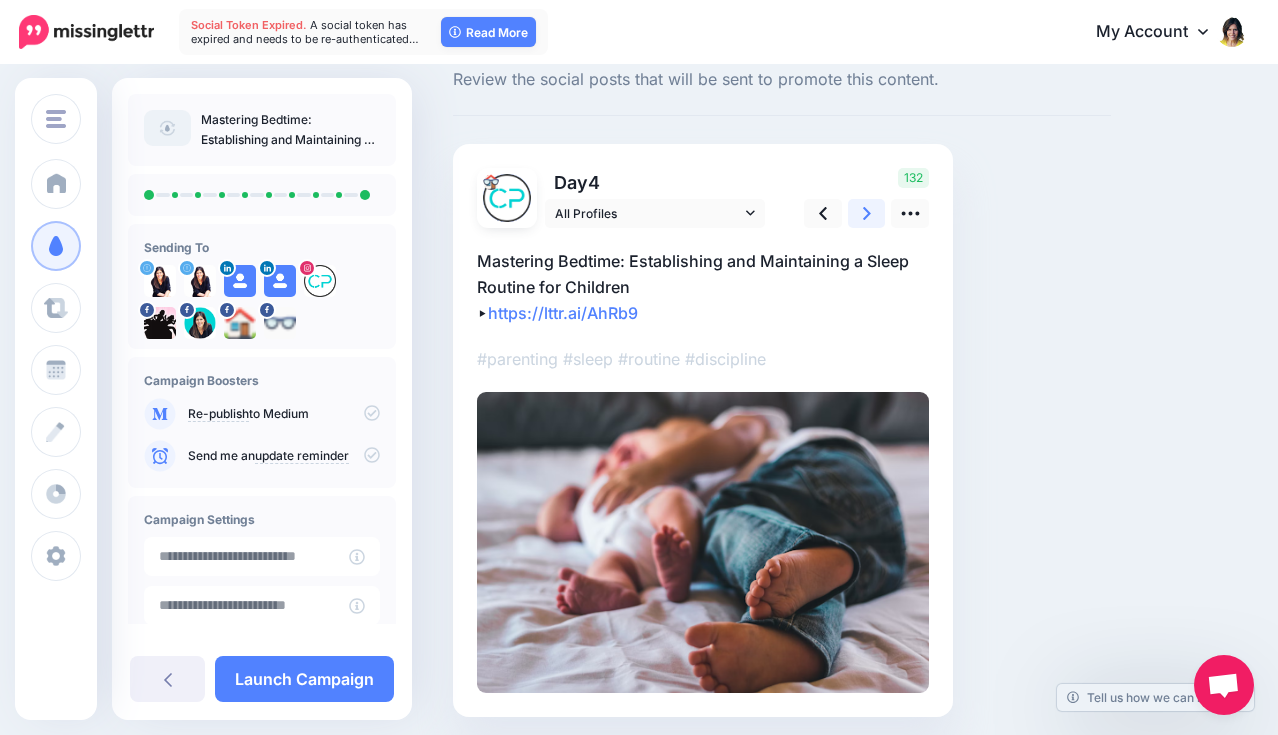 scroll, scrollTop: 0, scrollLeft: 0, axis: both 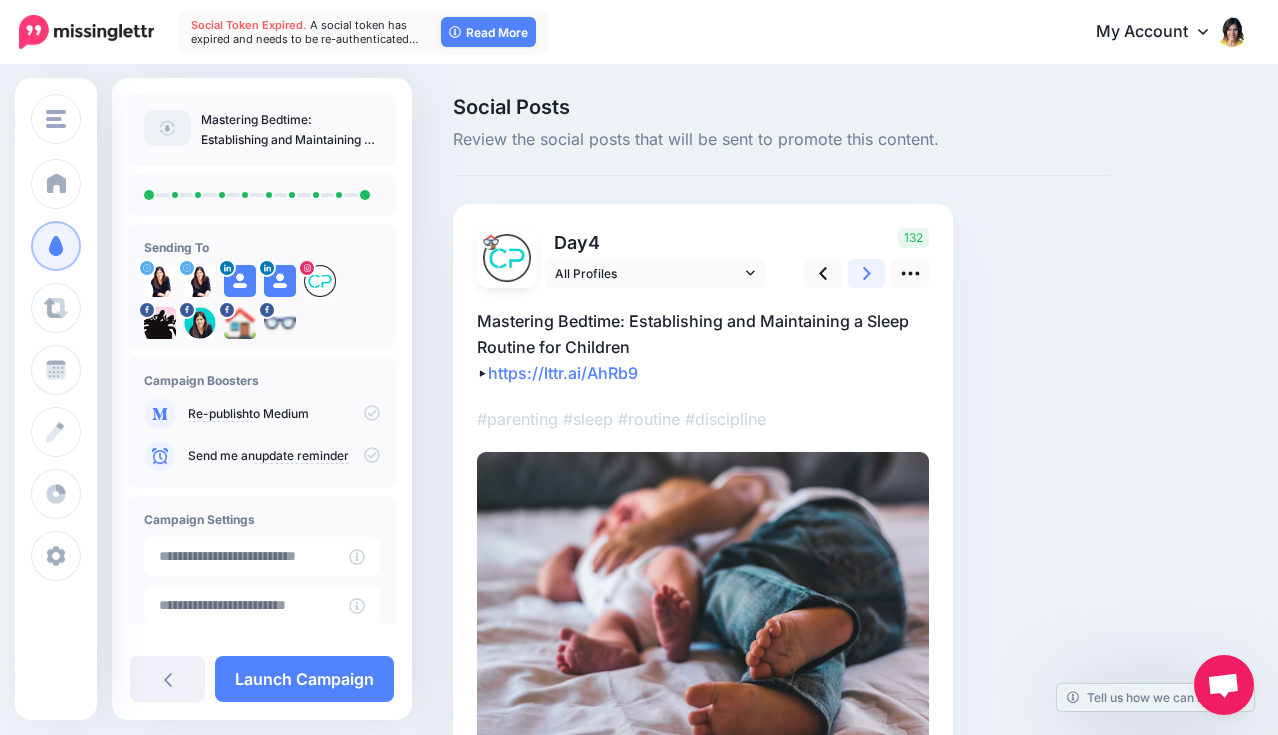 click on "Day  4" at bounding box center [703, 490] 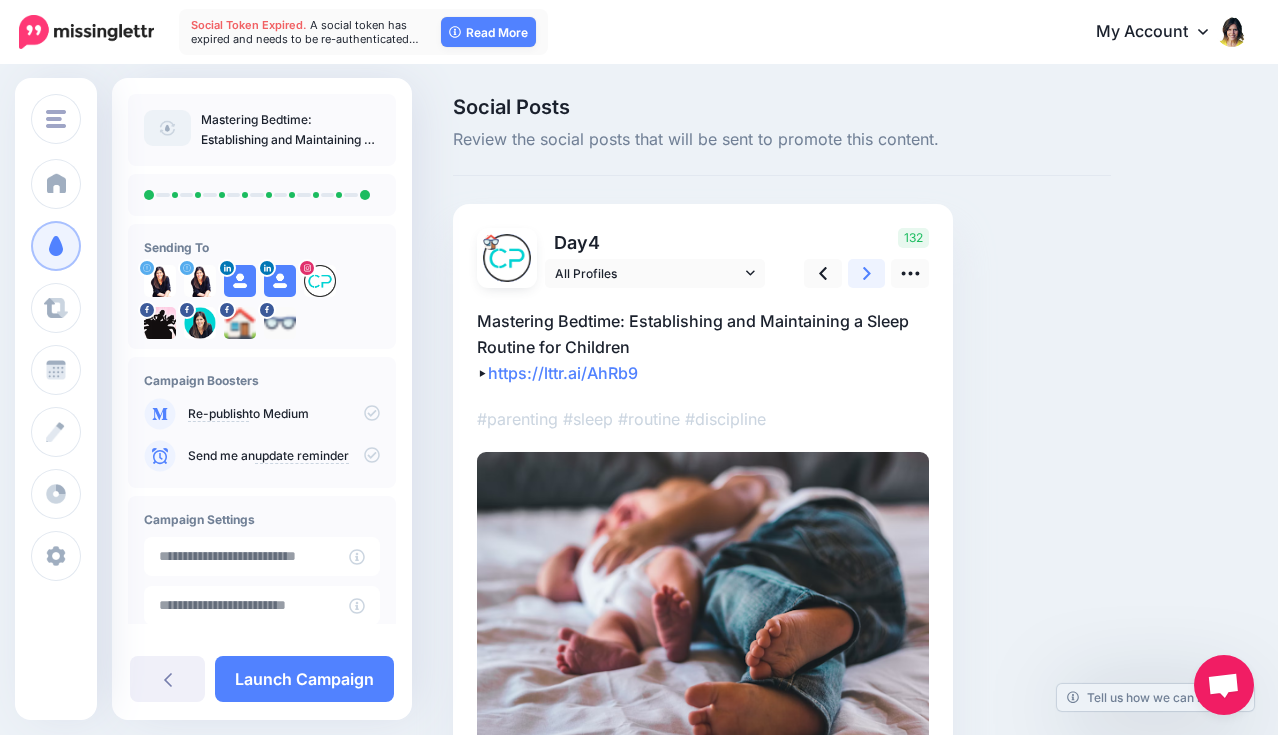 click at bounding box center (867, 273) 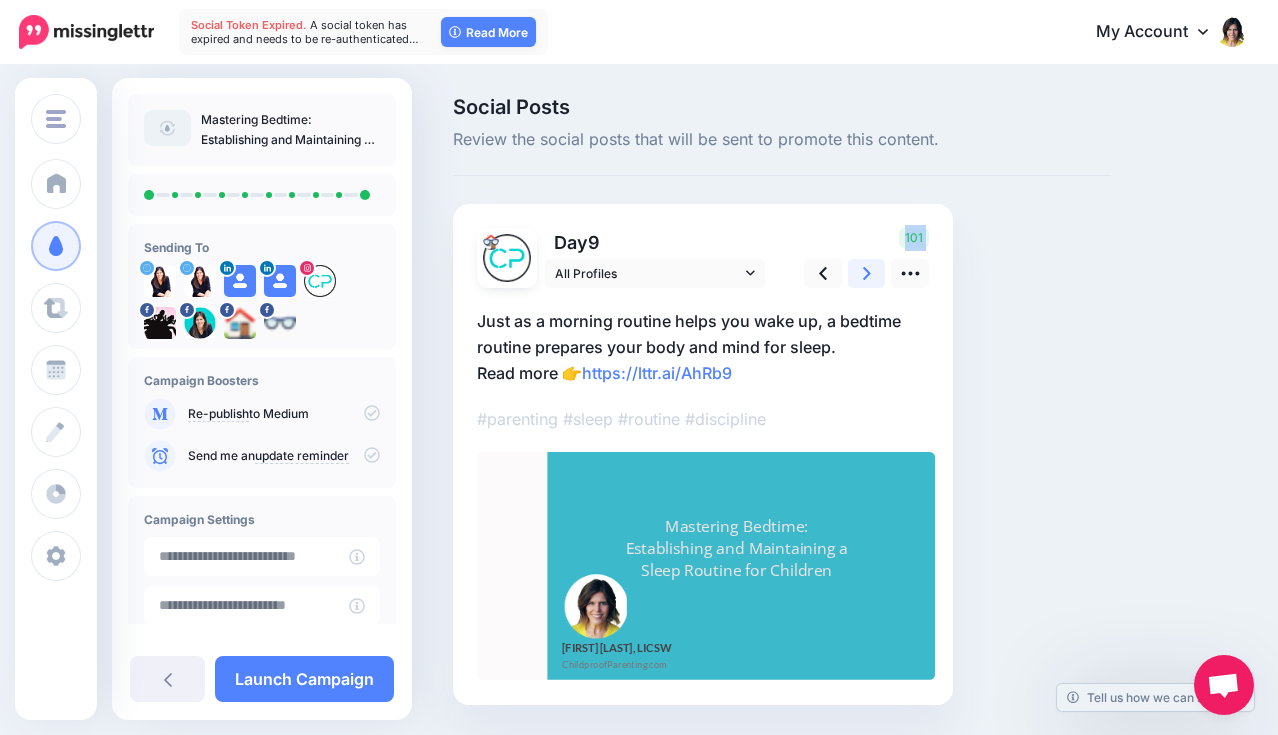 click at bounding box center [867, 273] 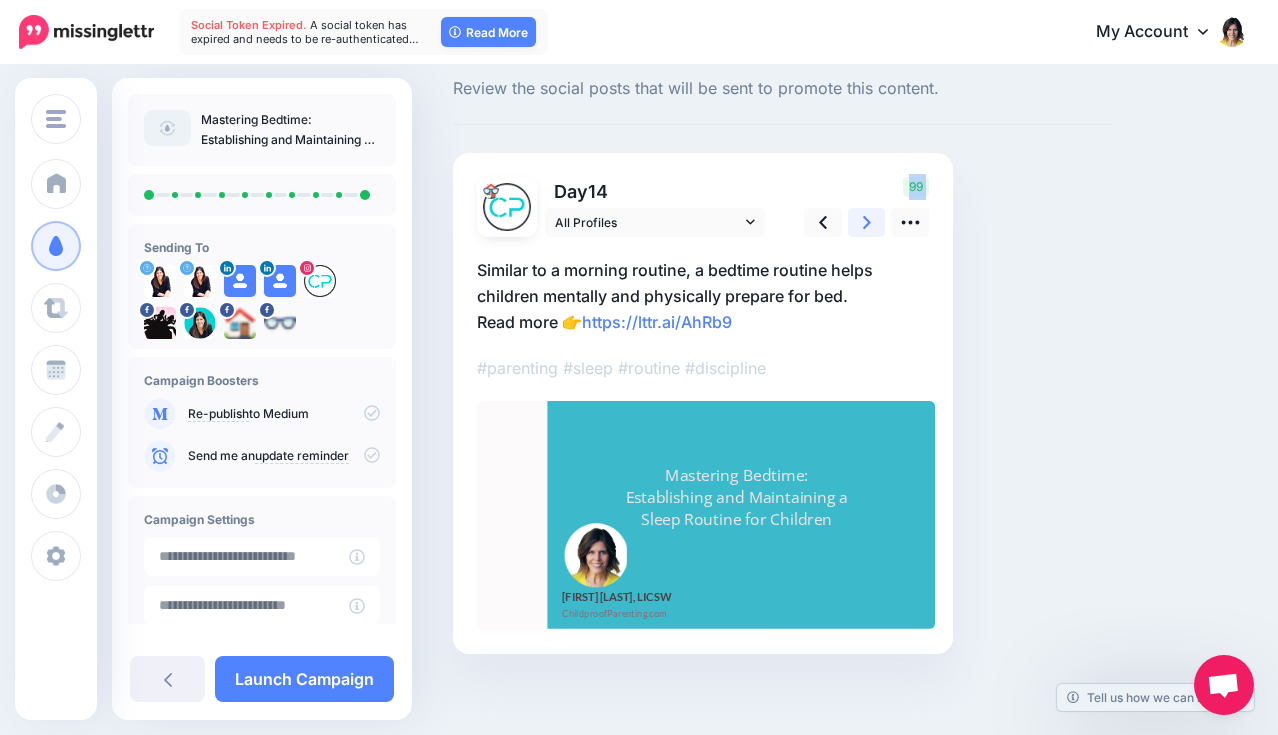 scroll, scrollTop: 60, scrollLeft: 0, axis: vertical 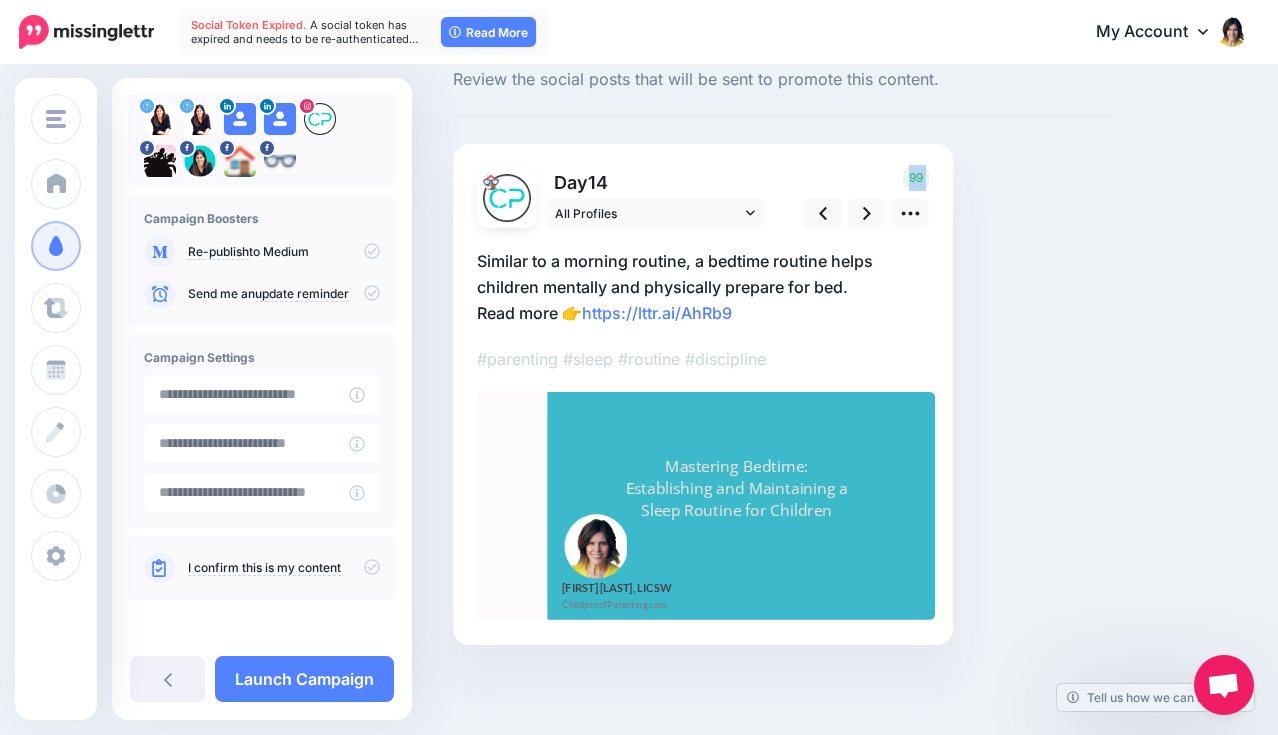 click 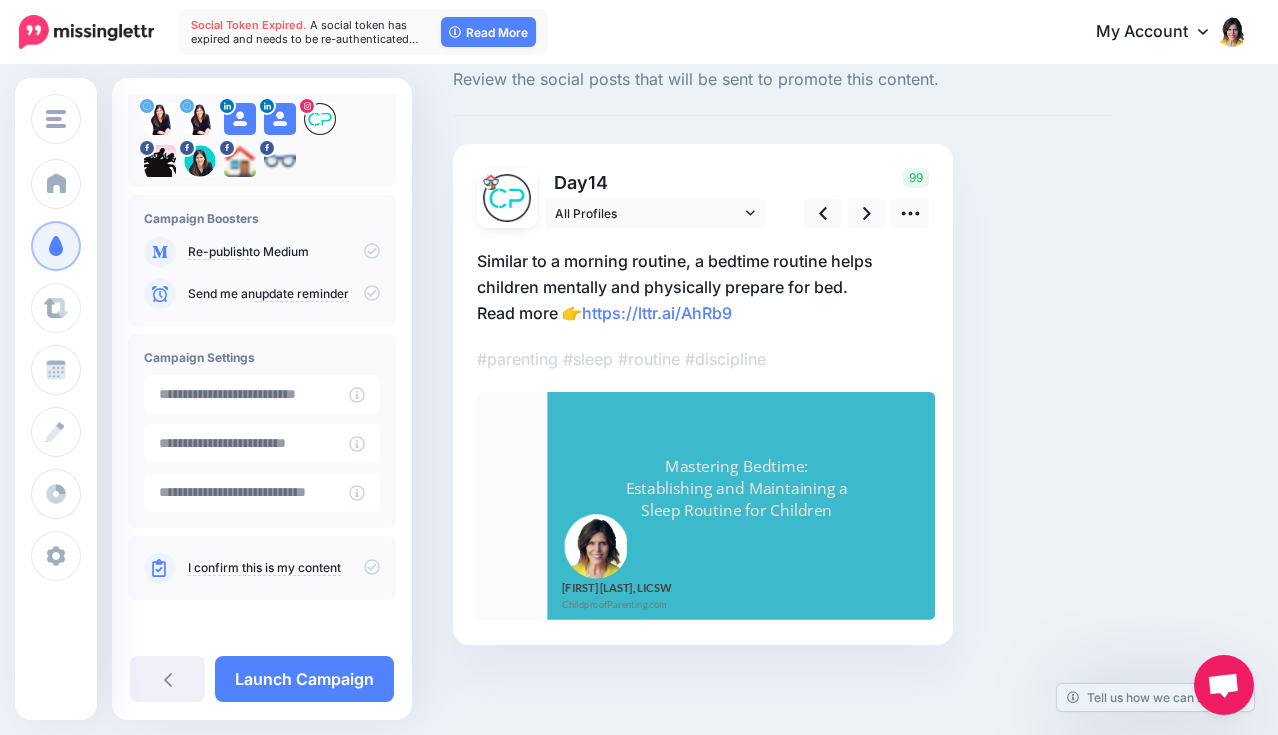 click on "Send me an  update reminder" at bounding box center [262, 294] 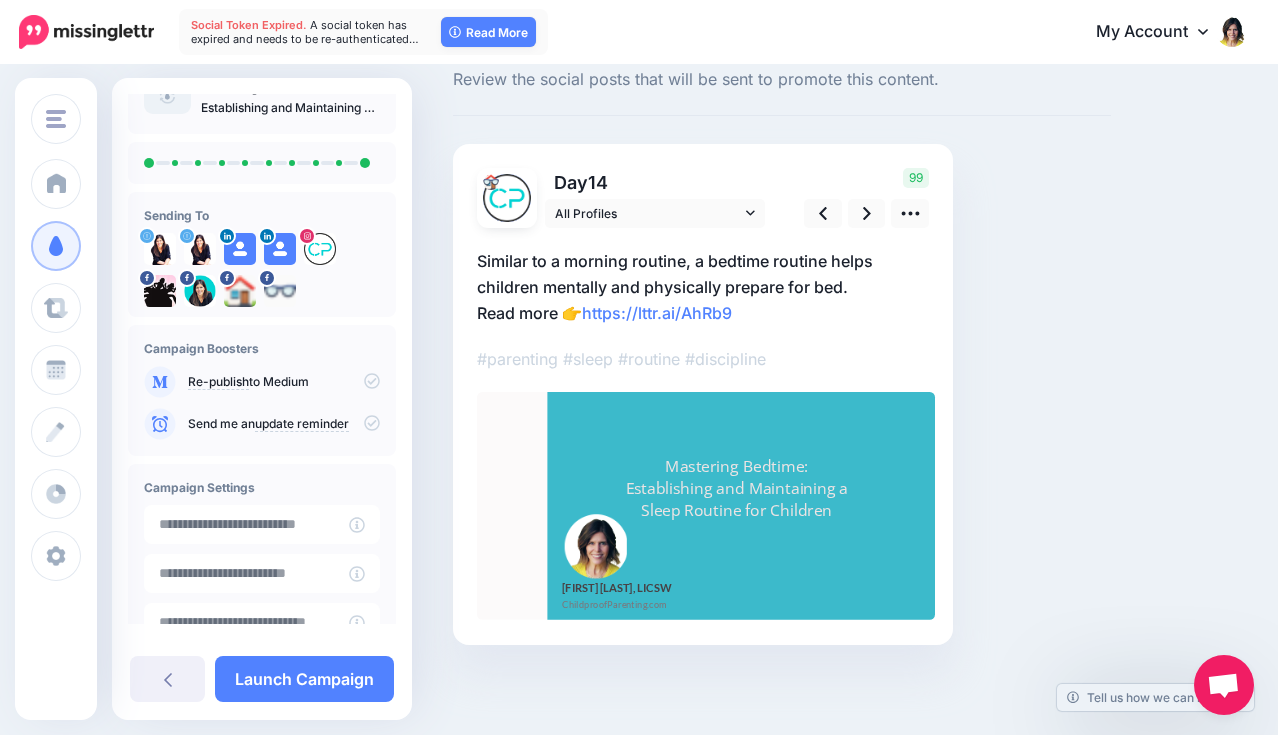 scroll, scrollTop: 0, scrollLeft: 0, axis: both 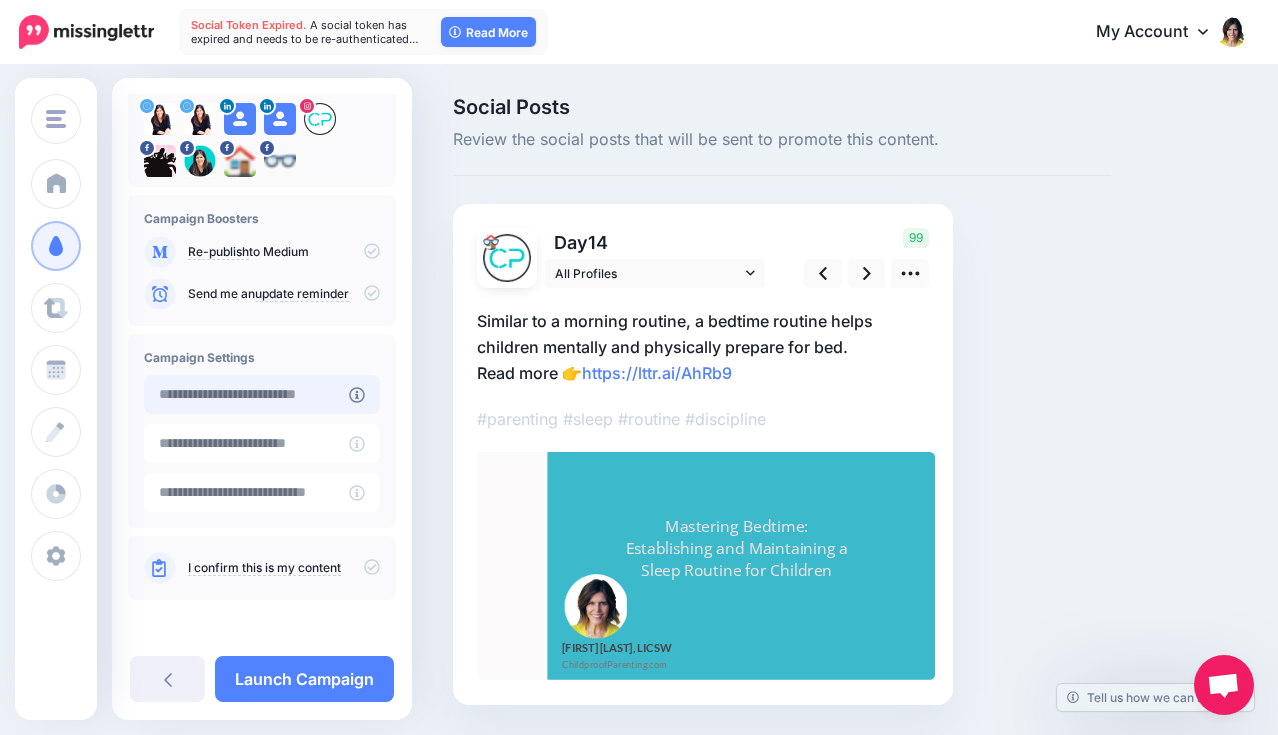 type on "**********" 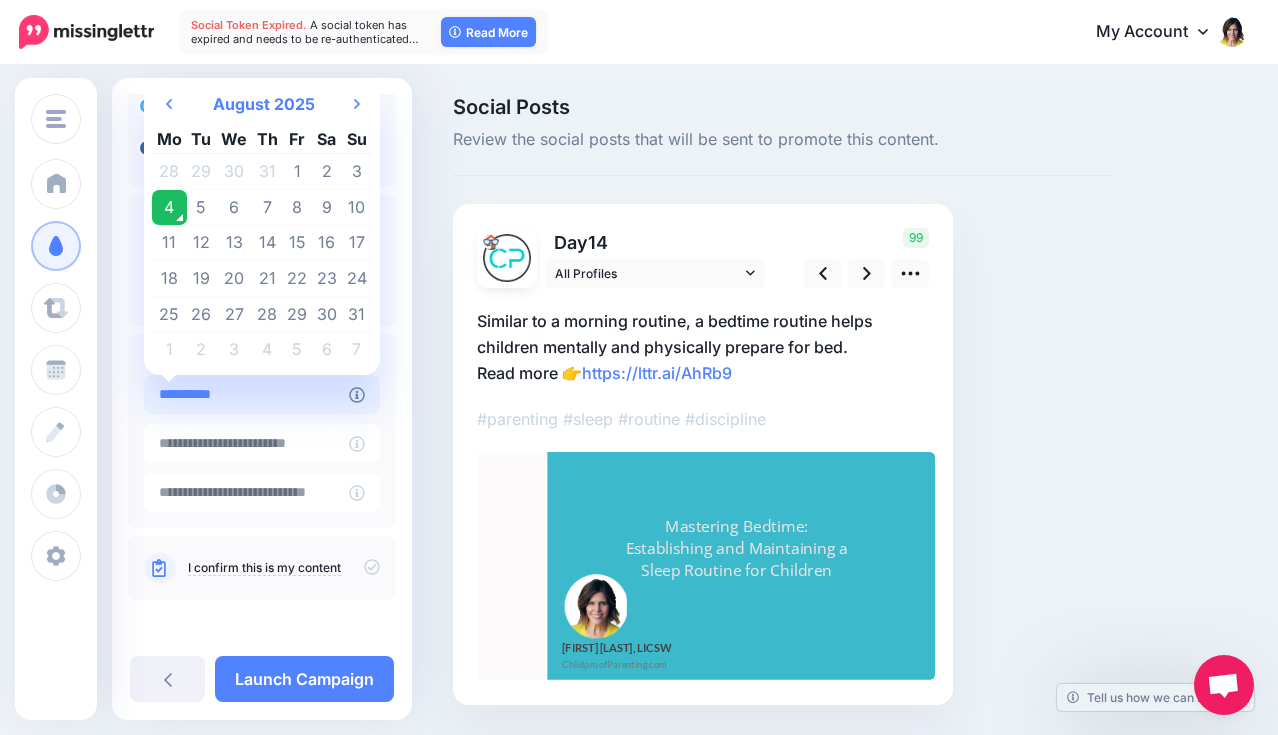 click on "**********" at bounding box center [246, 394] 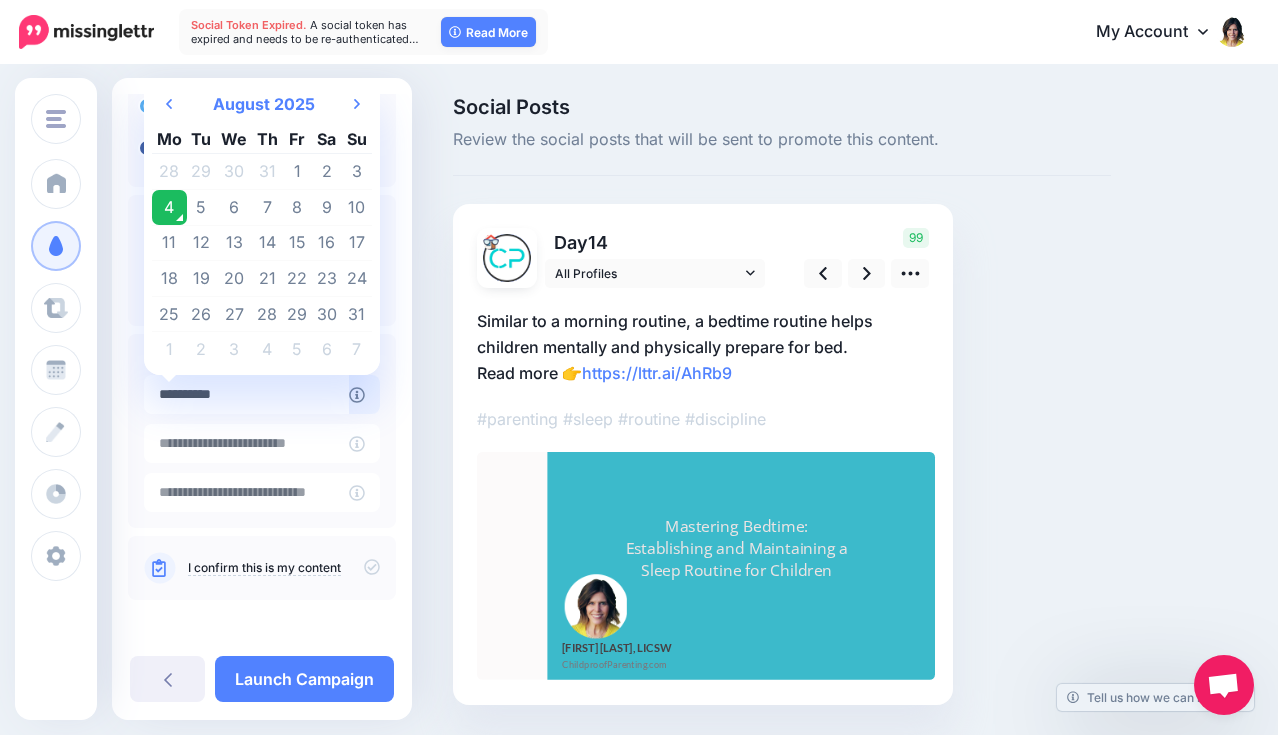 click on "4" at bounding box center [169, 208] 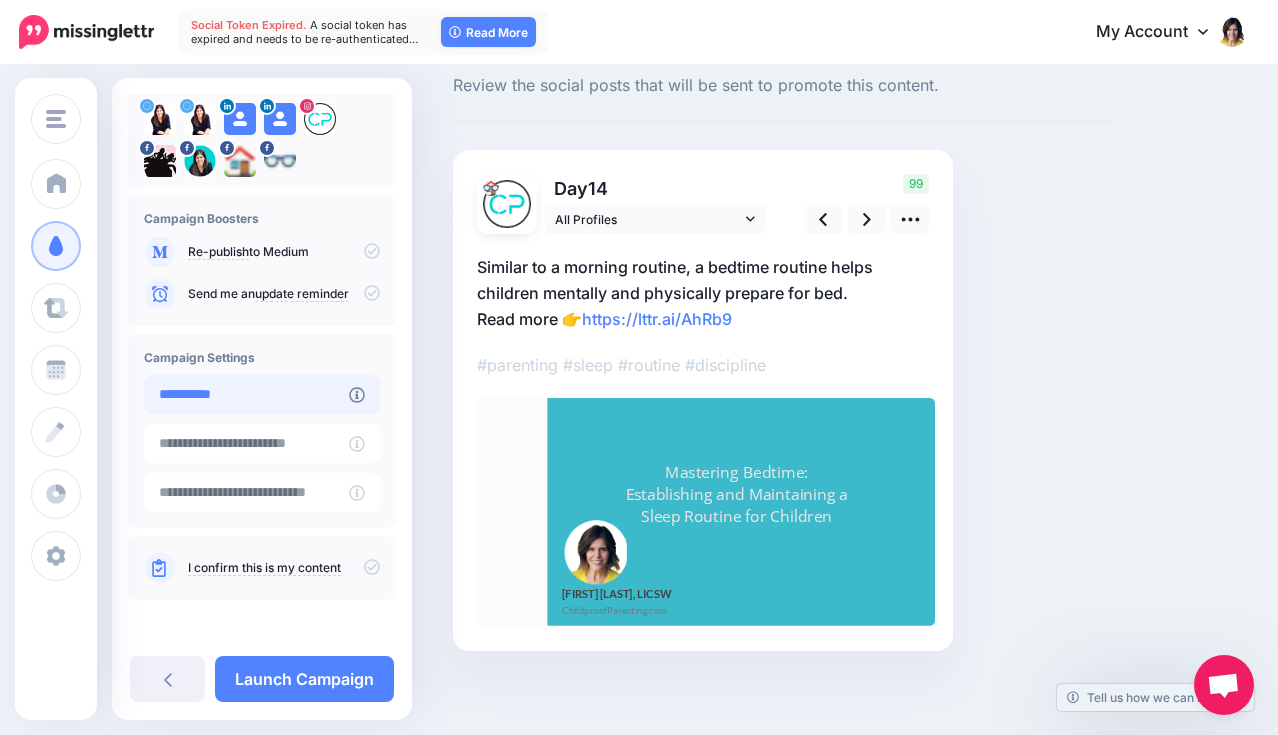 scroll, scrollTop: 60, scrollLeft: 0, axis: vertical 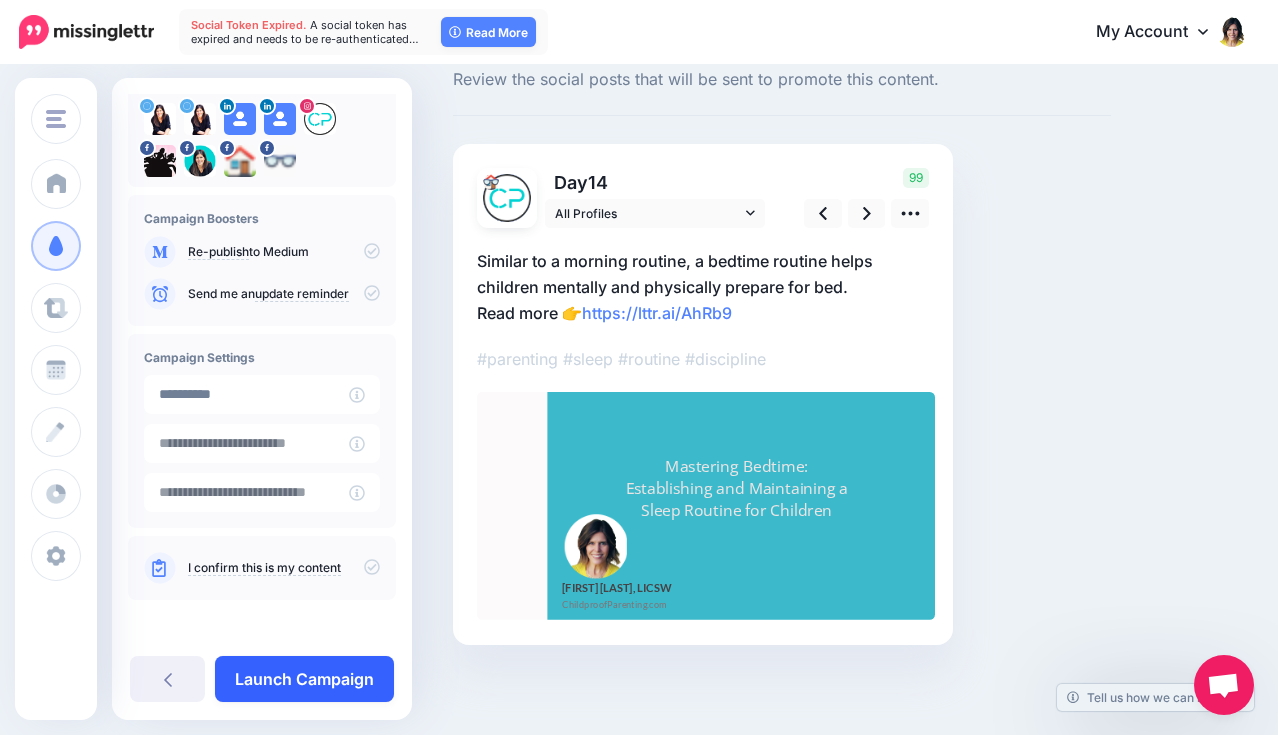 click on "Launch Campaign" at bounding box center [304, 679] 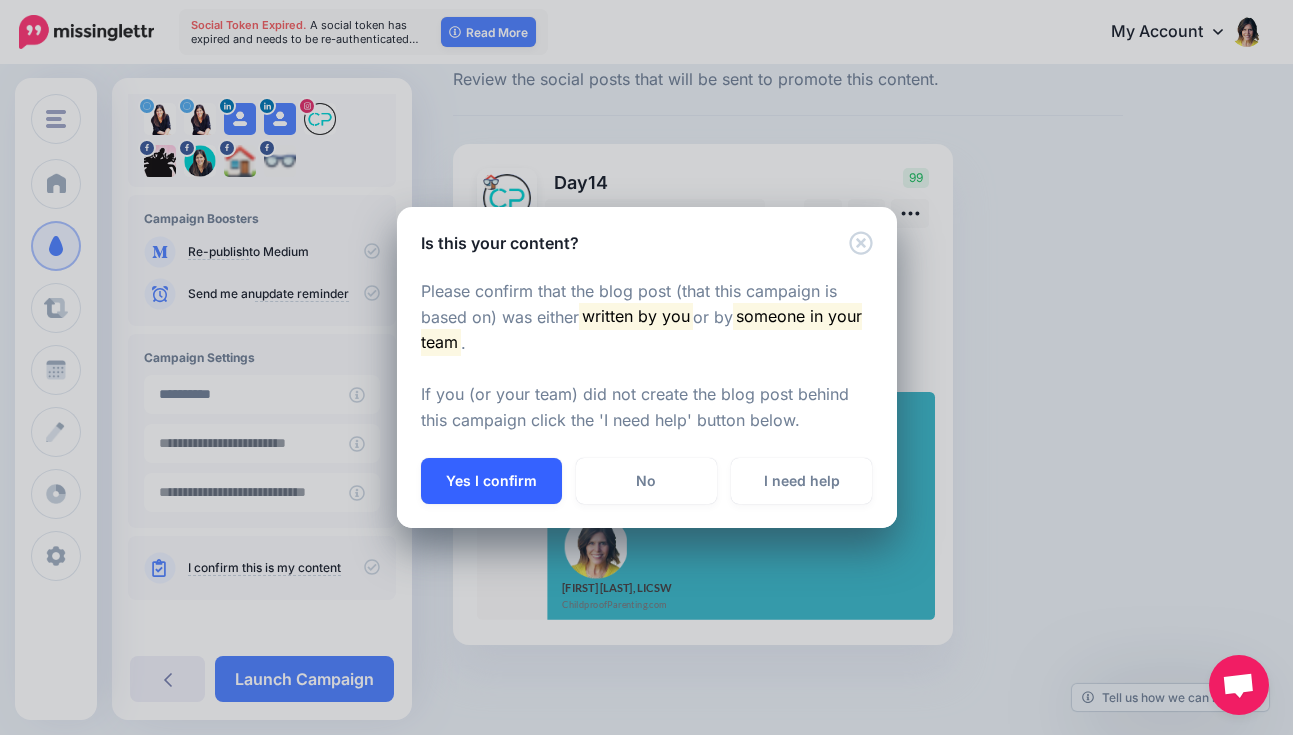 click on "Yes I confirm" at bounding box center [491, 481] 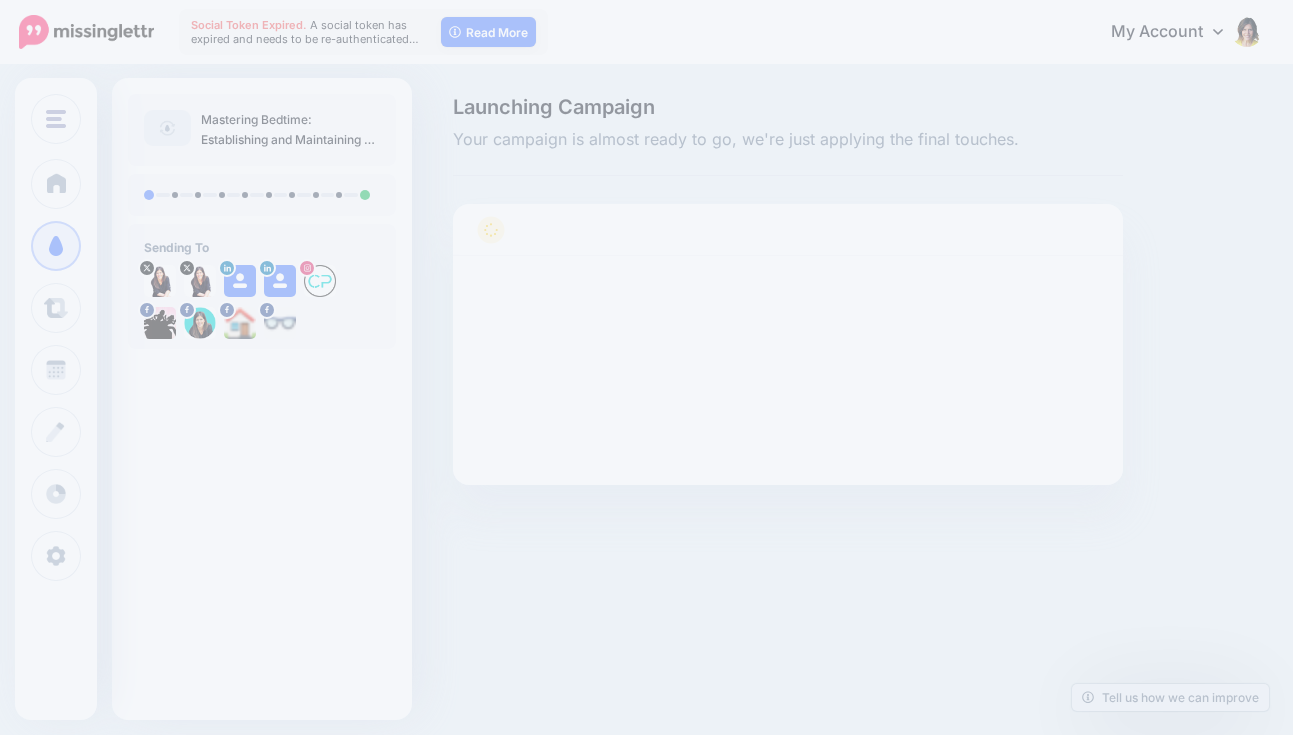 scroll, scrollTop: 0, scrollLeft: 0, axis: both 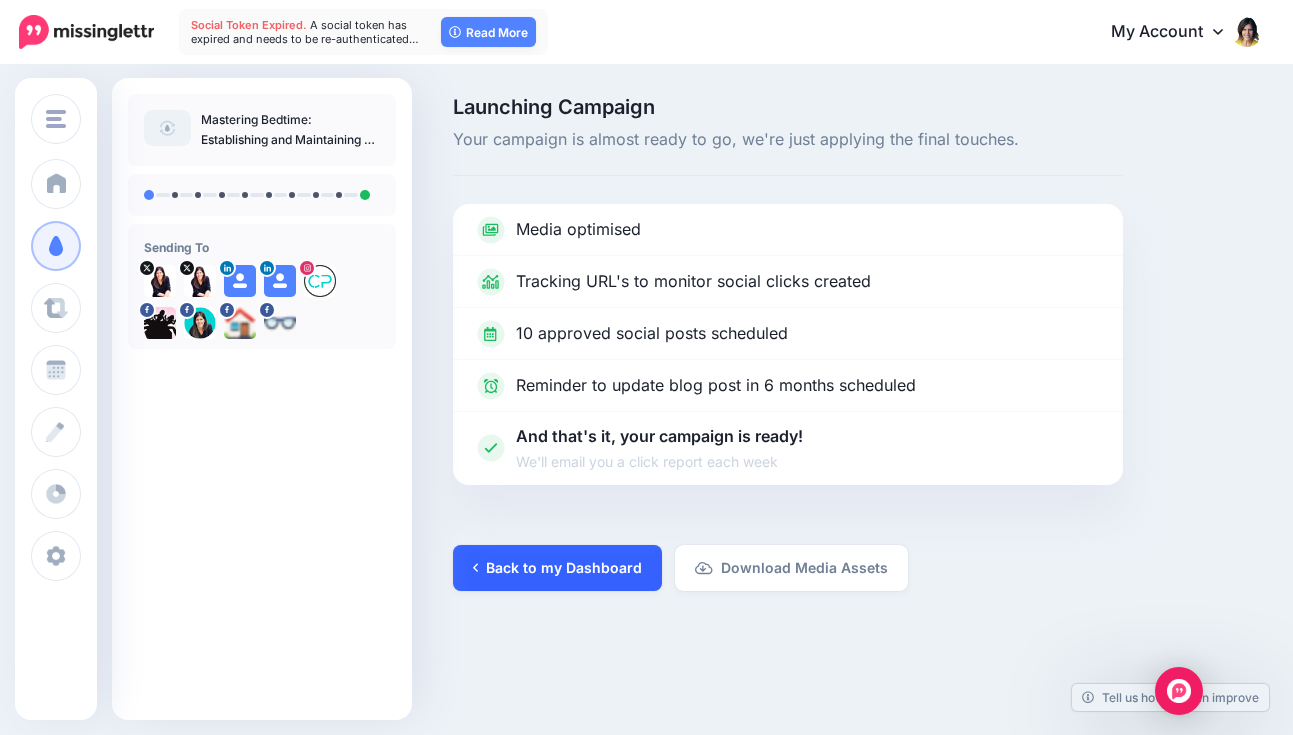click on "Back to my Dashboard" at bounding box center [557, 568] 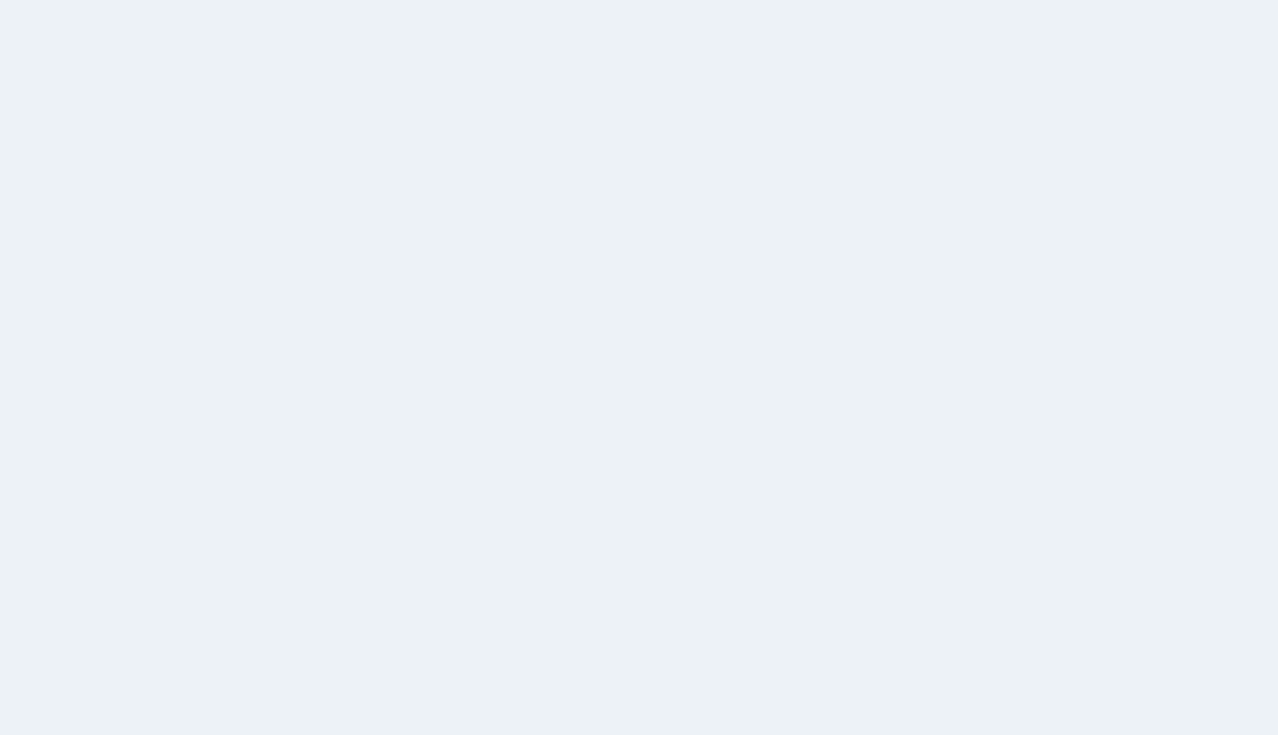 scroll, scrollTop: 0, scrollLeft: 0, axis: both 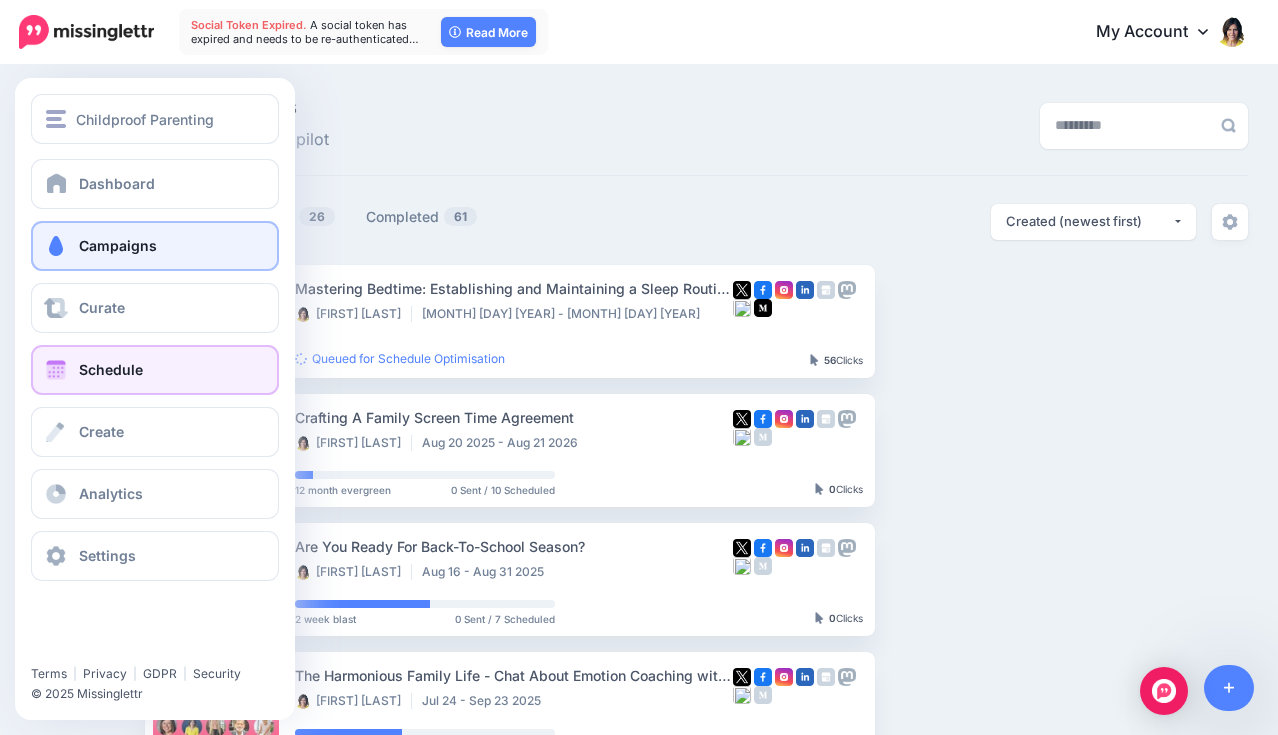 click at bounding box center (56, 370) 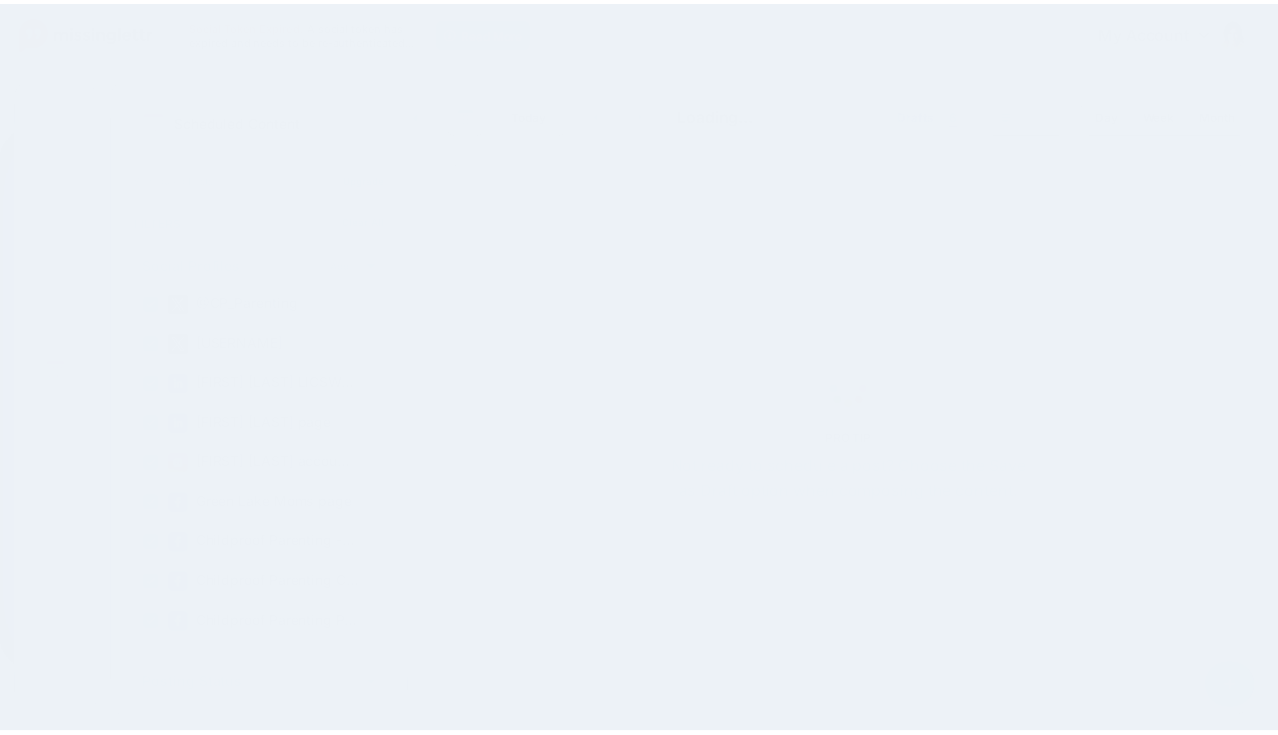 scroll, scrollTop: 0, scrollLeft: 0, axis: both 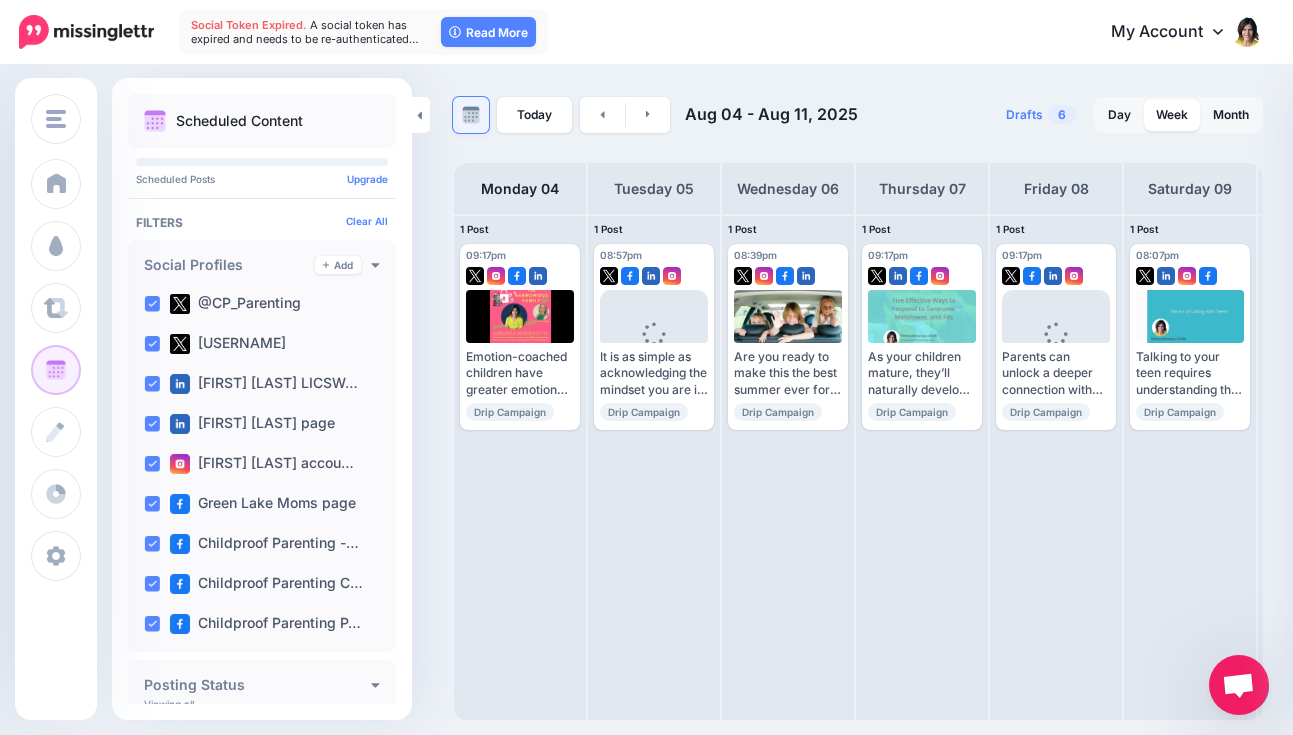 click at bounding box center [471, 115] 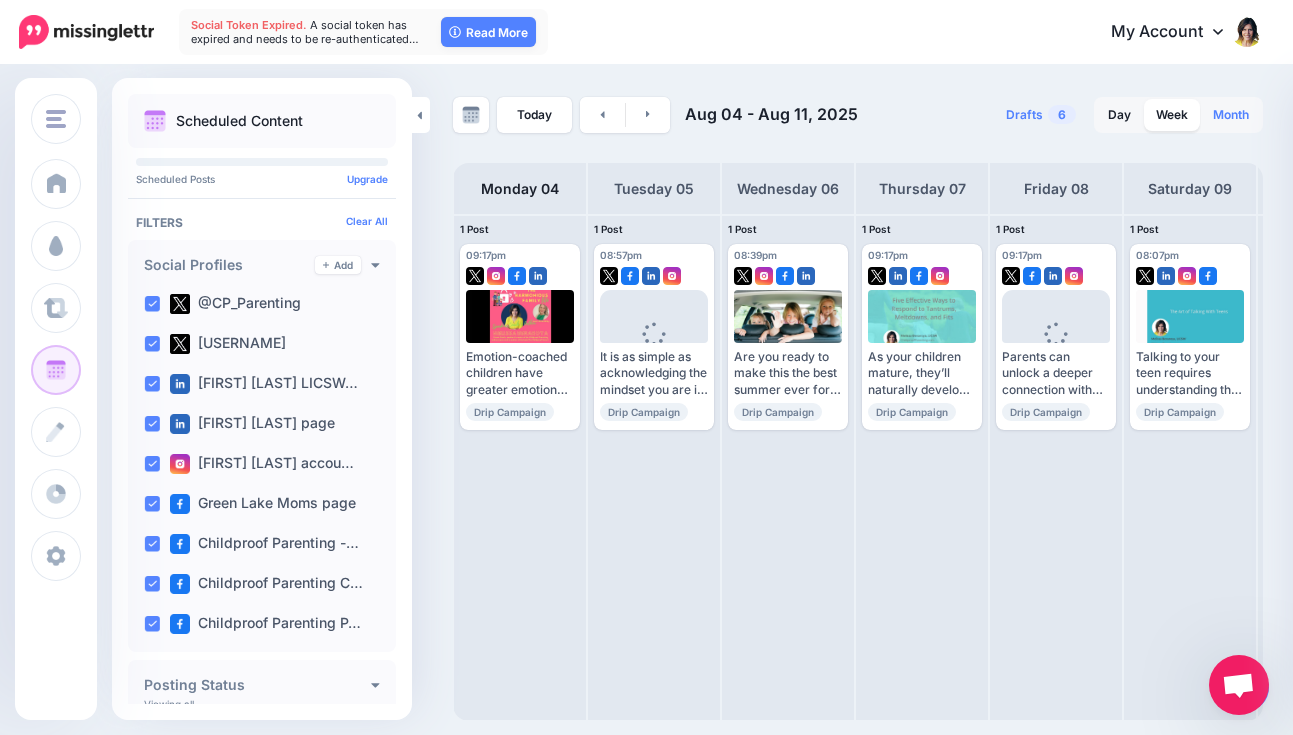 click on "Month" at bounding box center (1231, 115) 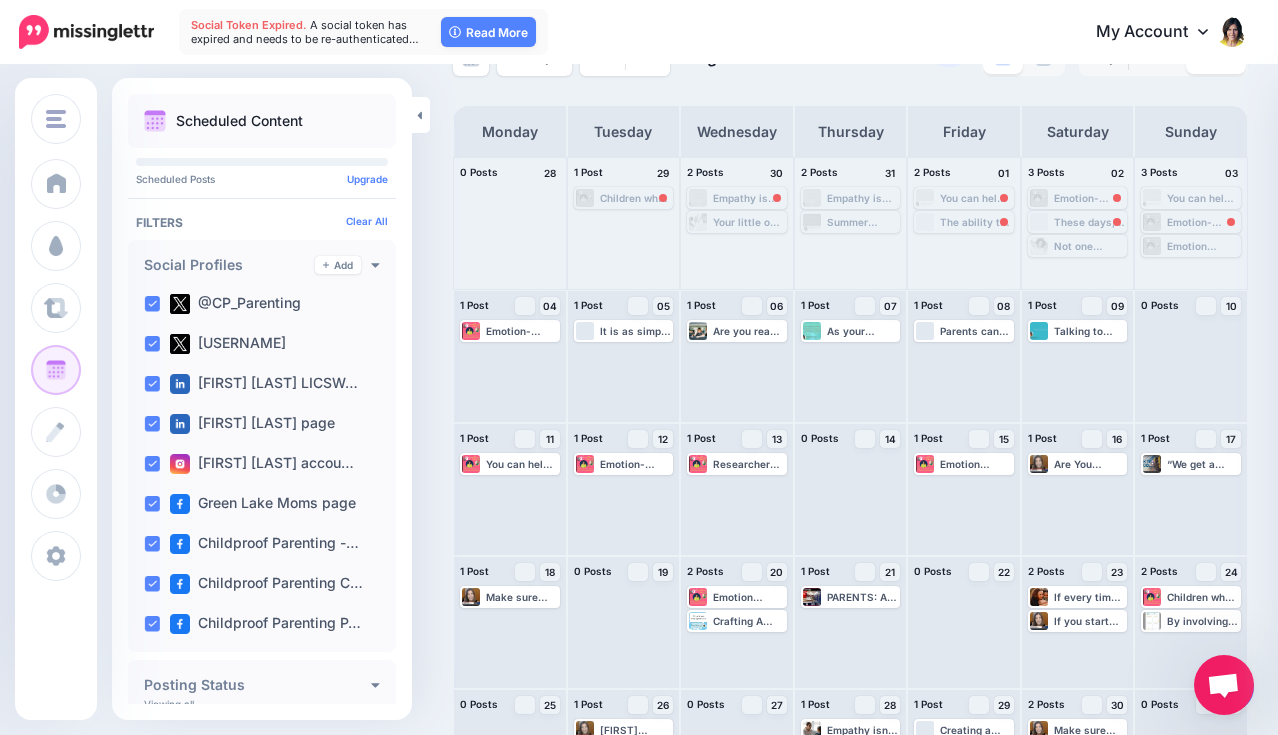 scroll, scrollTop: 144, scrollLeft: 0, axis: vertical 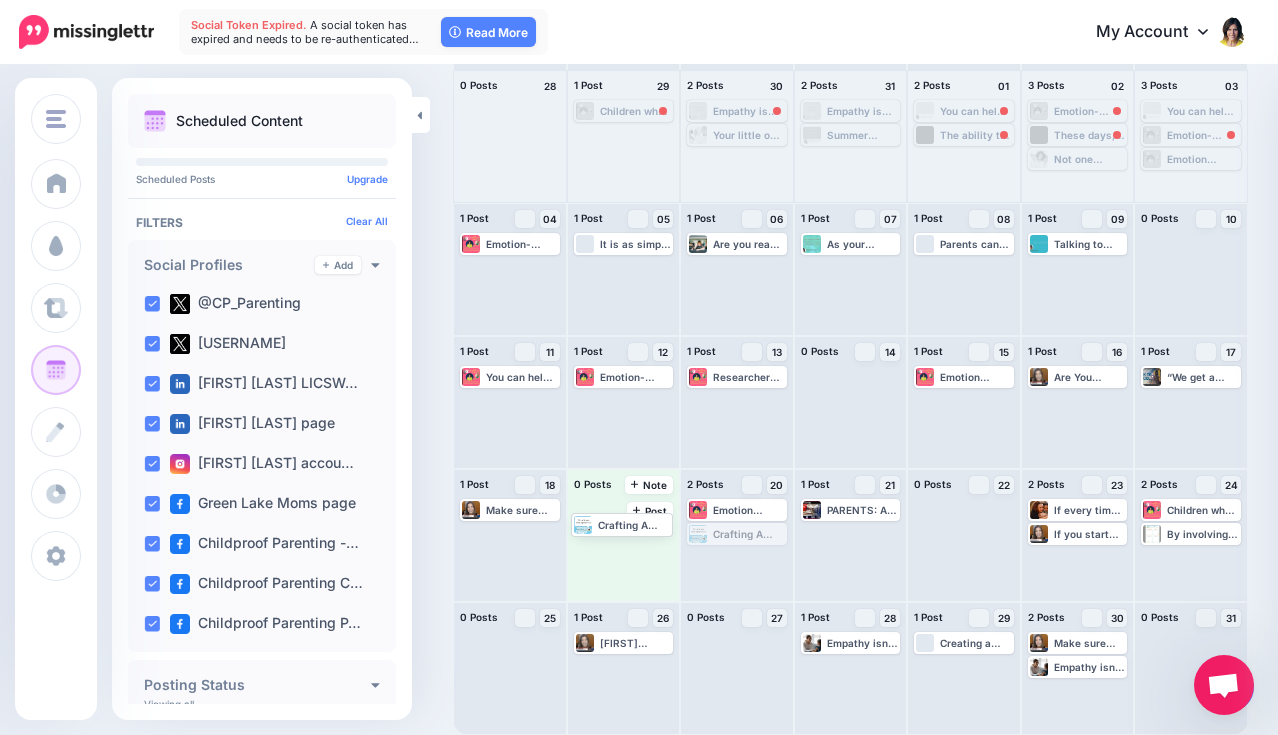 drag, startPoint x: 727, startPoint y: 535, endPoint x: 607, endPoint y: 525, distance: 120.41595 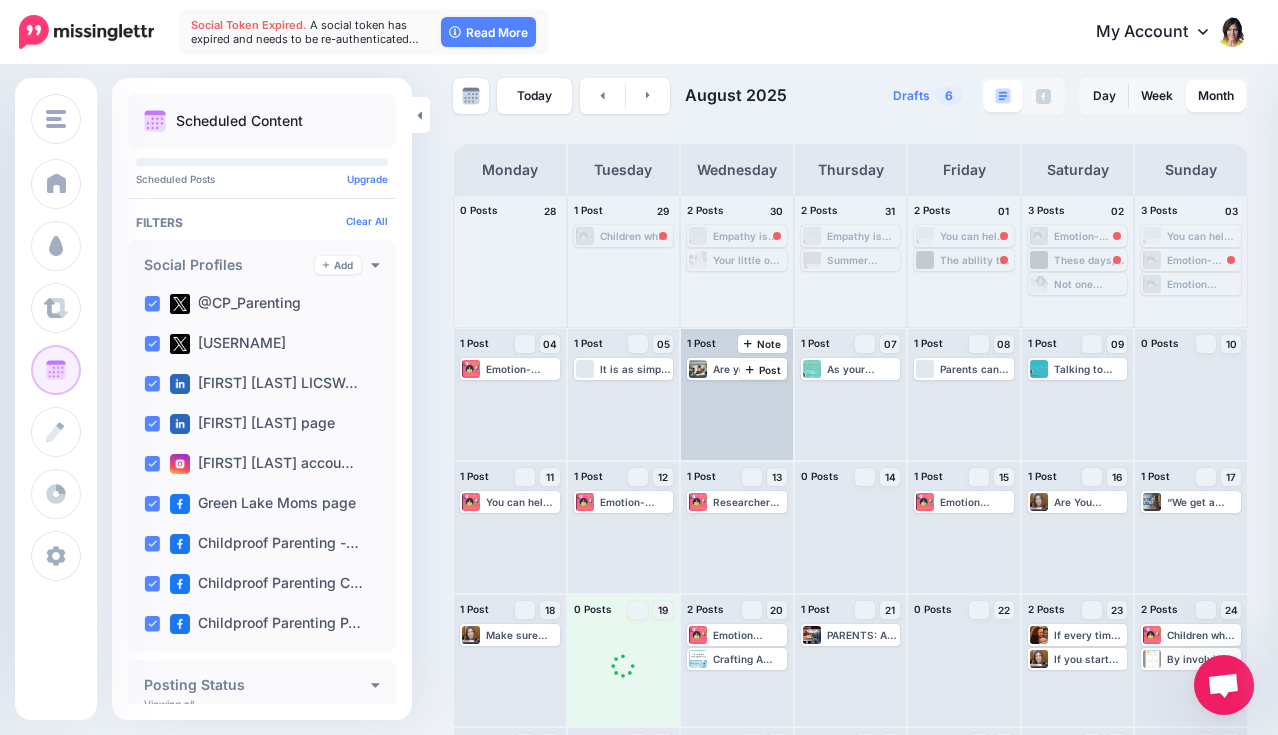 scroll, scrollTop: 17, scrollLeft: 0, axis: vertical 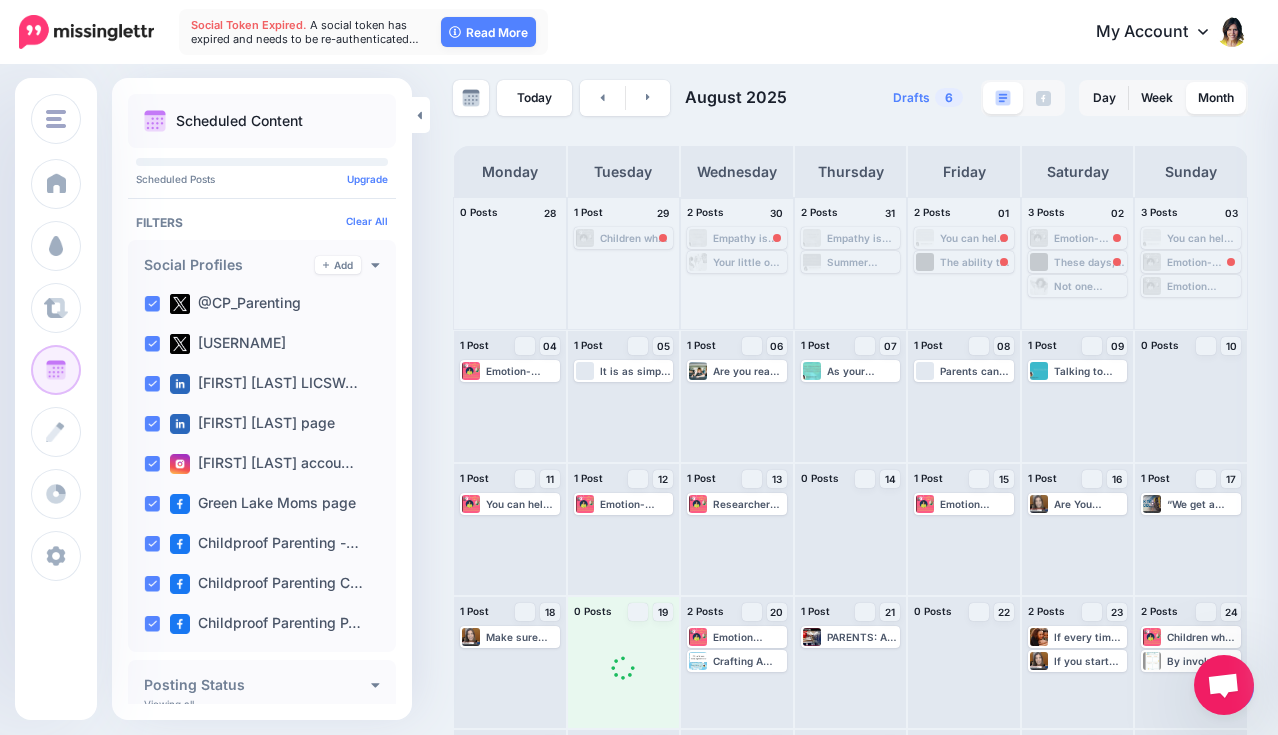 click on "Empathy is one of the most powerful tools parents have to nurture healthy relationships with their children. Read more 👉 https://lttr.ai/Af6pM" at bounding box center [749, 238] 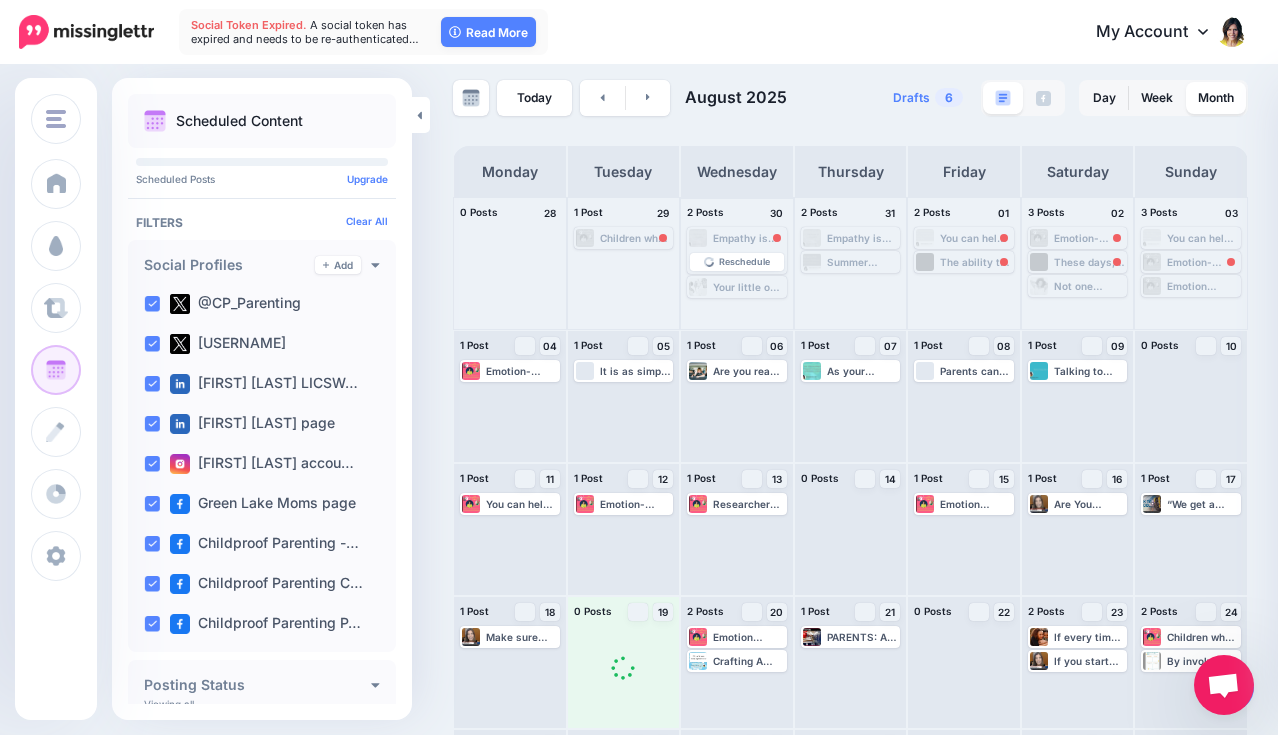 click on "Empathy is one of the most powerful tools parents have to nurture healthy relationships with their children. Read more 👉 https://lttr.ai/Af6pM" at bounding box center [749, 238] 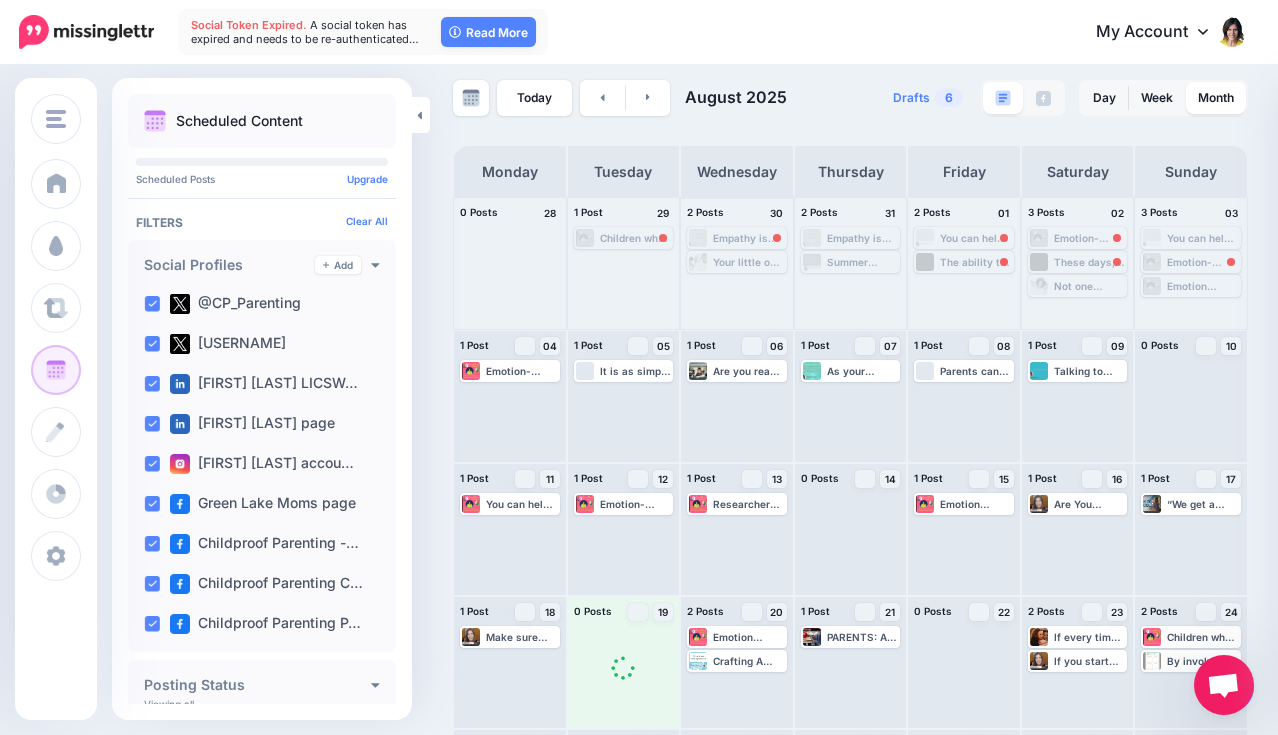 click on "Empathy is one of the most powerful tools parents have to nurture healthy relationships with their children. Read more 👉 https://lttr.ai/Af6pM" at bounding box center [749, 238] 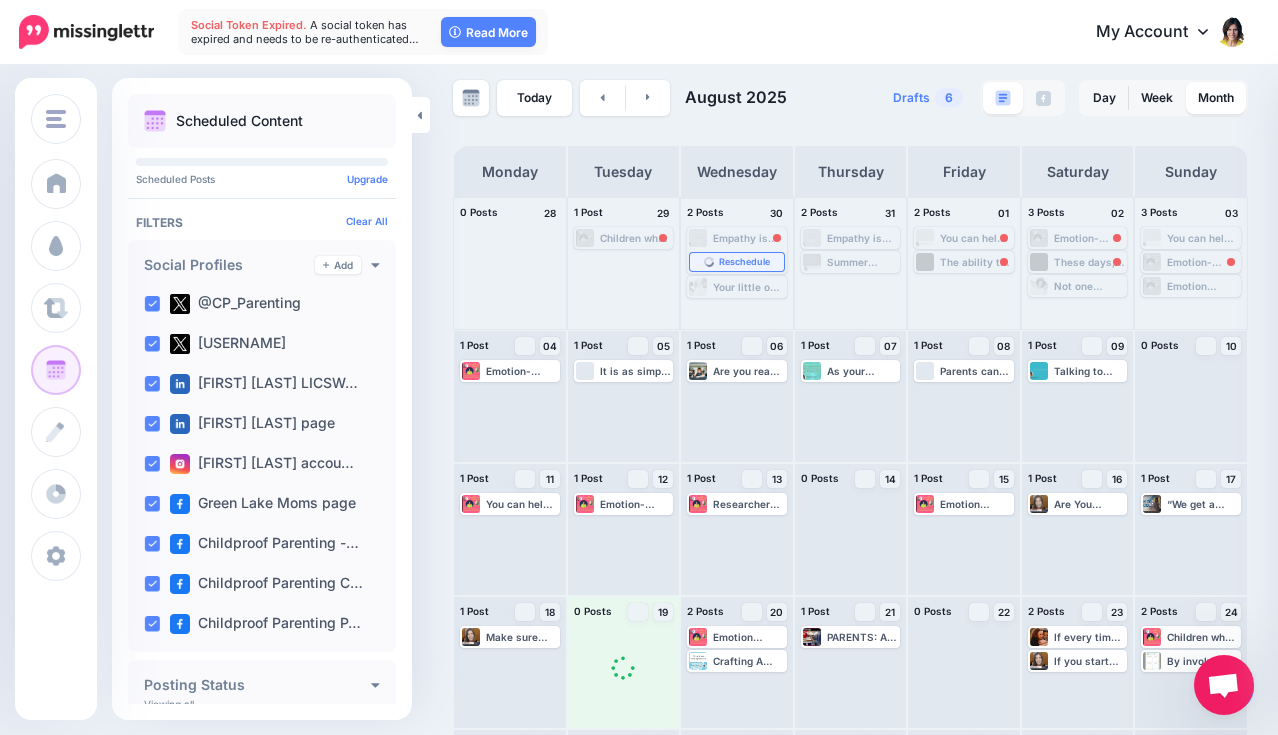 click on "Reschedule" at bounding box center (744, 262) 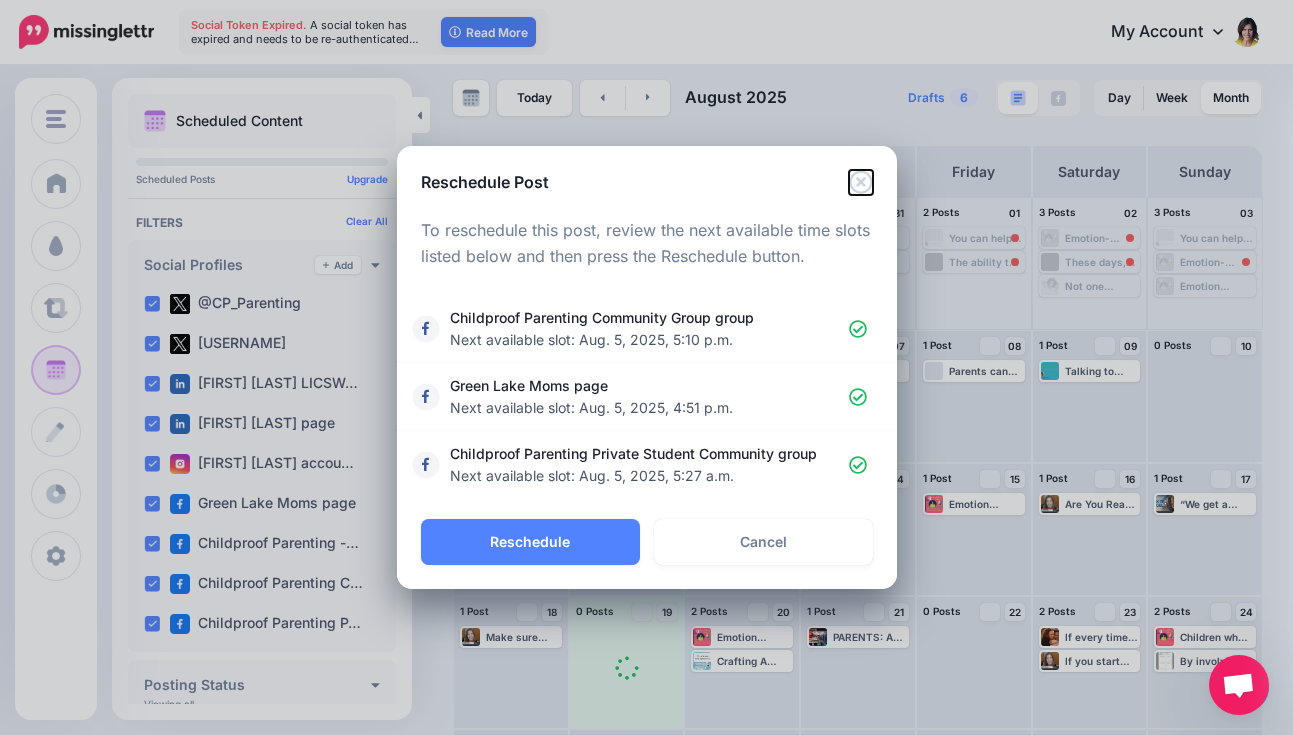 click 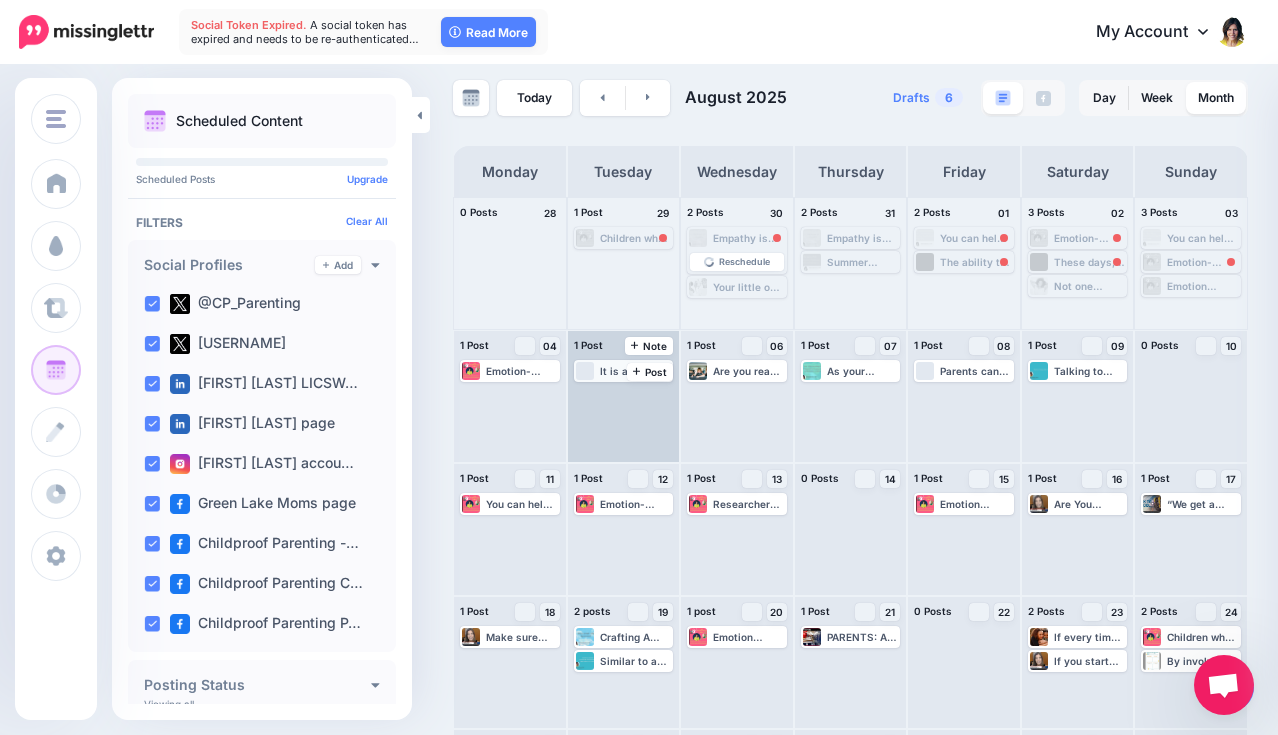 click on "It is as simple as acknowledging the mindset you are in and shifting your lens. Read more 👉 https://lttr.ai/Af65Q #parenting #Discipline #summer" at bounding box center [636, 371] 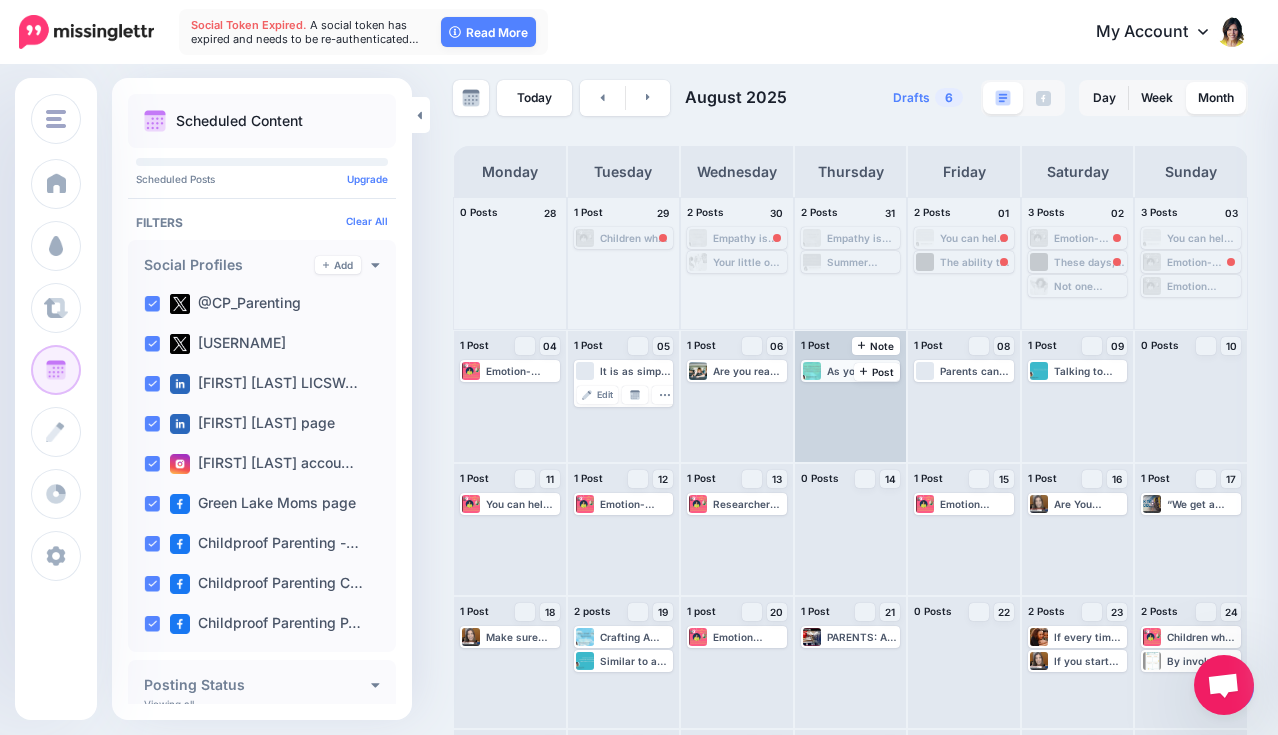 click on "As your children mature, they’ll naturally develop more self-control, but you can make a big difference along the way.         Read more 👉 https://lttr.ai/Af617 #parenting #parent #discipline" at bounding box center (863, 371) 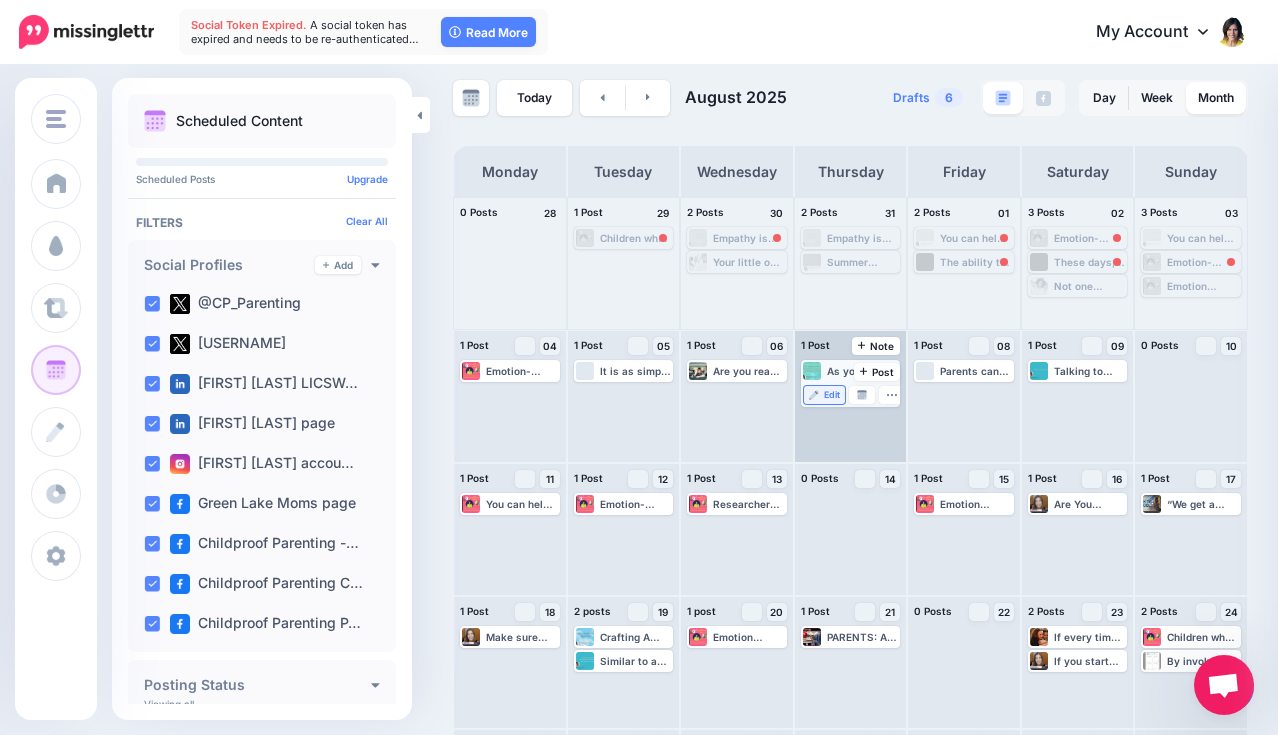 click on "Edit" at bounding box center [824, 395] 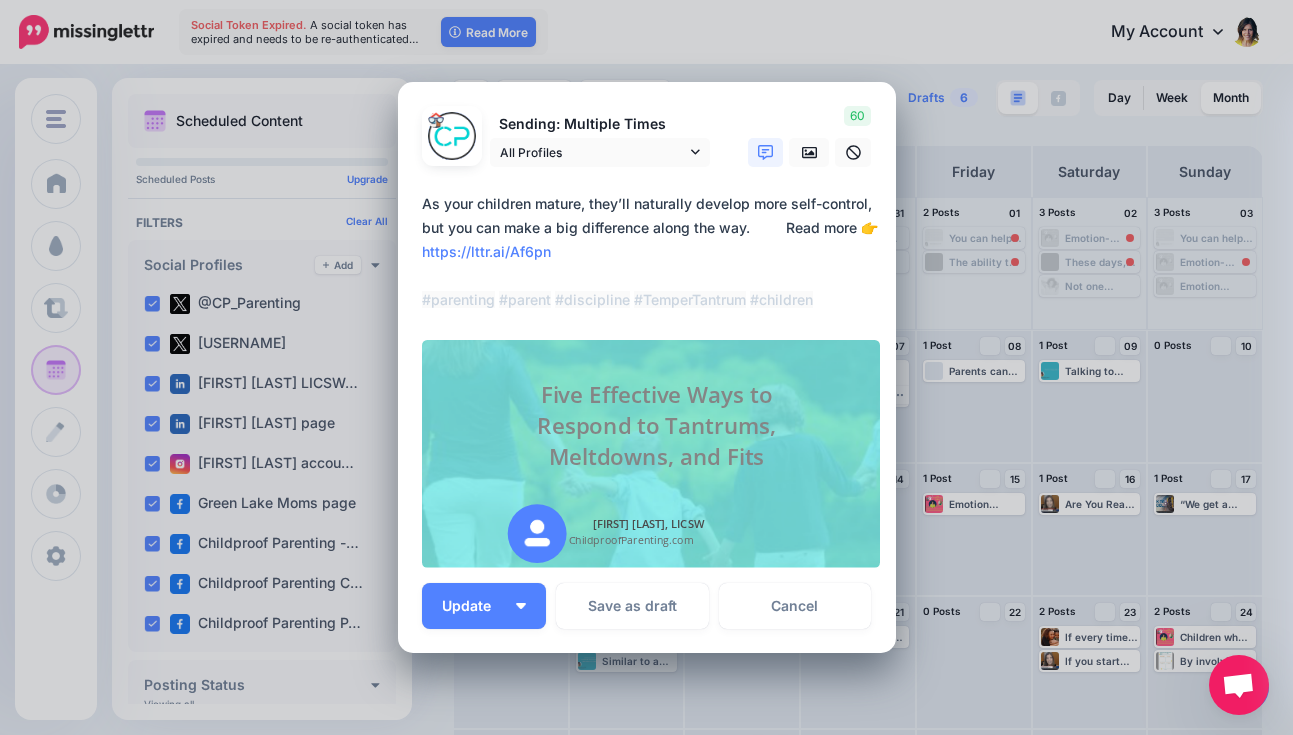 click on "Edit Post
Loading
Sending: Multiple Times
60" at bounding box center [646, 367] 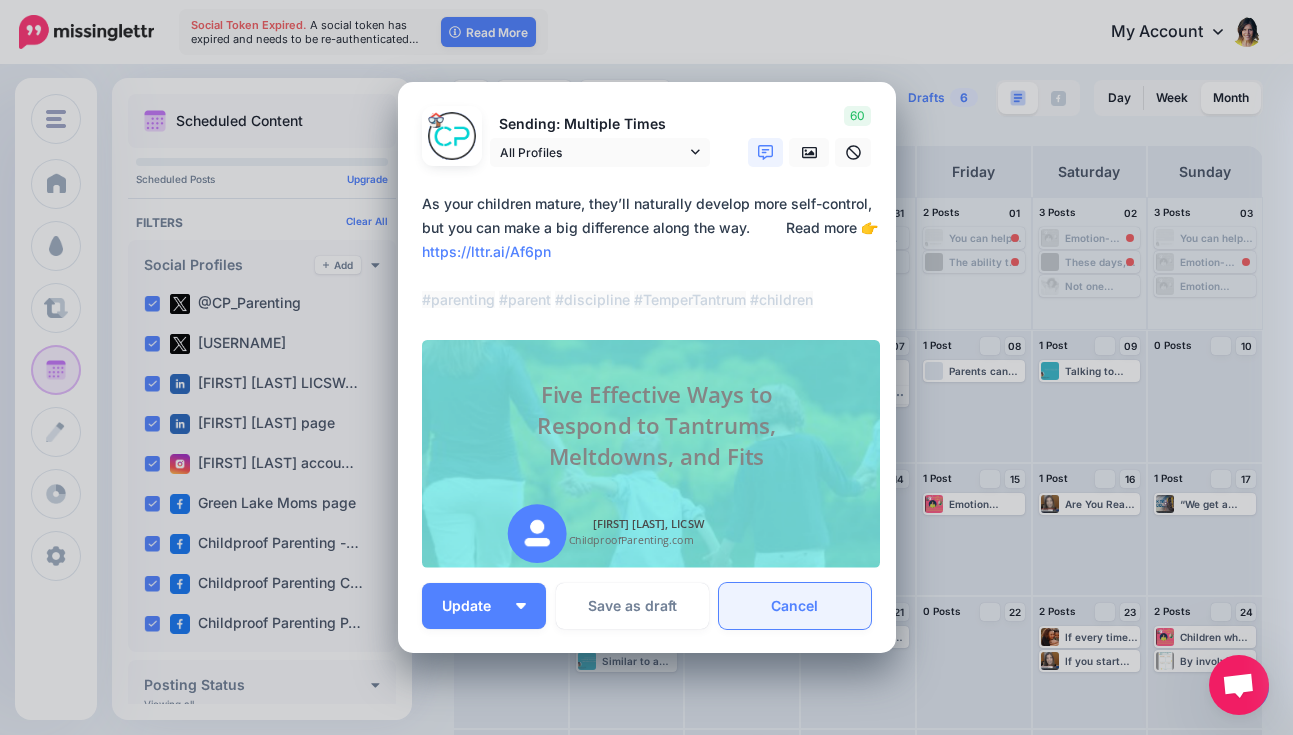 click on "Cancel" at bounding box center [795, 606] 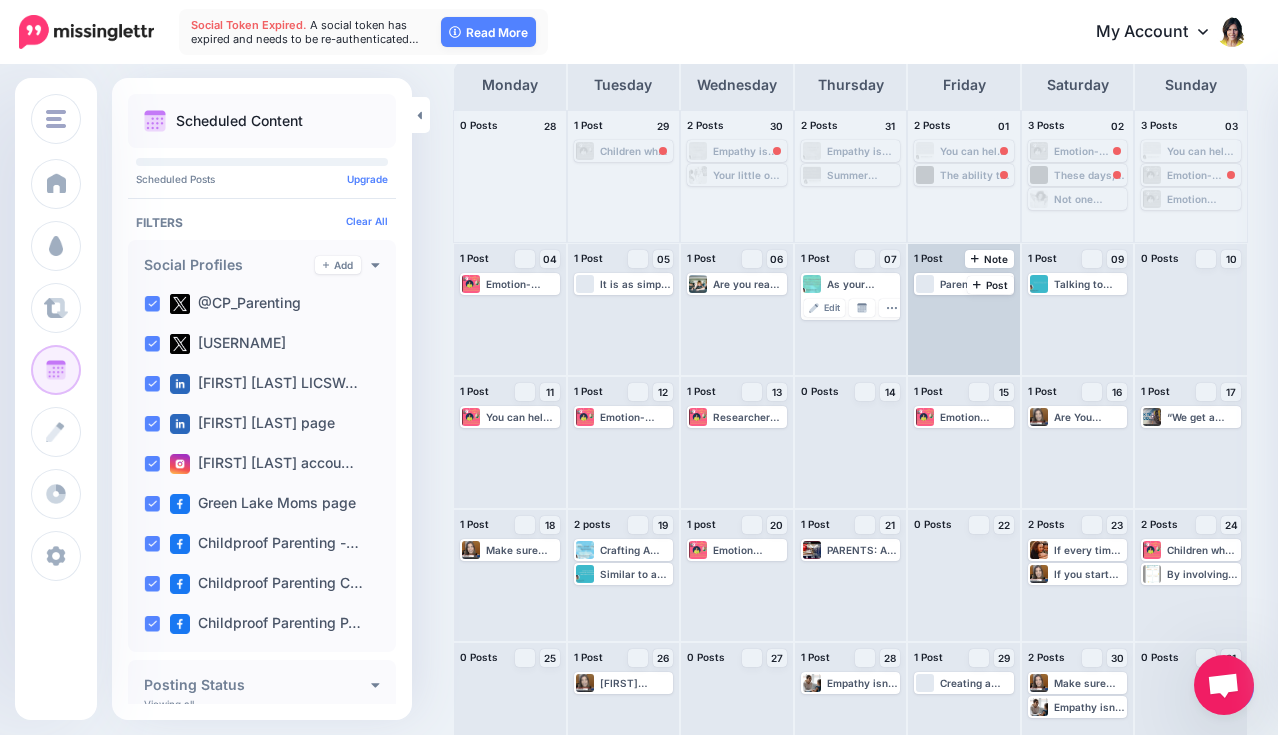 scroll, scrollTop: 144, scrollLeft: 0, axis: vertical 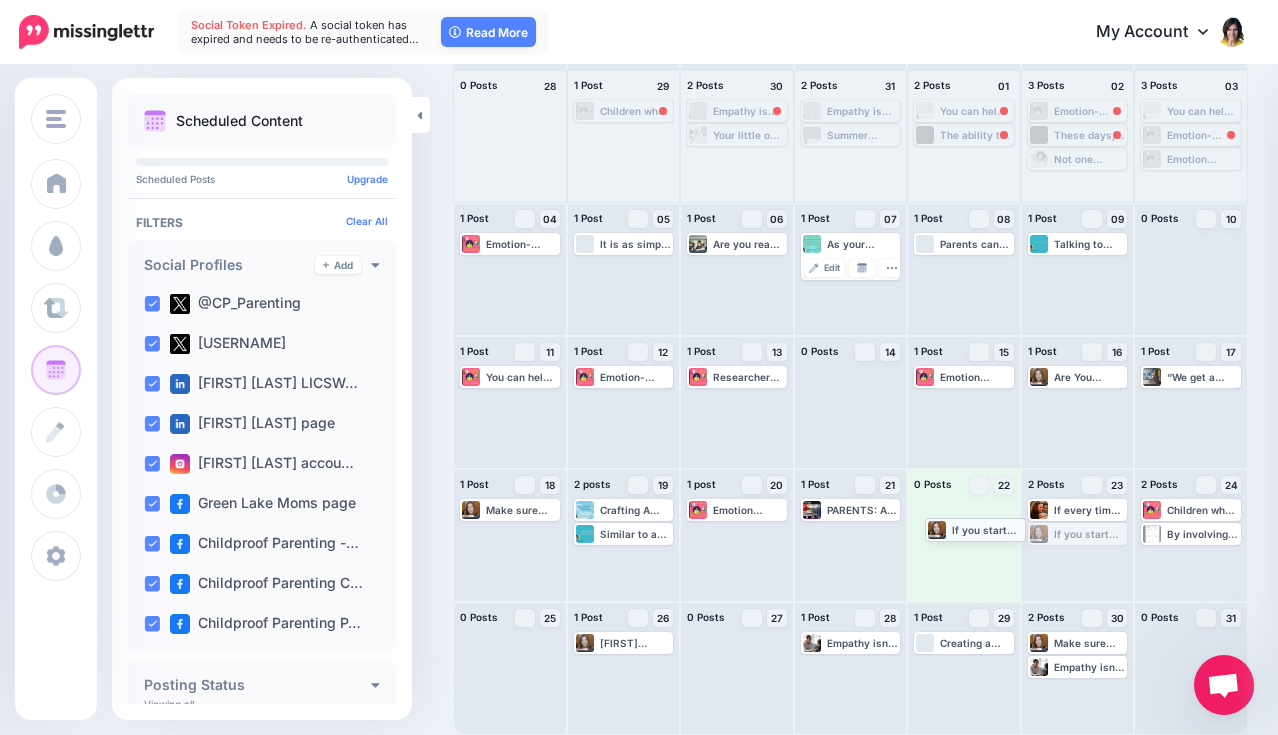 drag, startPoint x: 1095, startPoint y: 532, endPoint x: 981, endPoint y: 527, distance: 114.1096 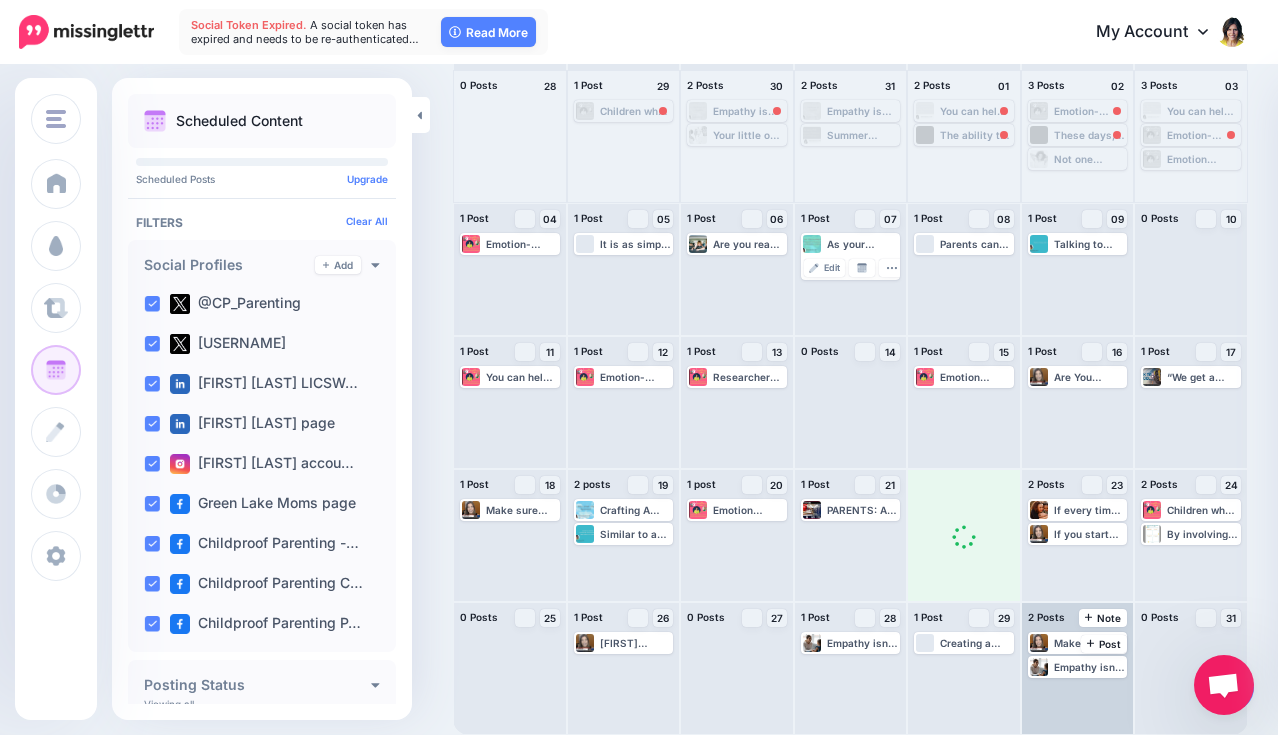 scroll, scrollTop: 0, scrollLeft: 0, axis: both 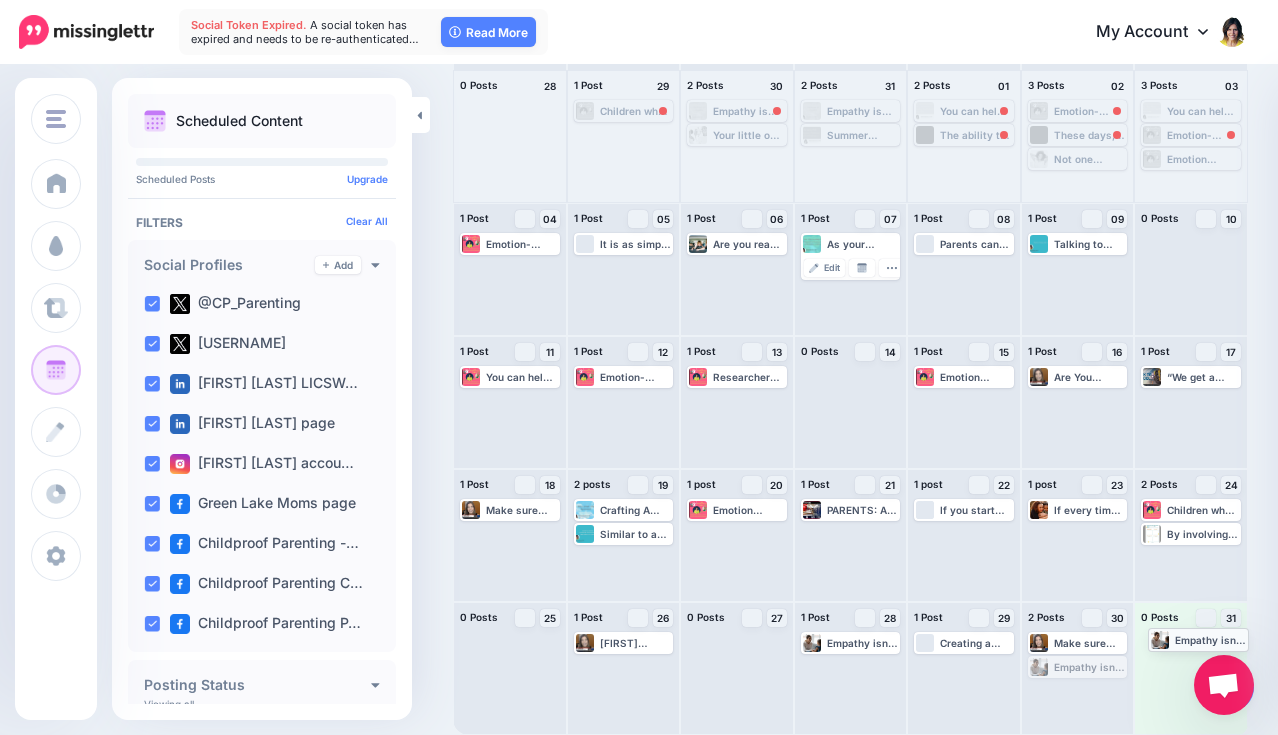drag, startPoint x: 1095, startPoint y: 664, endPoint x: 1204, endPoint y: 636, distance: 112.53888 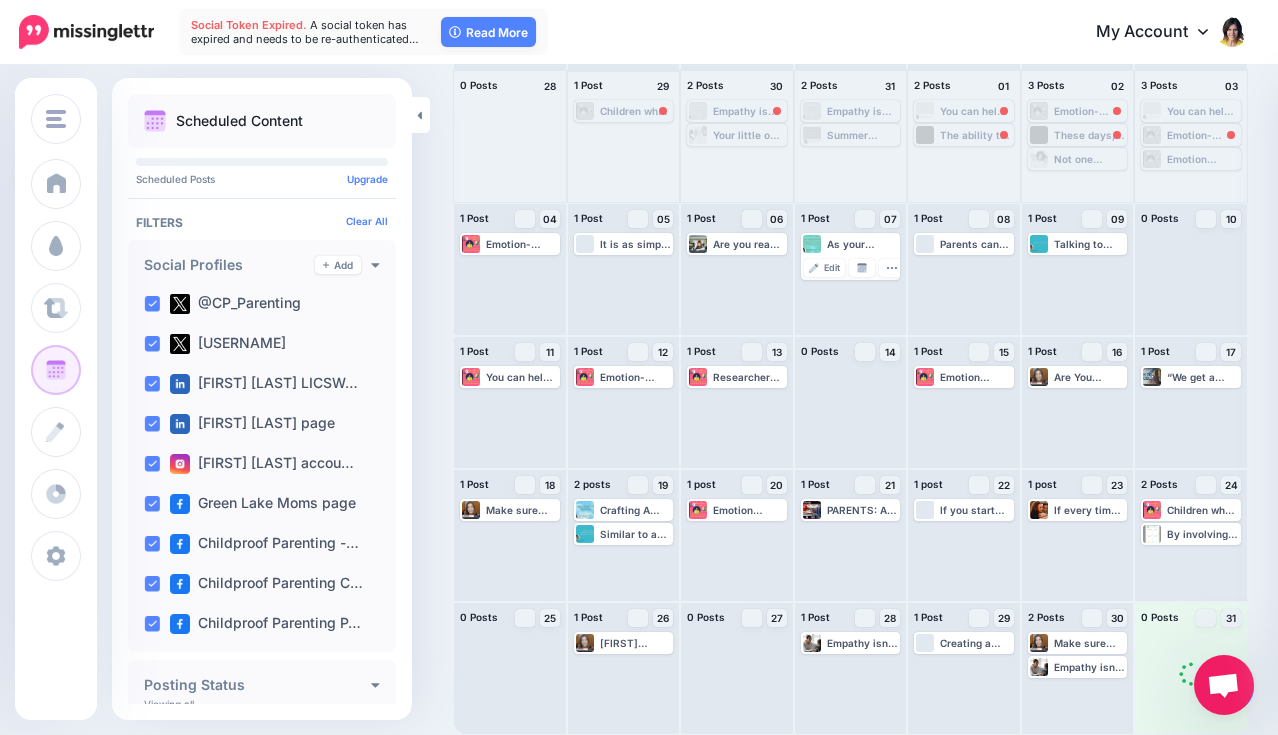 scroll, scrollTop: 0, scrollLeft: 0, axis: both 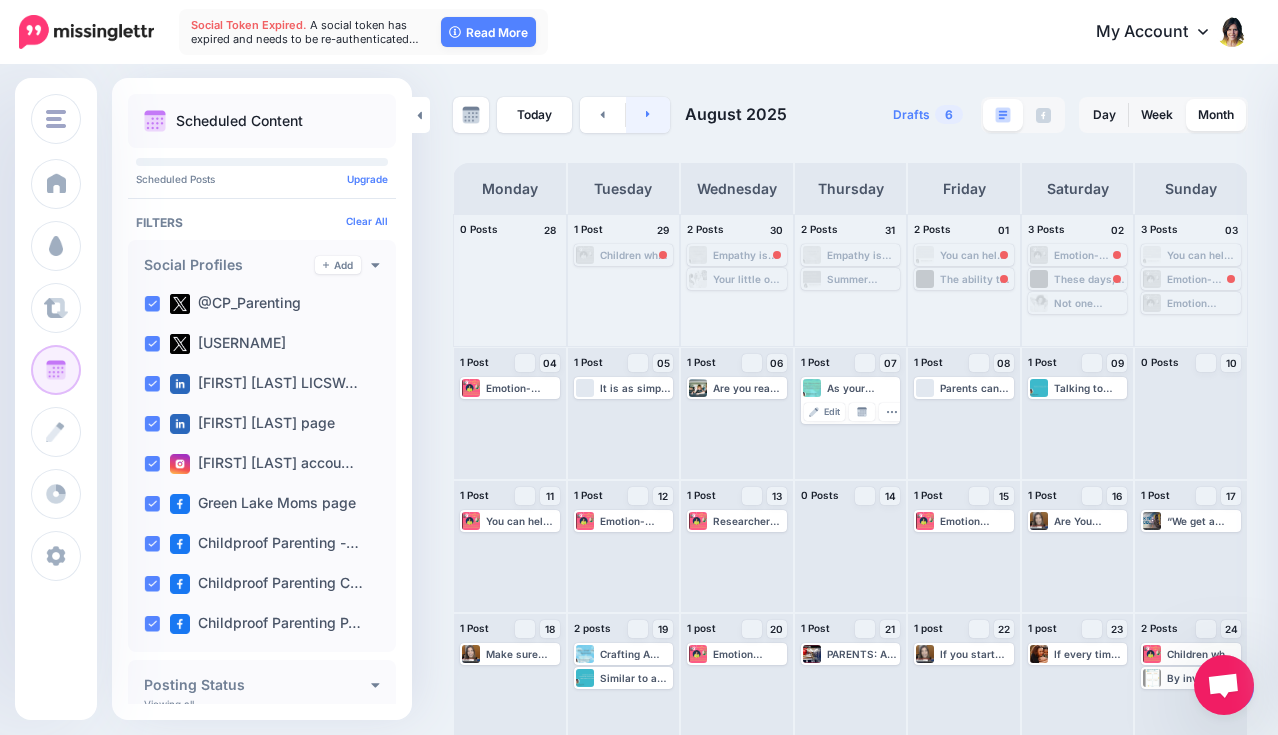 click at bounding box center [648, 115] 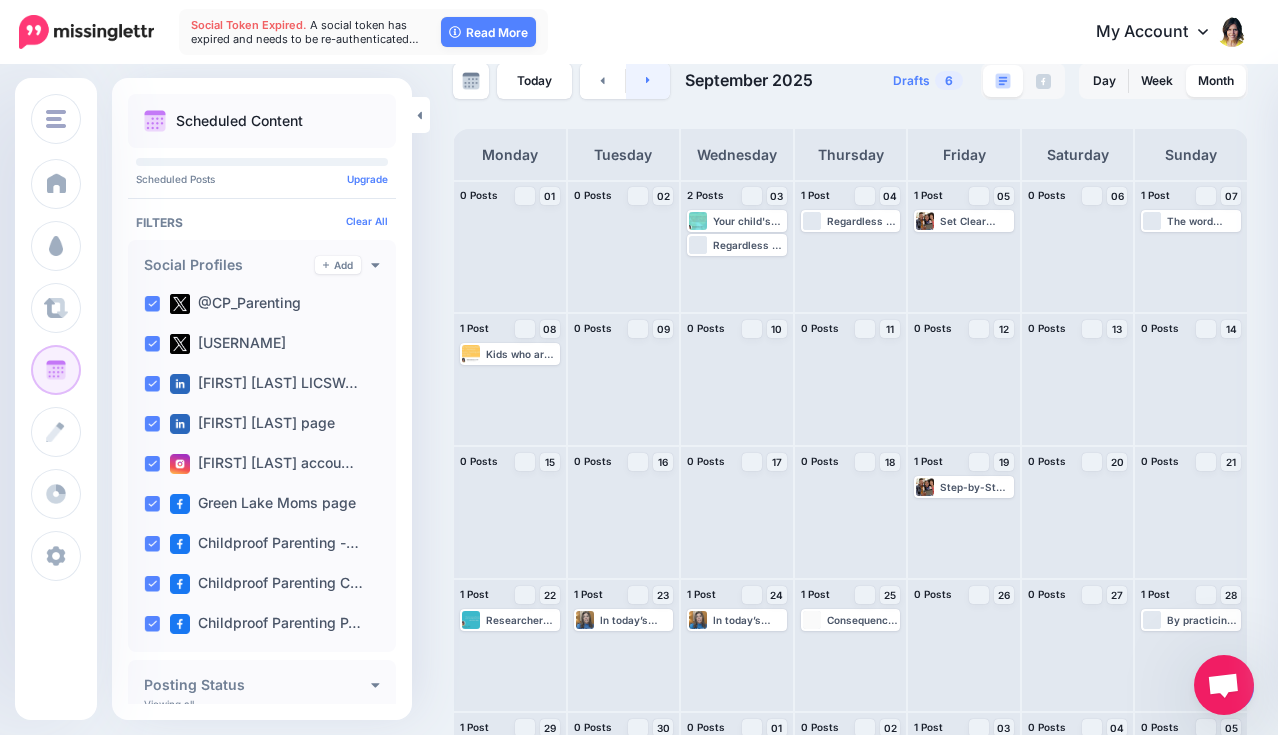 scroll, scrollTop: 38, scrollLeft: 0, axis: vertical 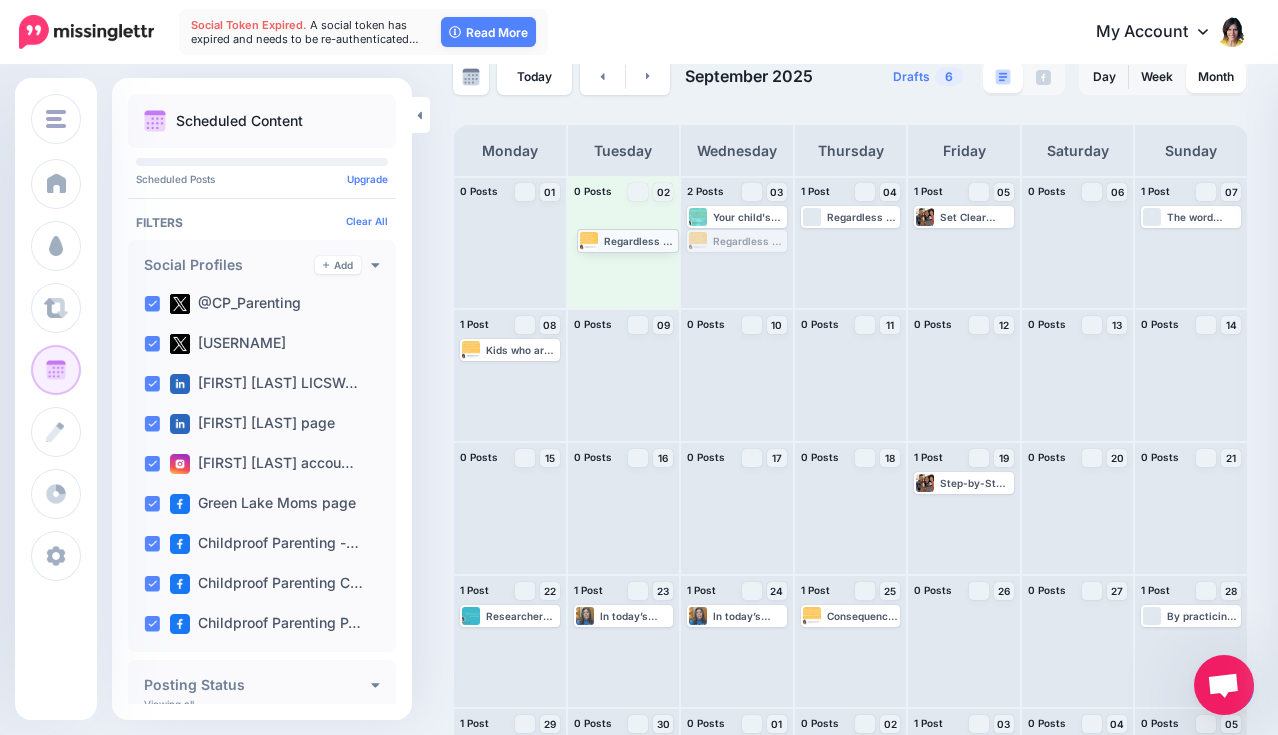 drag, startPoint x: 724, startPoint y: 239, endPoint x: 610, endPoint y: 237, distance: 114.01754 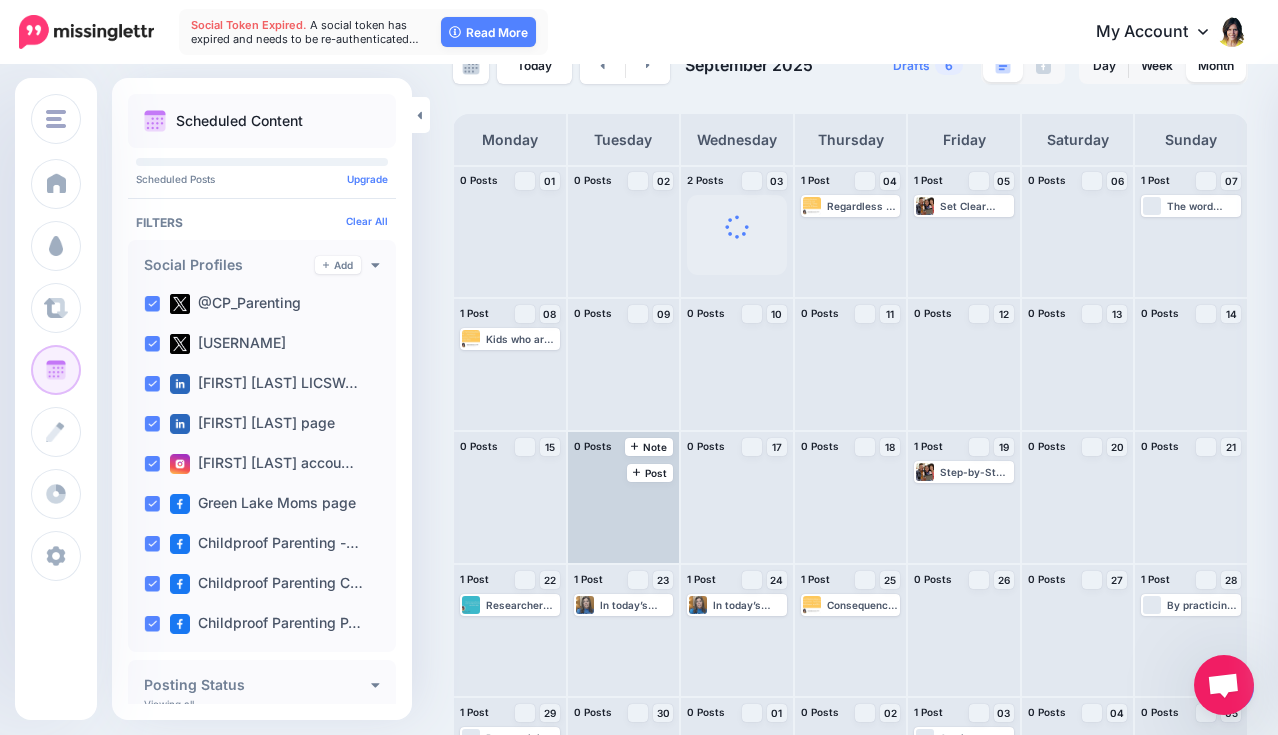 scroll, scrollTop: 0, scrollLeft: 0, axis: both 